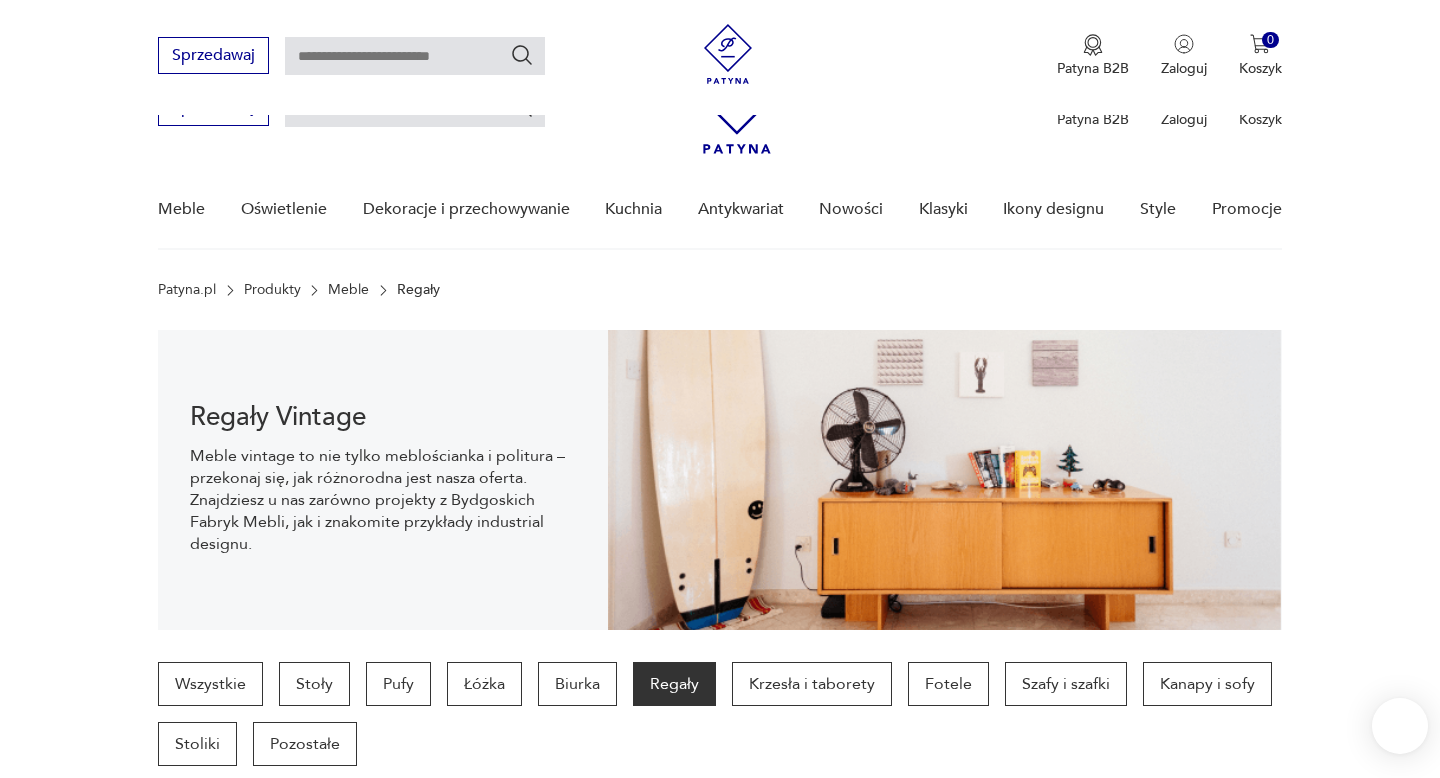 scroll, scrollTop: 719, scrollLeft: 0, axis: vertical 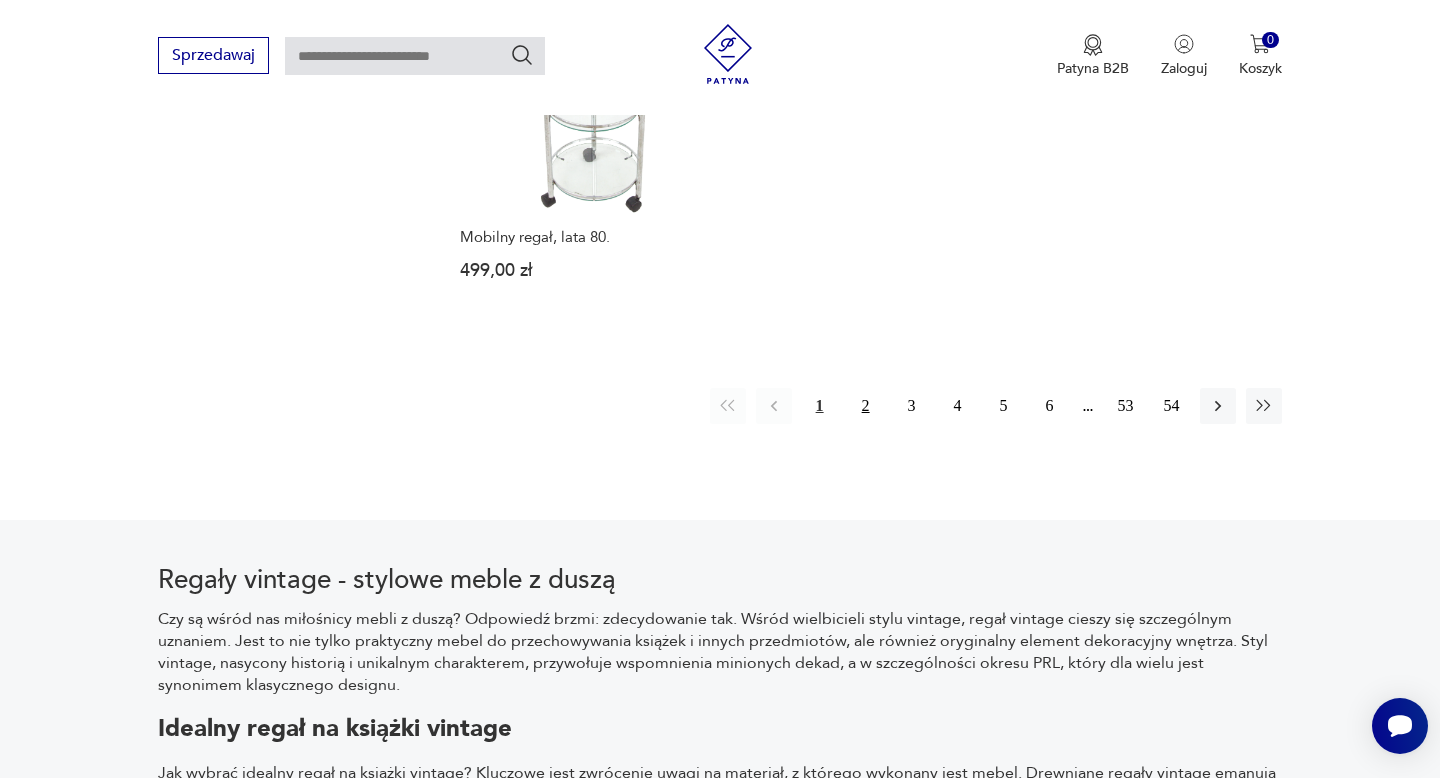click on "2" at bounding box center (866, 406) 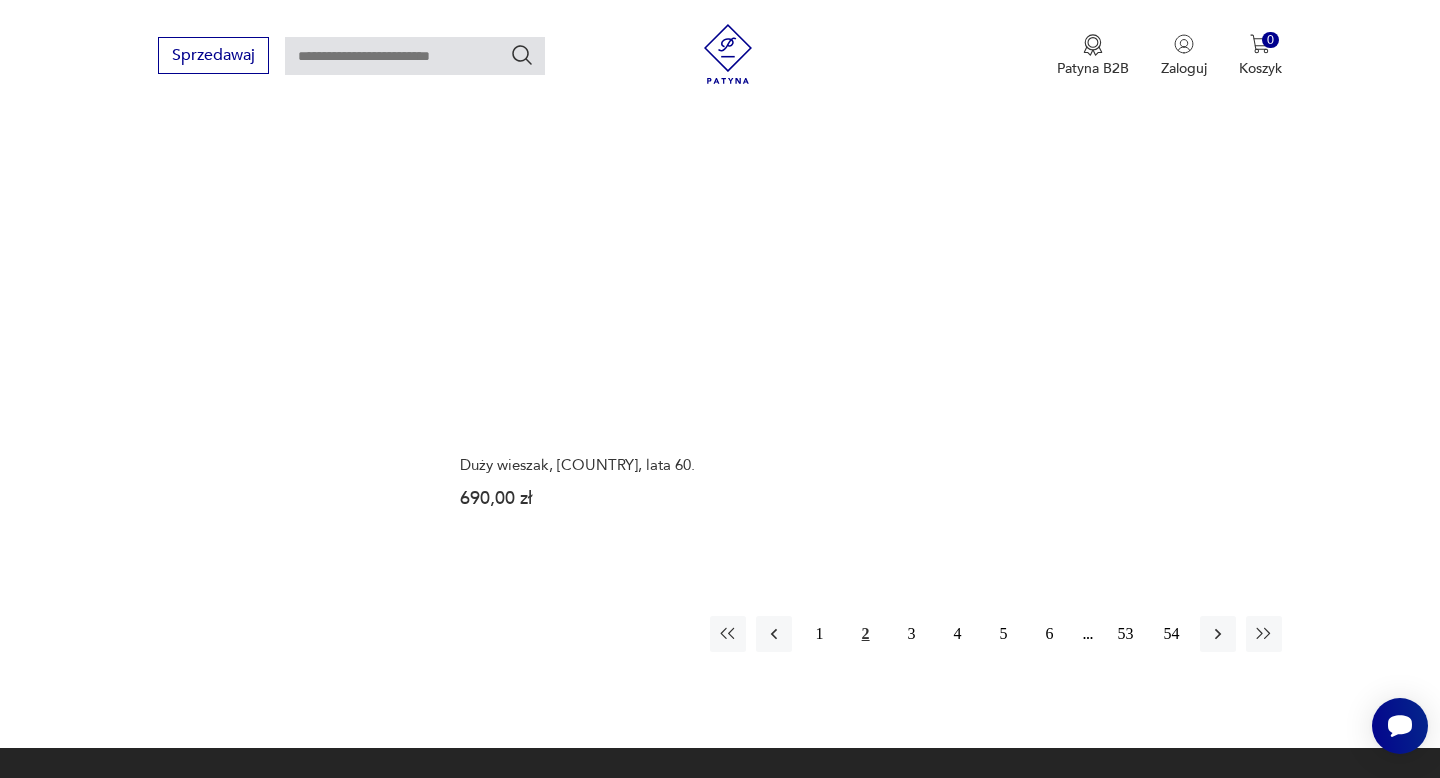 scroll, scrollTop: 3039, scrollLeft: 0, axis: vertical 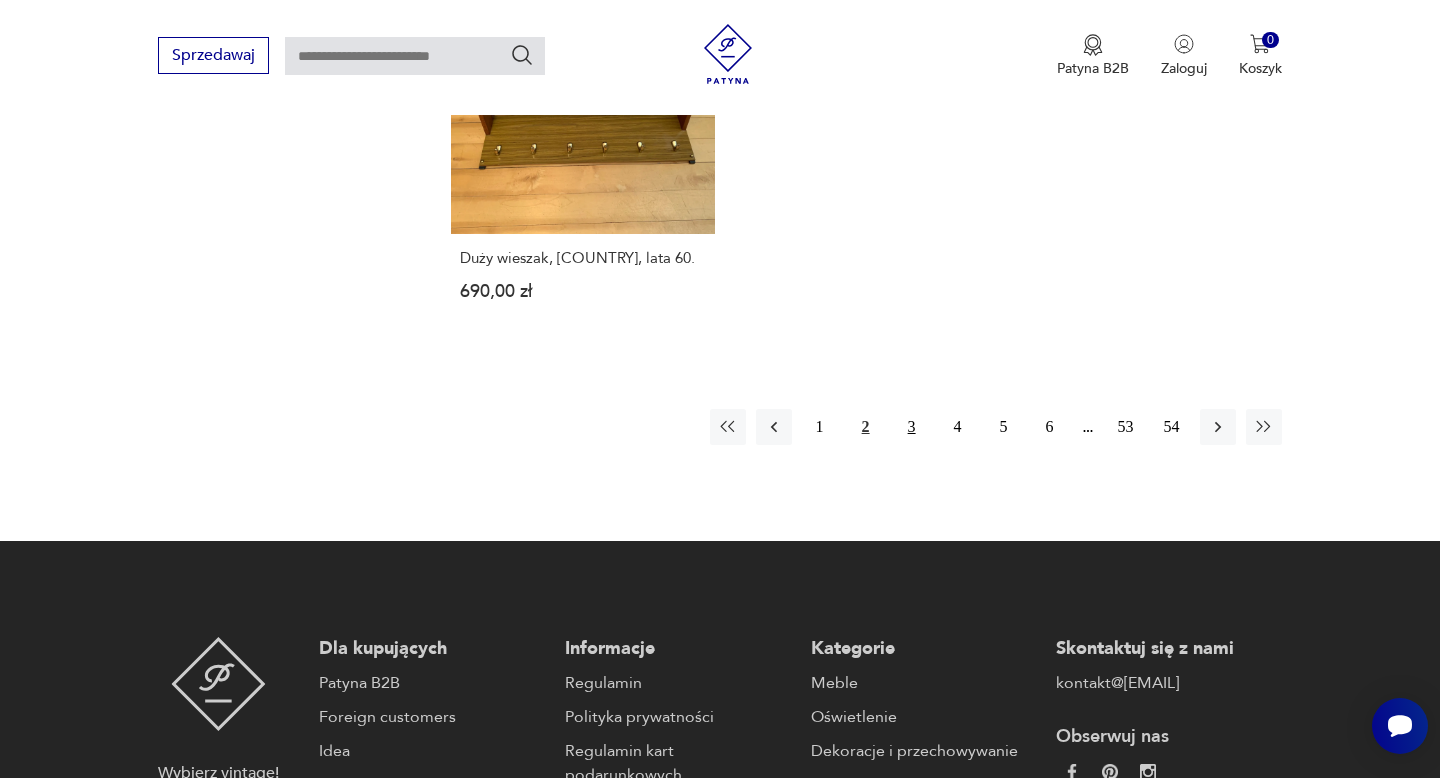 click on "3" at bounding box center [912, 427] 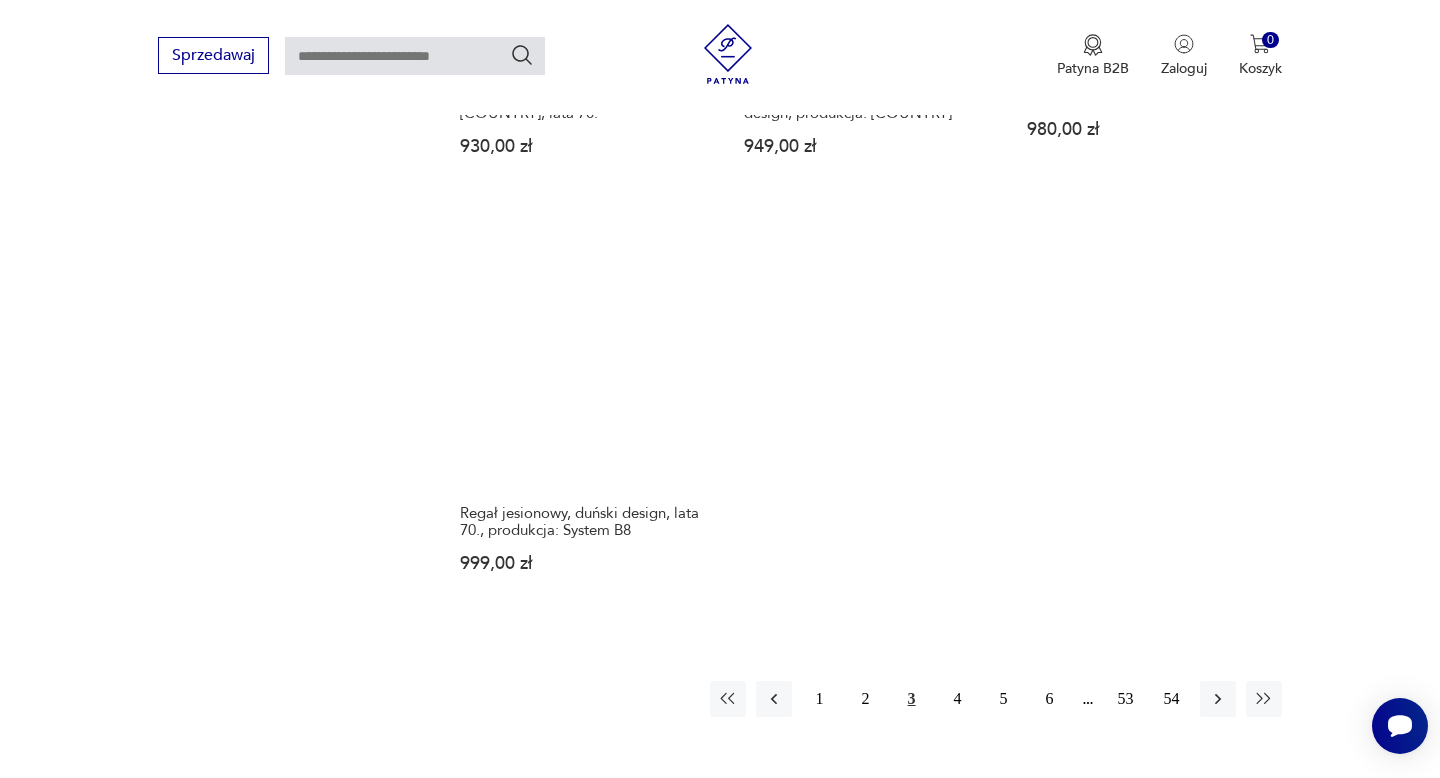 scroll, scrollTop: 2967, scrollLeft: 0, axis: vertical 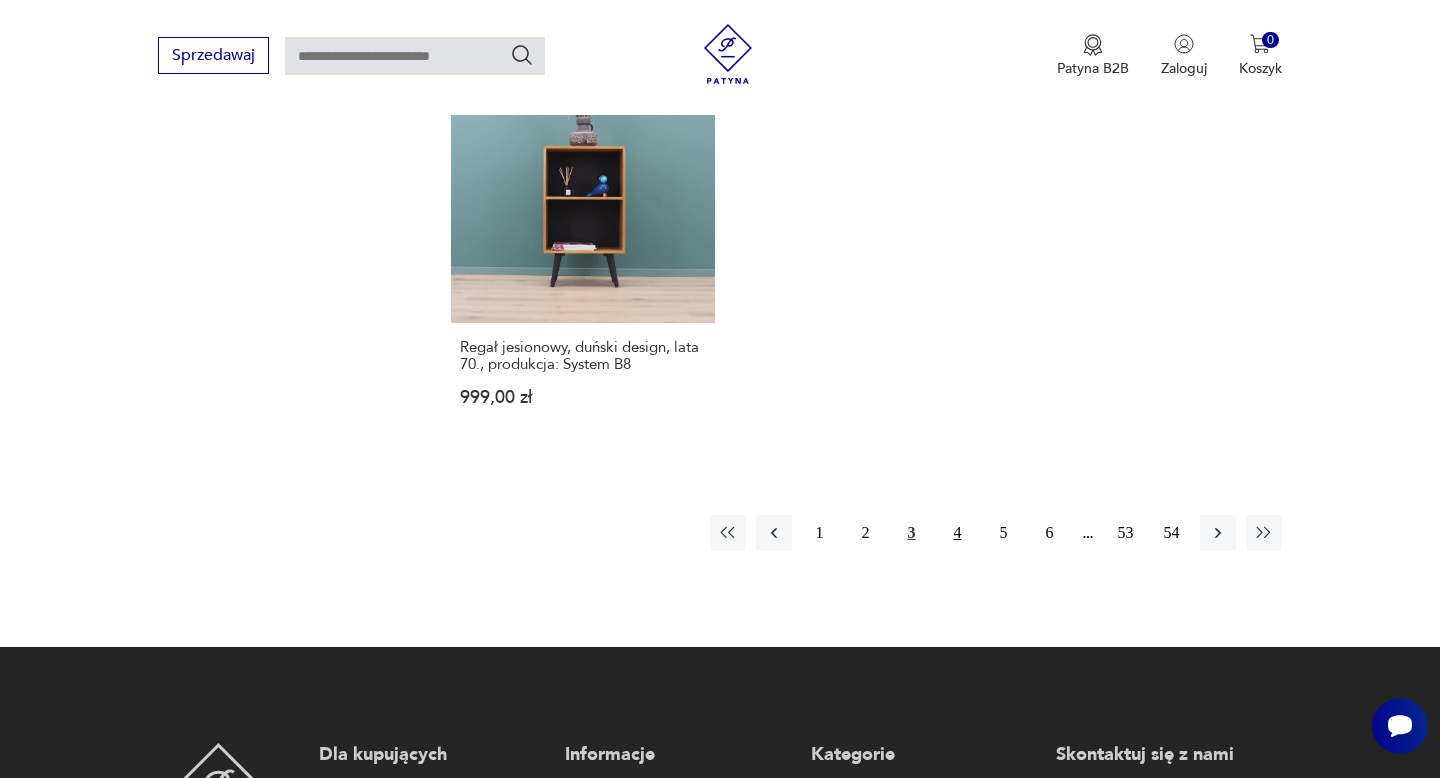 click on "4" at bounding box center [958, 533] 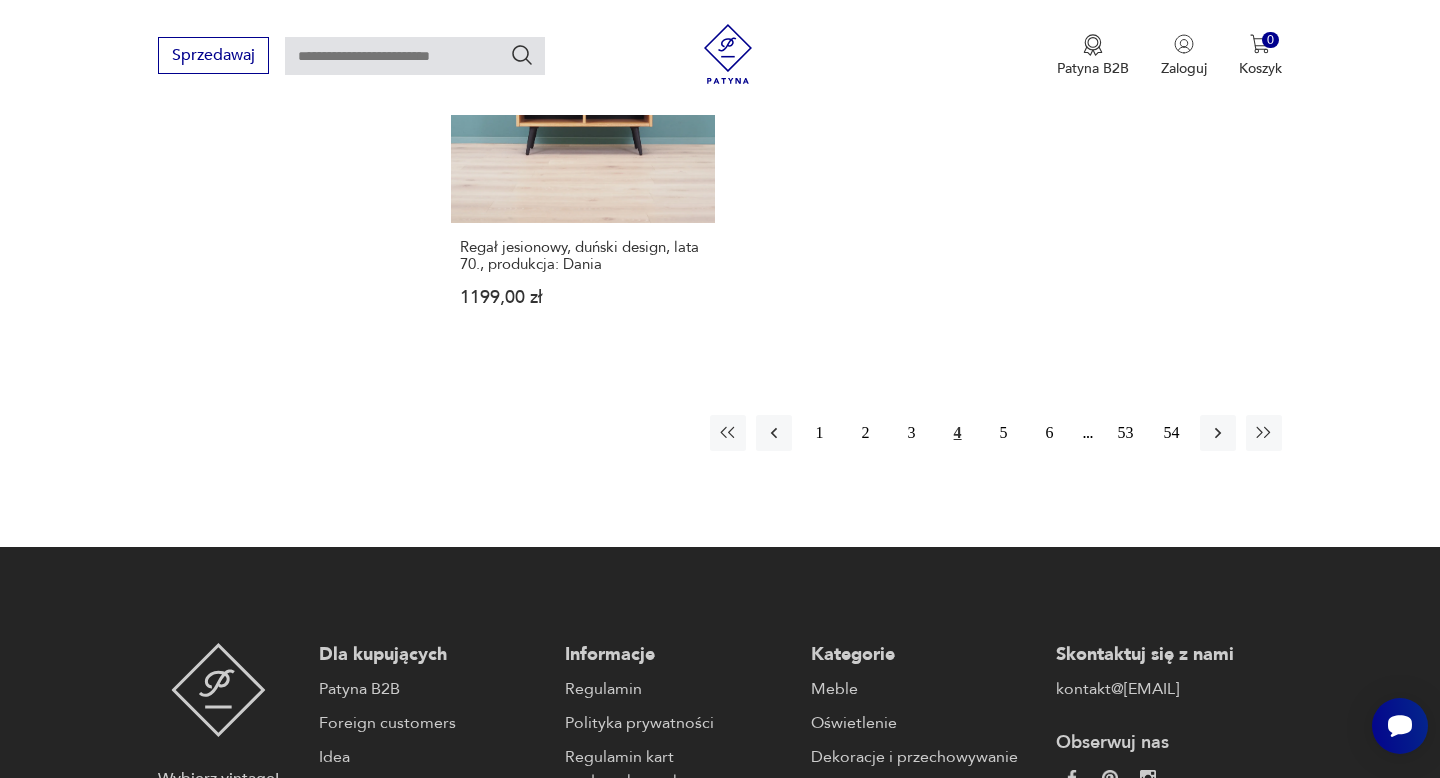 scroll, scrollTop: 3083, scrollLeft: 0, axis: vertical 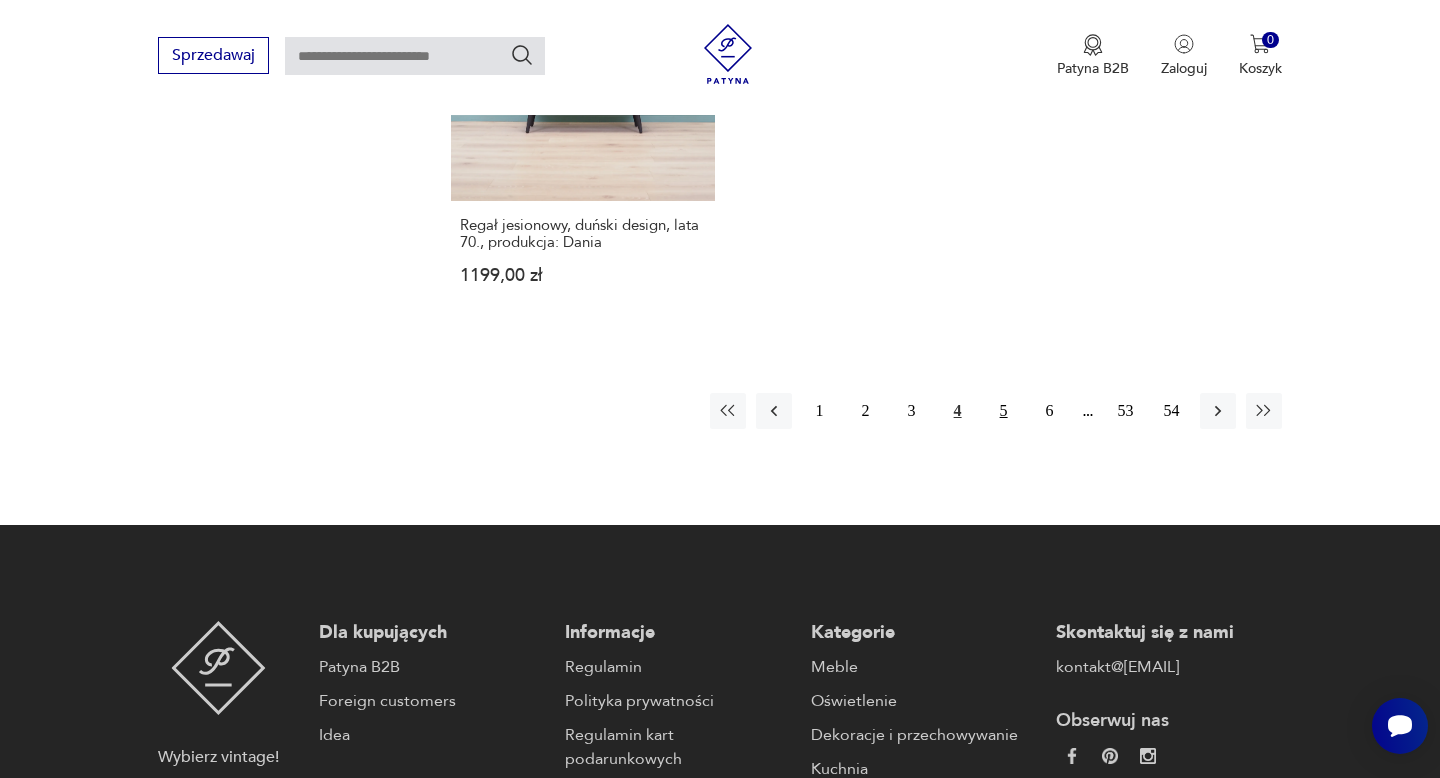 click on "5" at bounding box center [1004, 411] 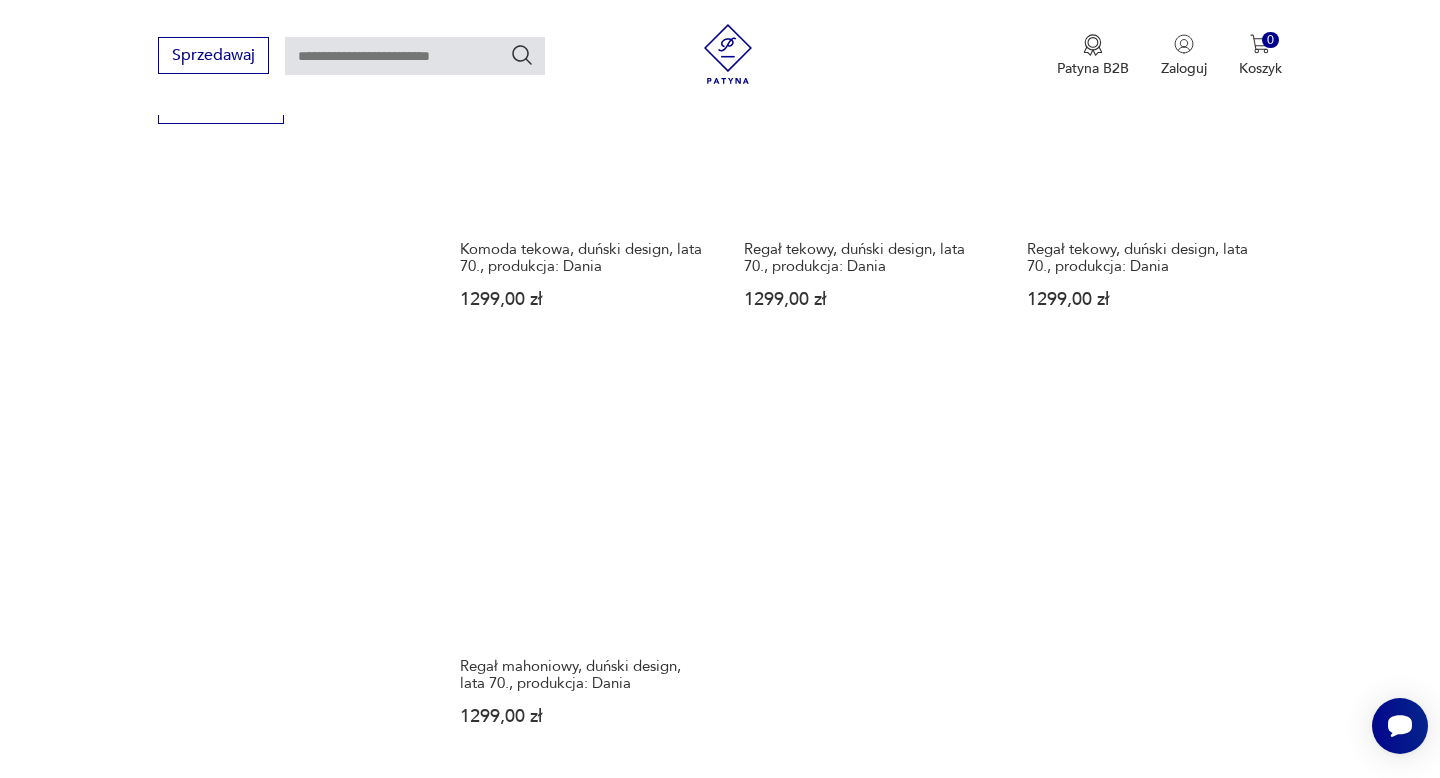 scroll, scrollTop: 2853, scrollLeft: 0, axis: vertical 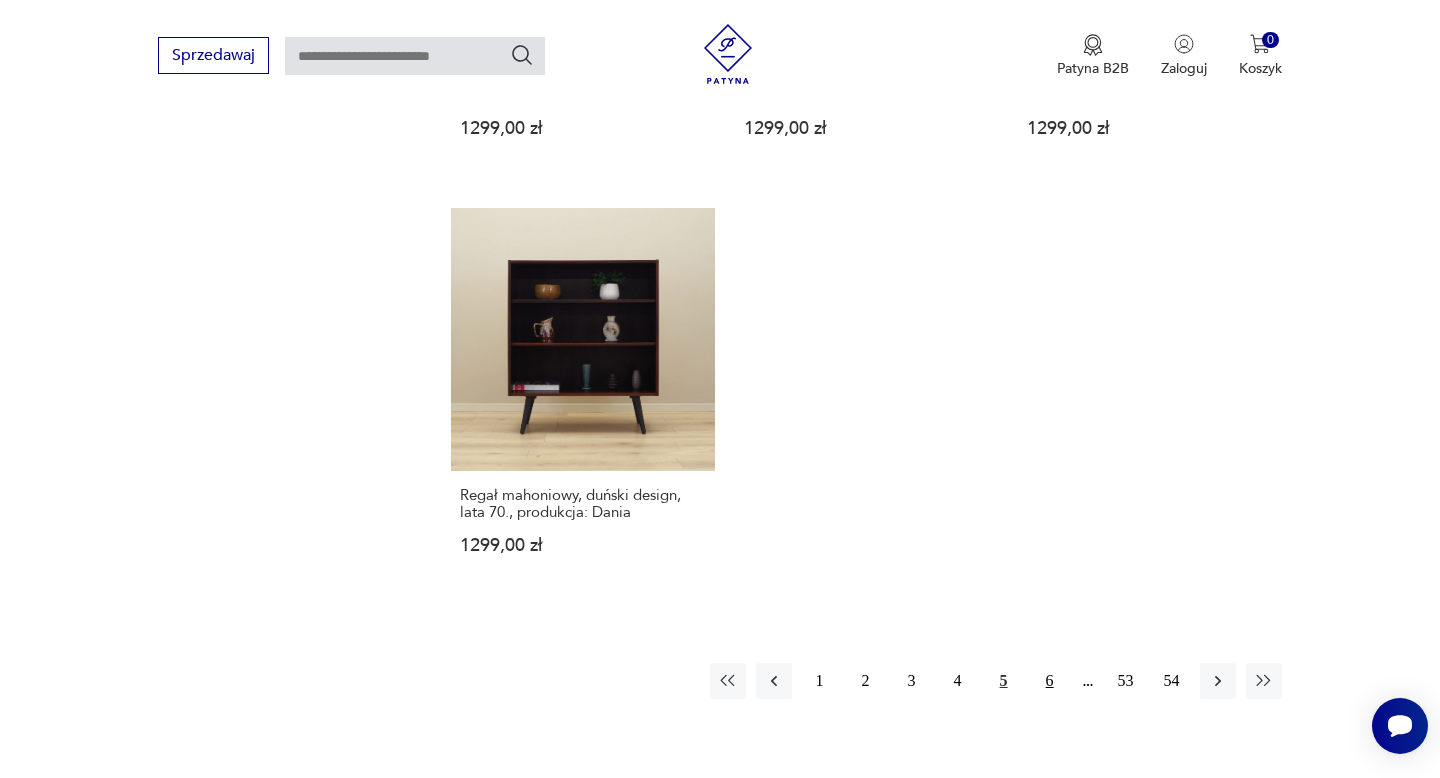 click on "6" at bounding box center (1050, 681) 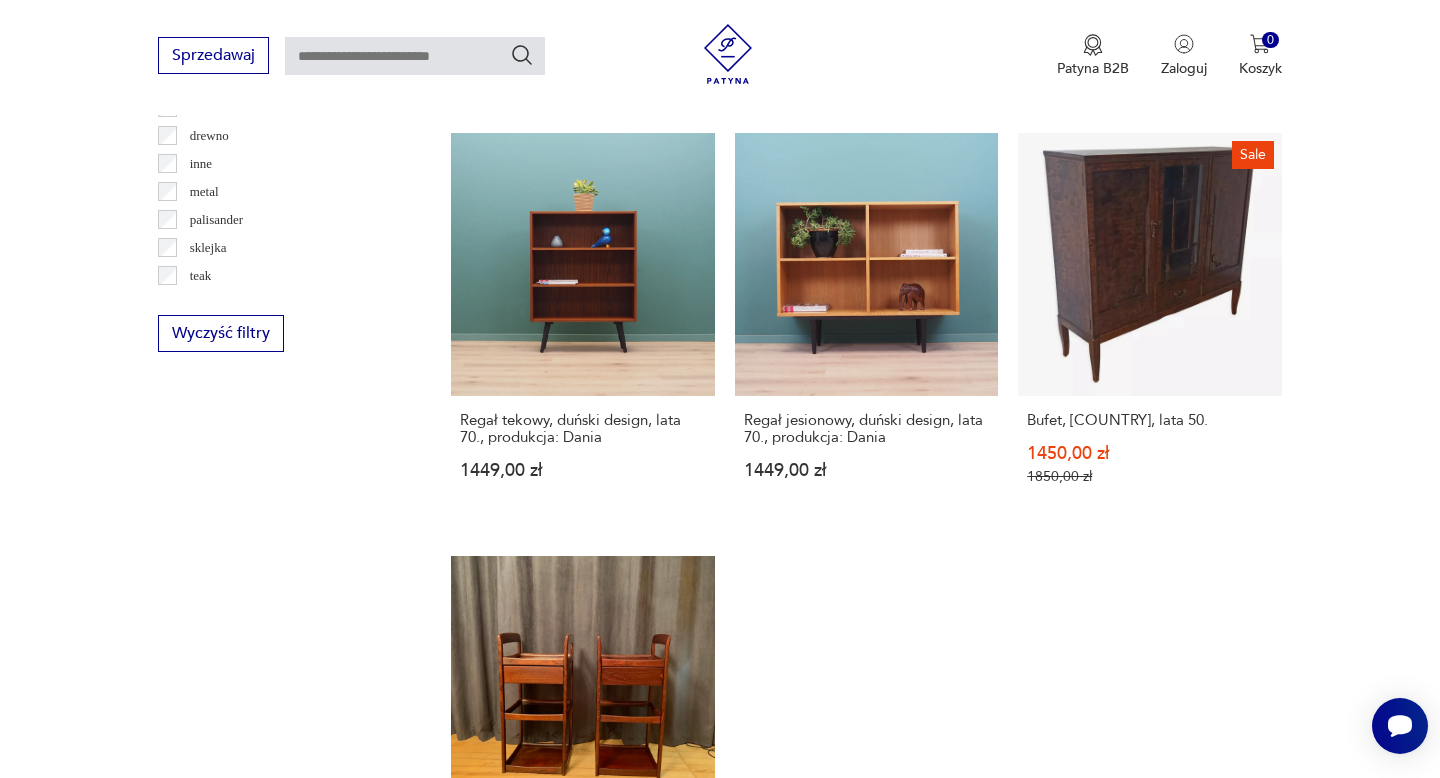 scroll, scrollTop: 2734, scrollLeft: 0, axis: vertical 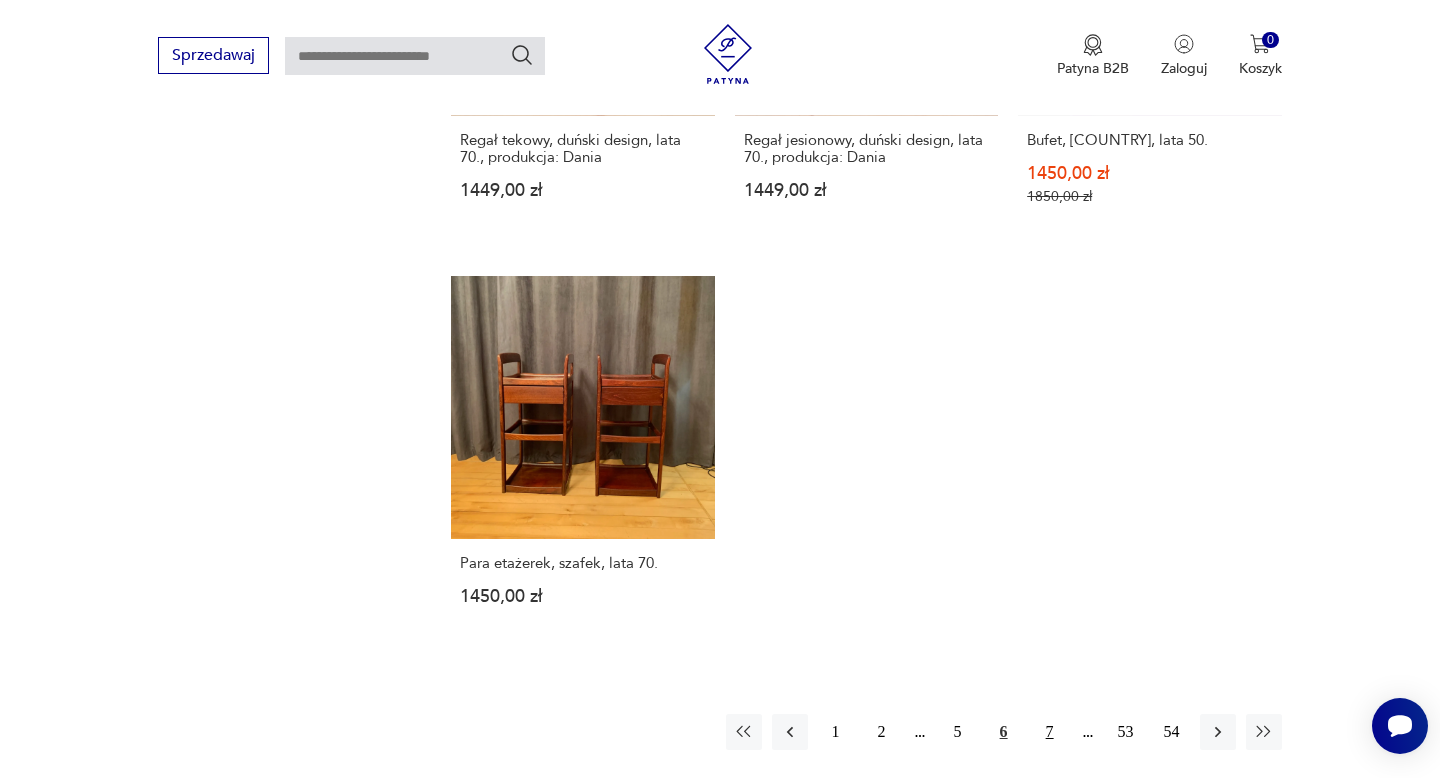 click on "7" at bounding box center (1050, 732) 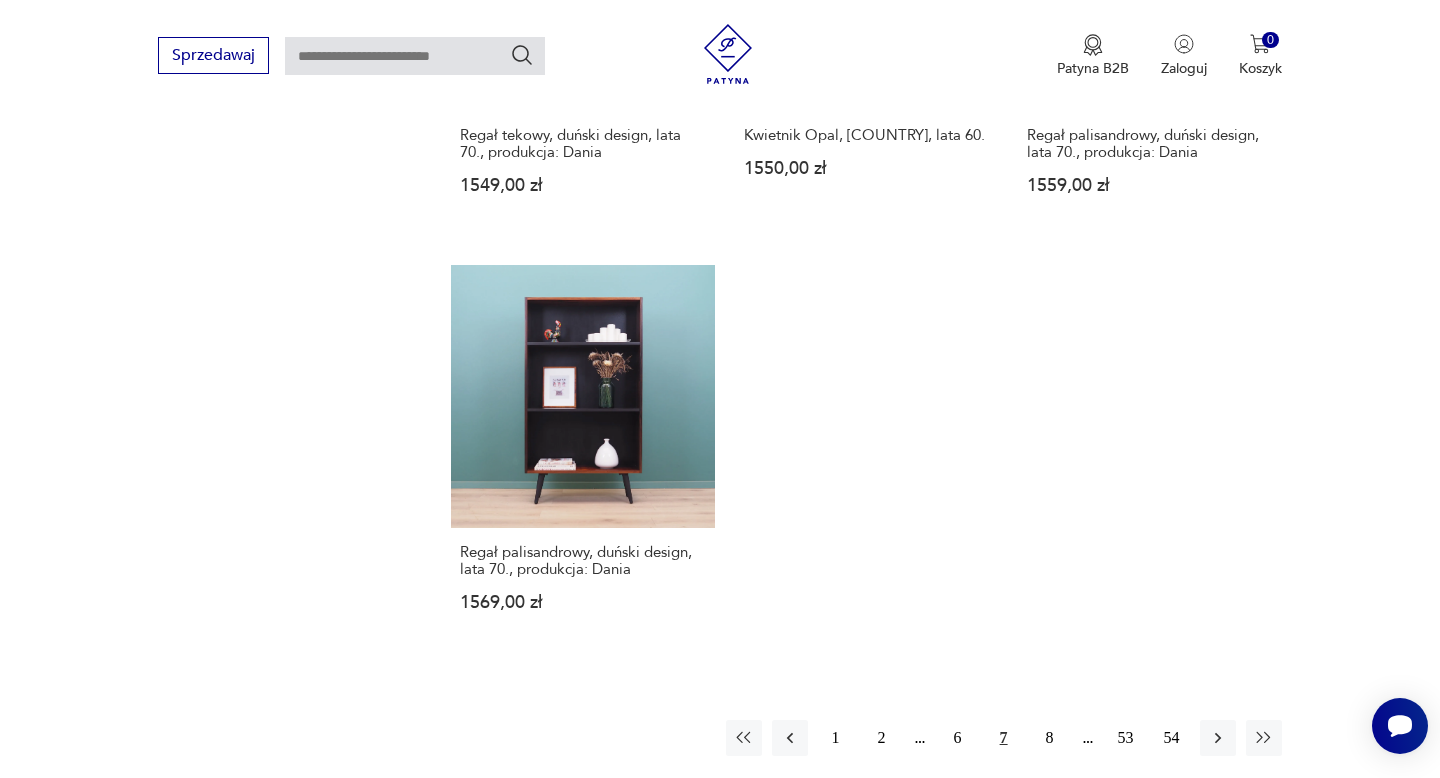 scroll, scrollTop: 2757, scrollLeft: 0, axis: vertical 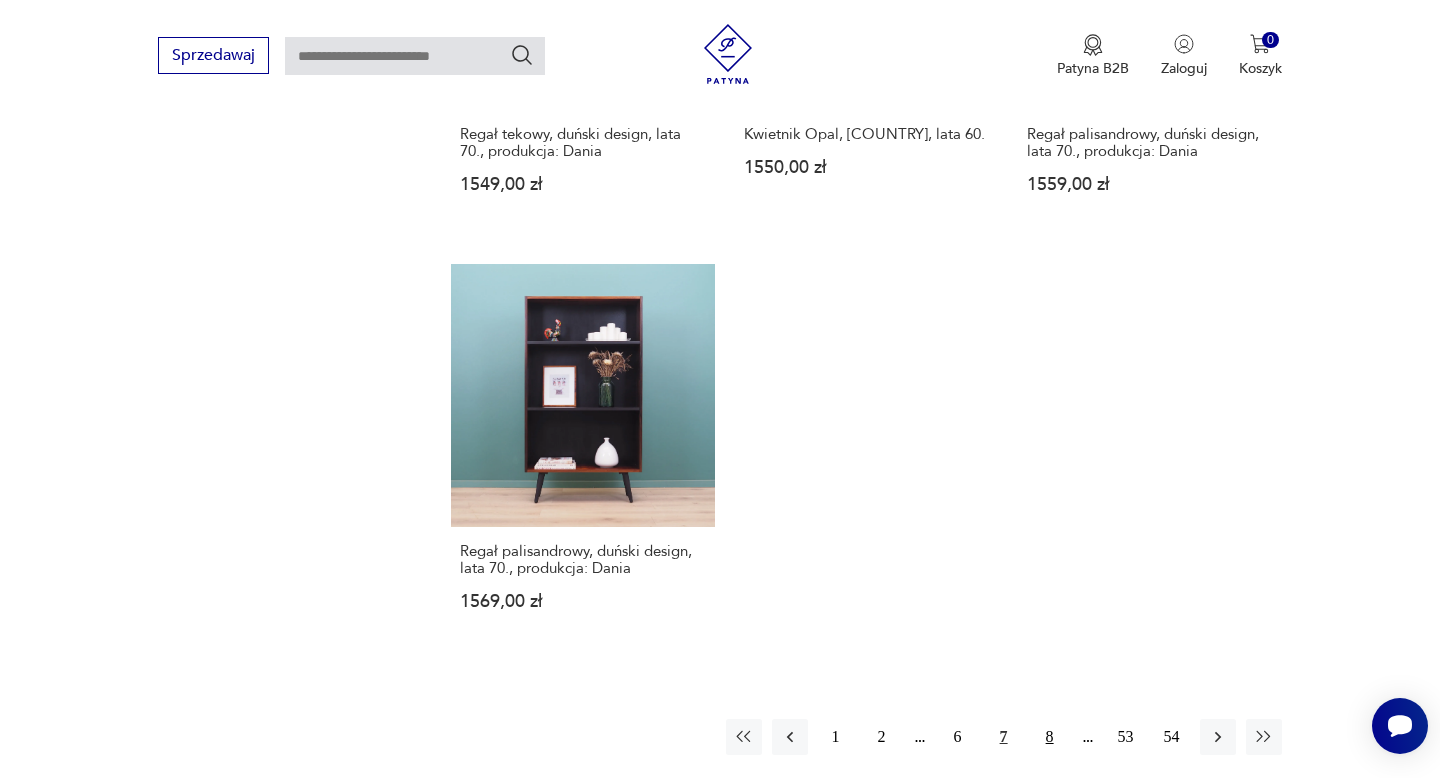 click on "8" at bounding box center (1050, 737) 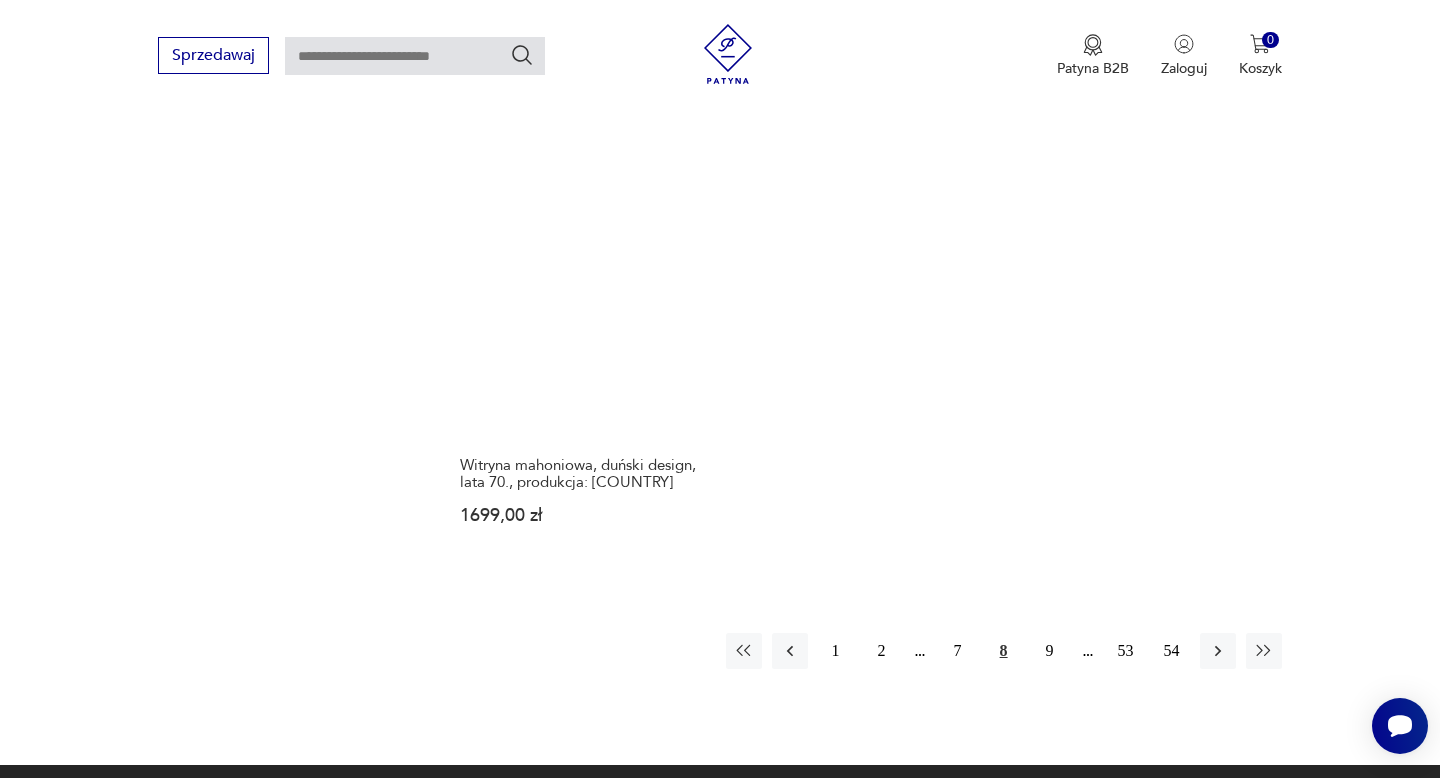 scroll, scrollTop: 2810, scrollLeft: 0, axis: vertical 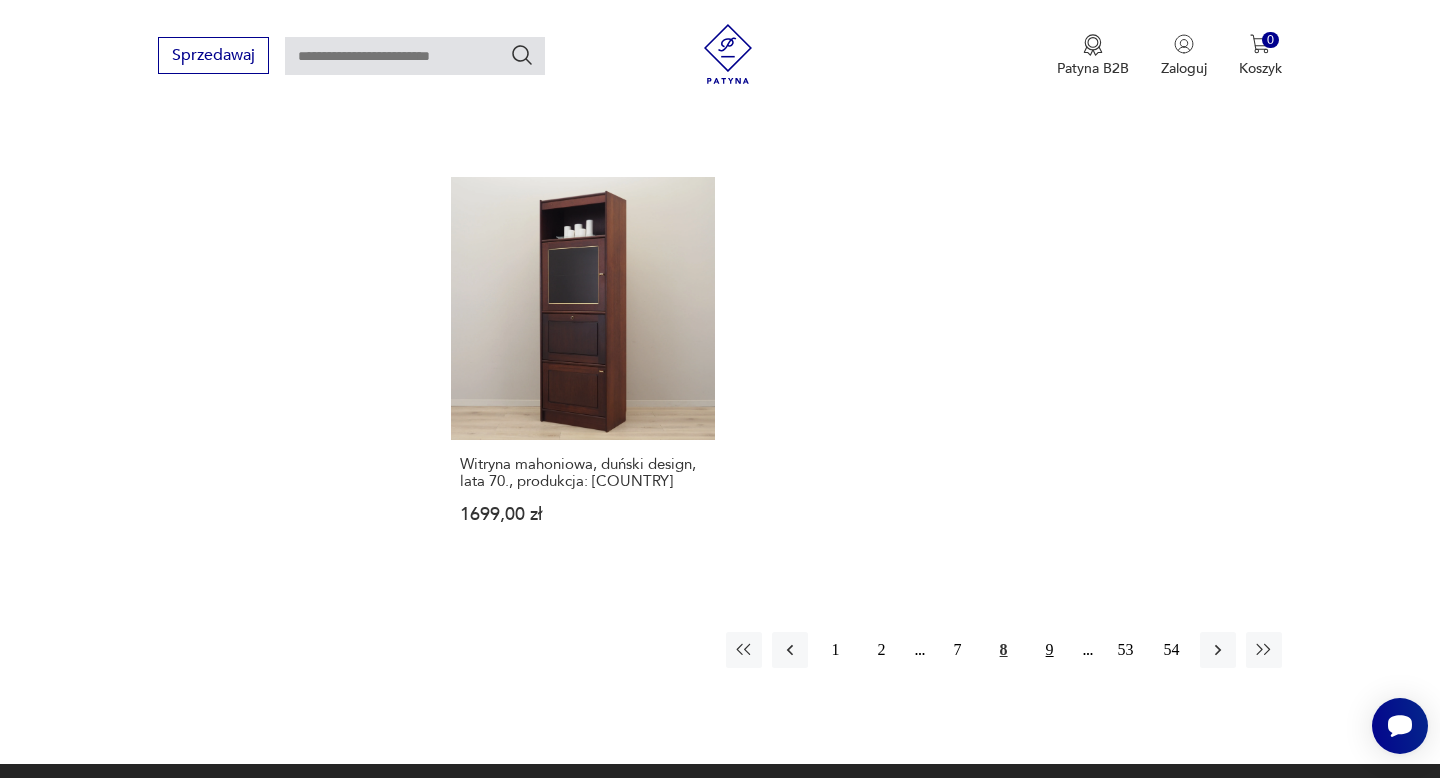 click on "9" at bounding box center [1050, 650] 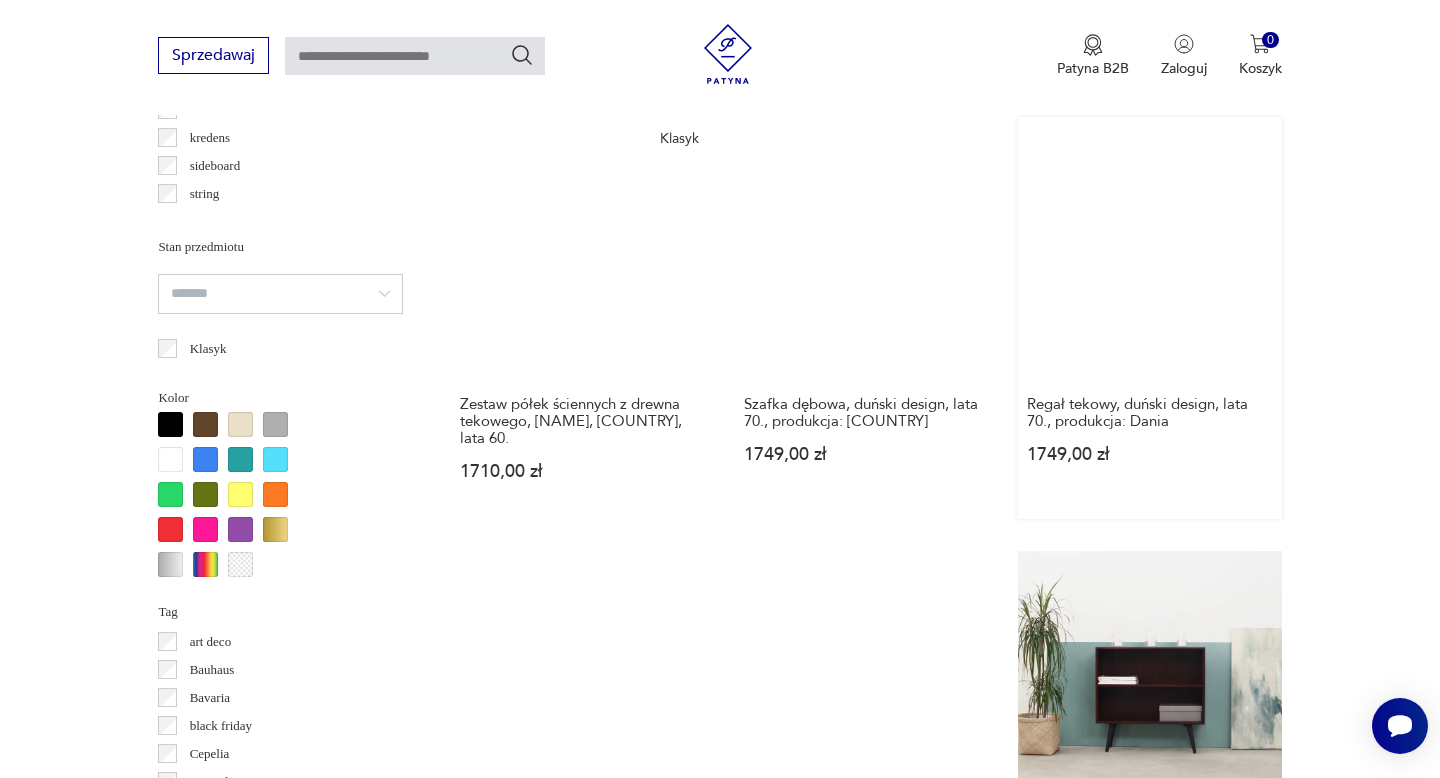 scroll, scrollTop: 1665, scrollLeft: 0, axis: vertical 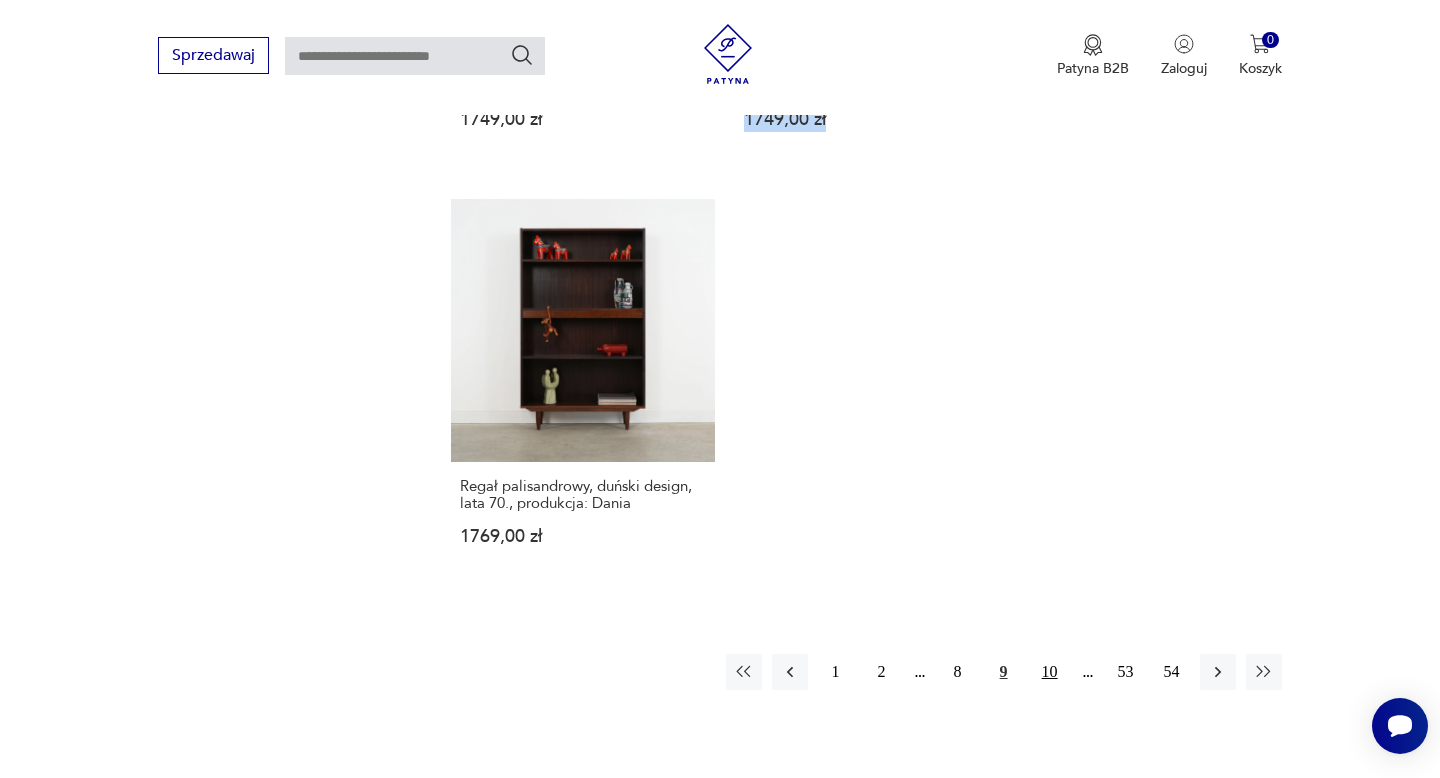 click on "10" at bounding box center [1050, 672] 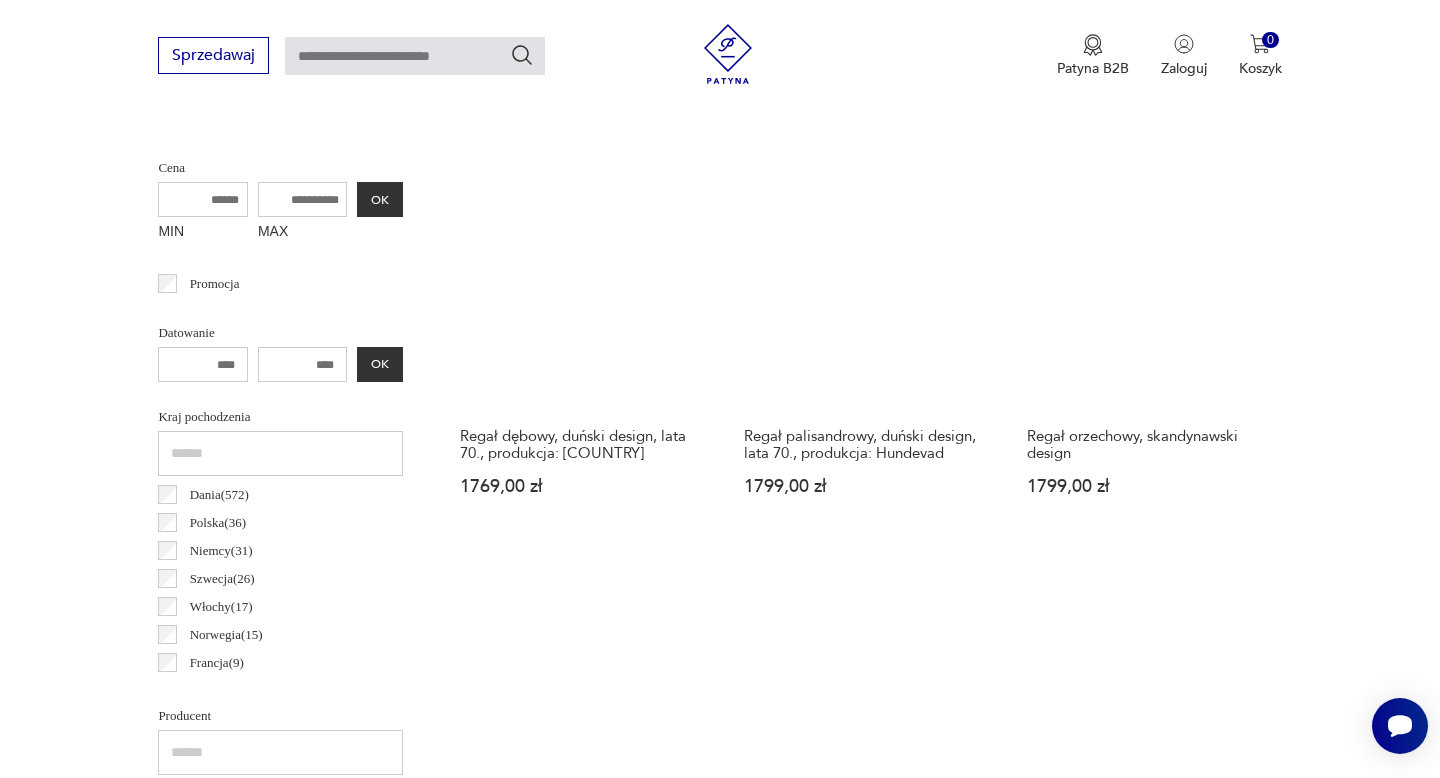scroll, scrollTop: 747, scrollLeft: 0, axis: vertical 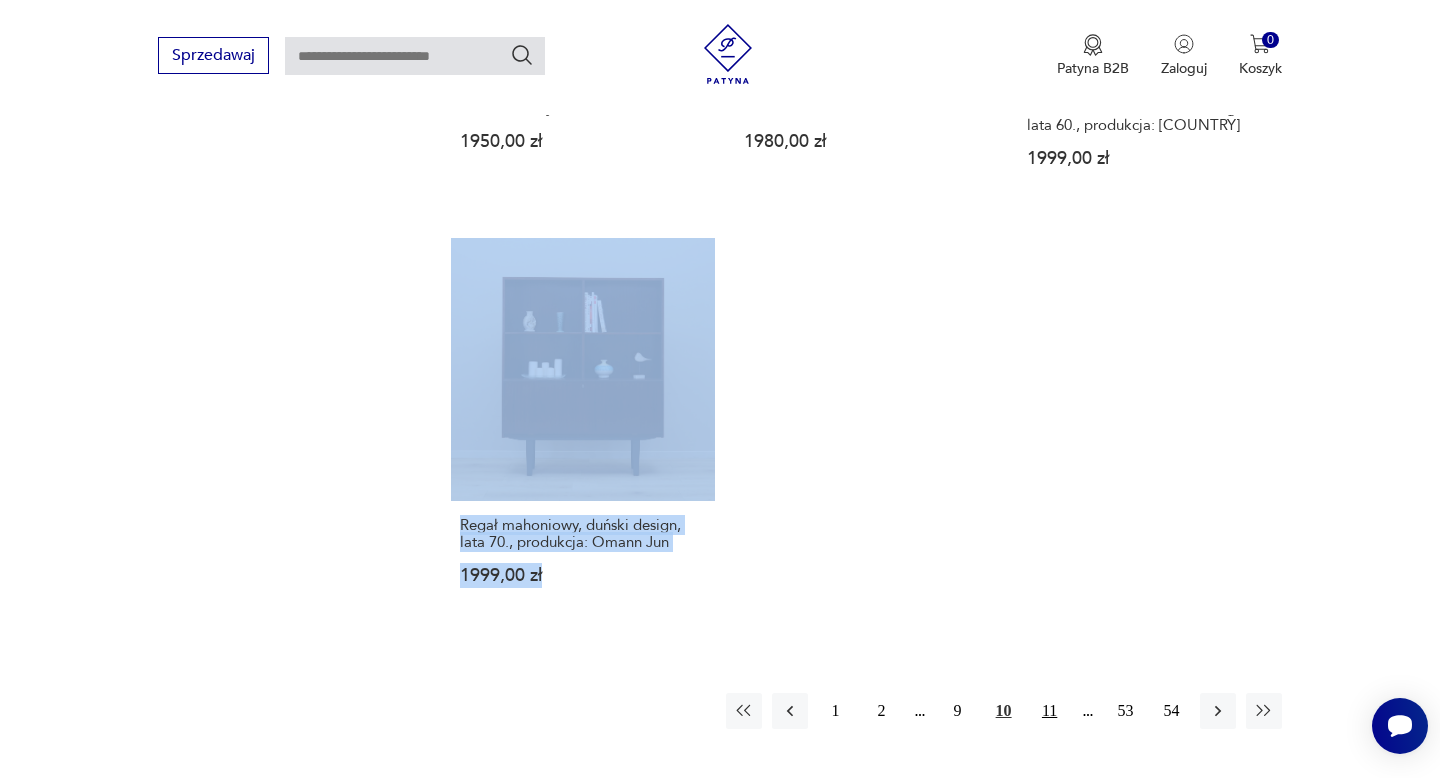 click on "11" at bounding box center [1050, 711] 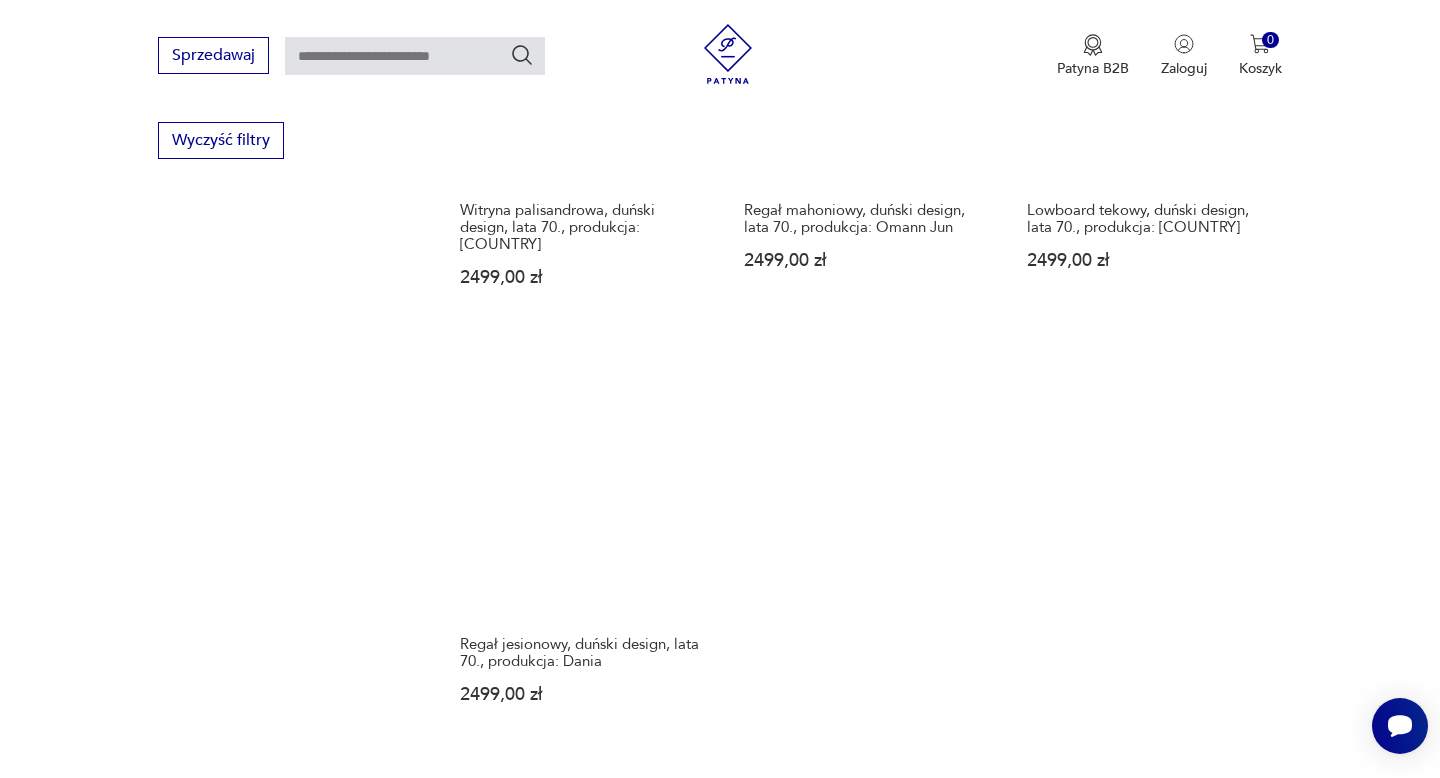 scroll, scrollTop: 2800, scrollLeft: 0, axis: vertical 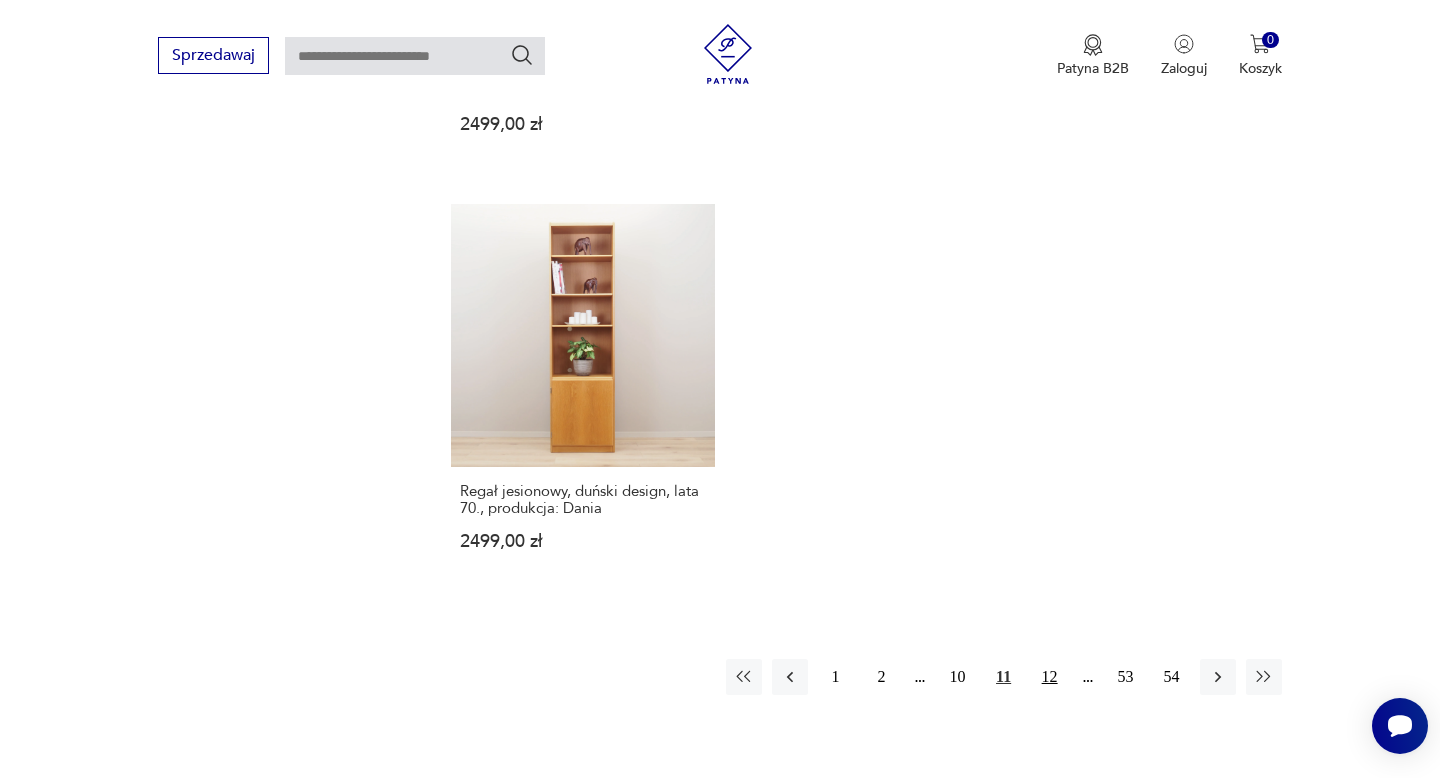 click on "12" at bounding box center [1050, 677] 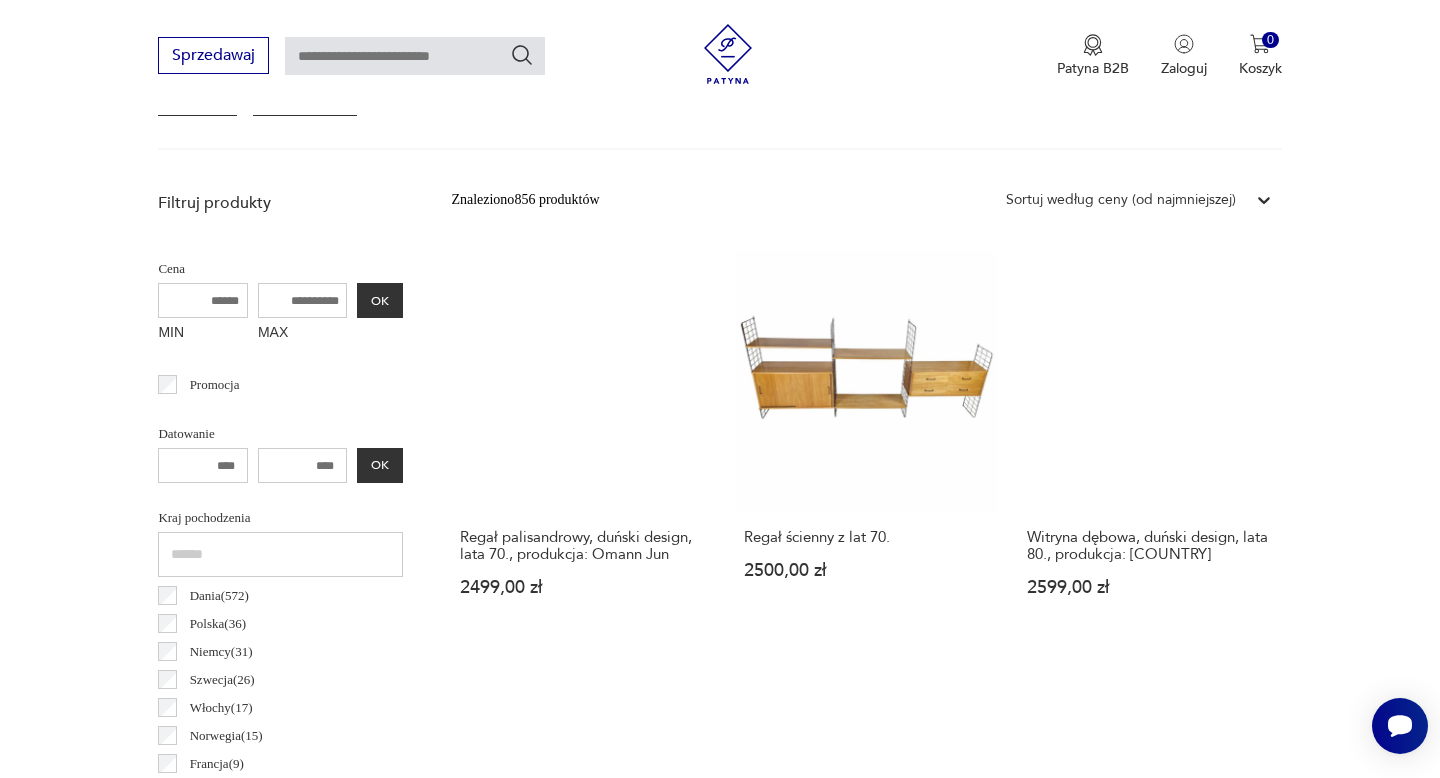 scroll, scrollTop: 658, scrollLeft: 0, axis: vertical 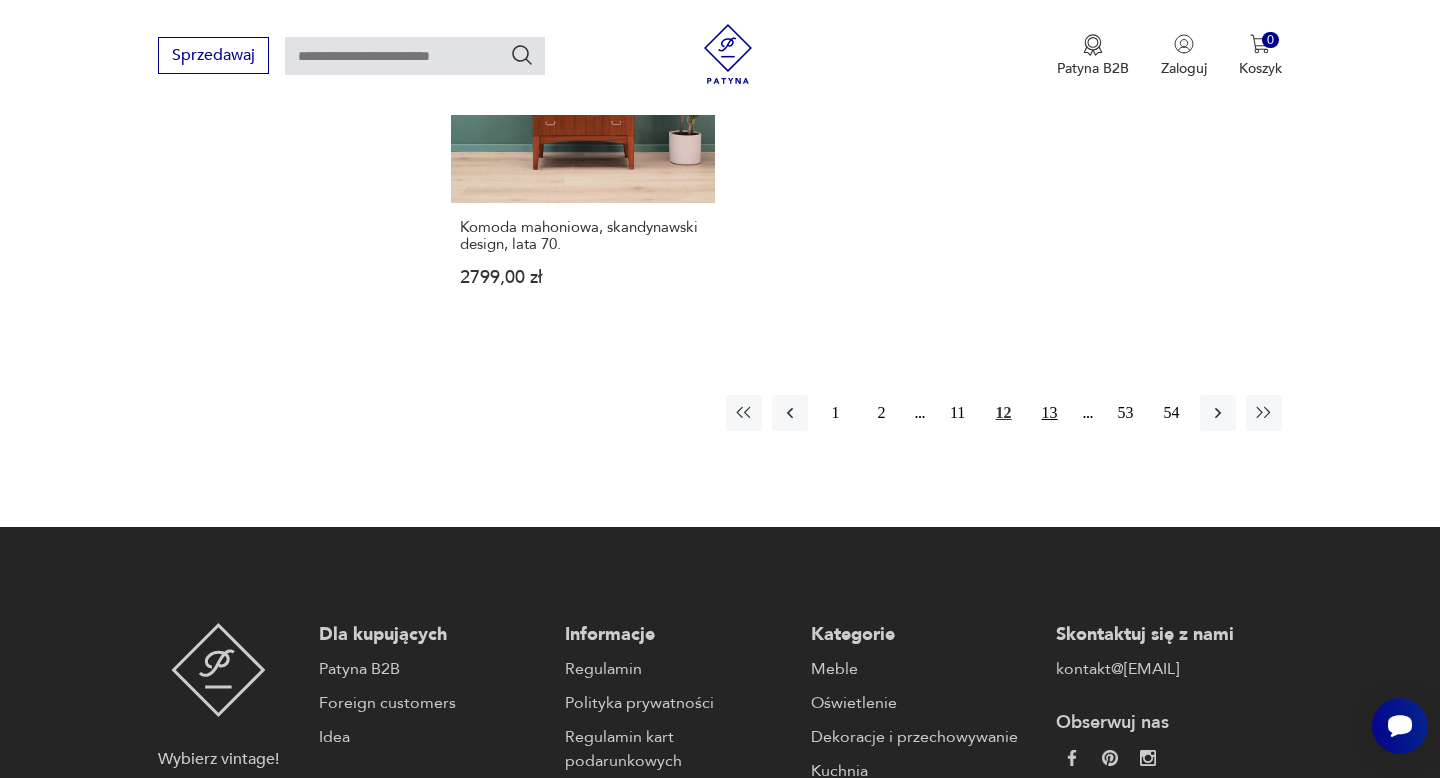 click on "13" at bounding box center (1050, 413) 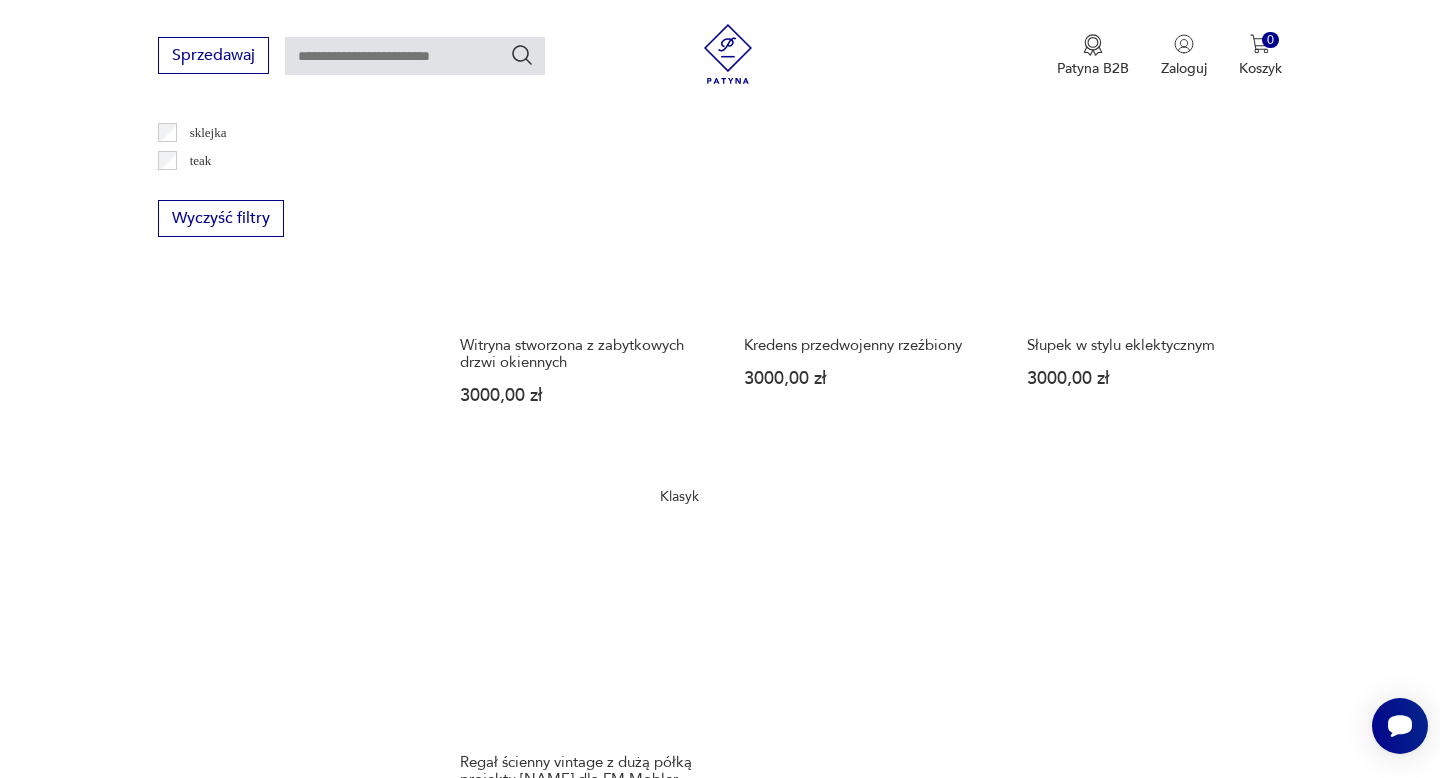 scroll, scrollTop: 2840, scrollLeft: 0, axis: vertical 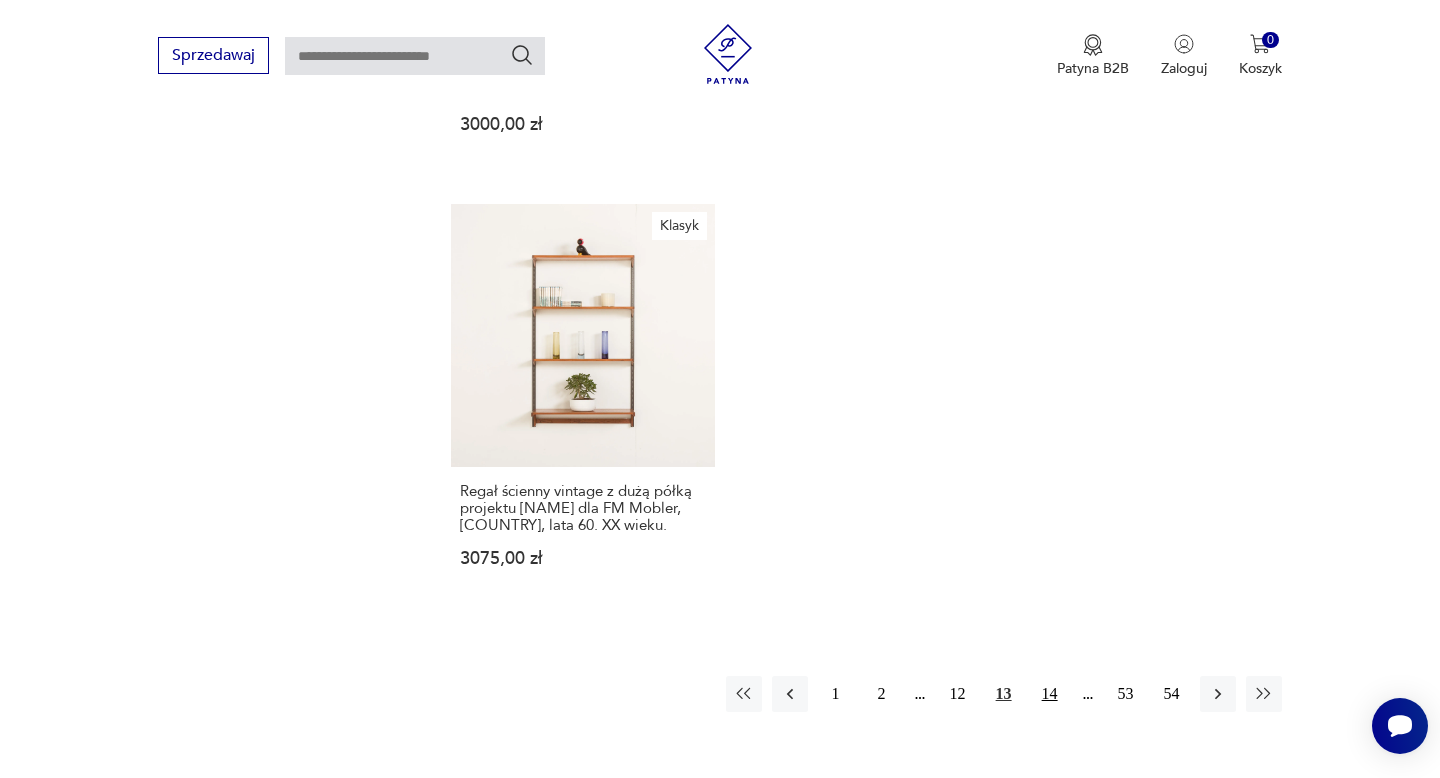 click on "14" at bounding box center [1050, 694] 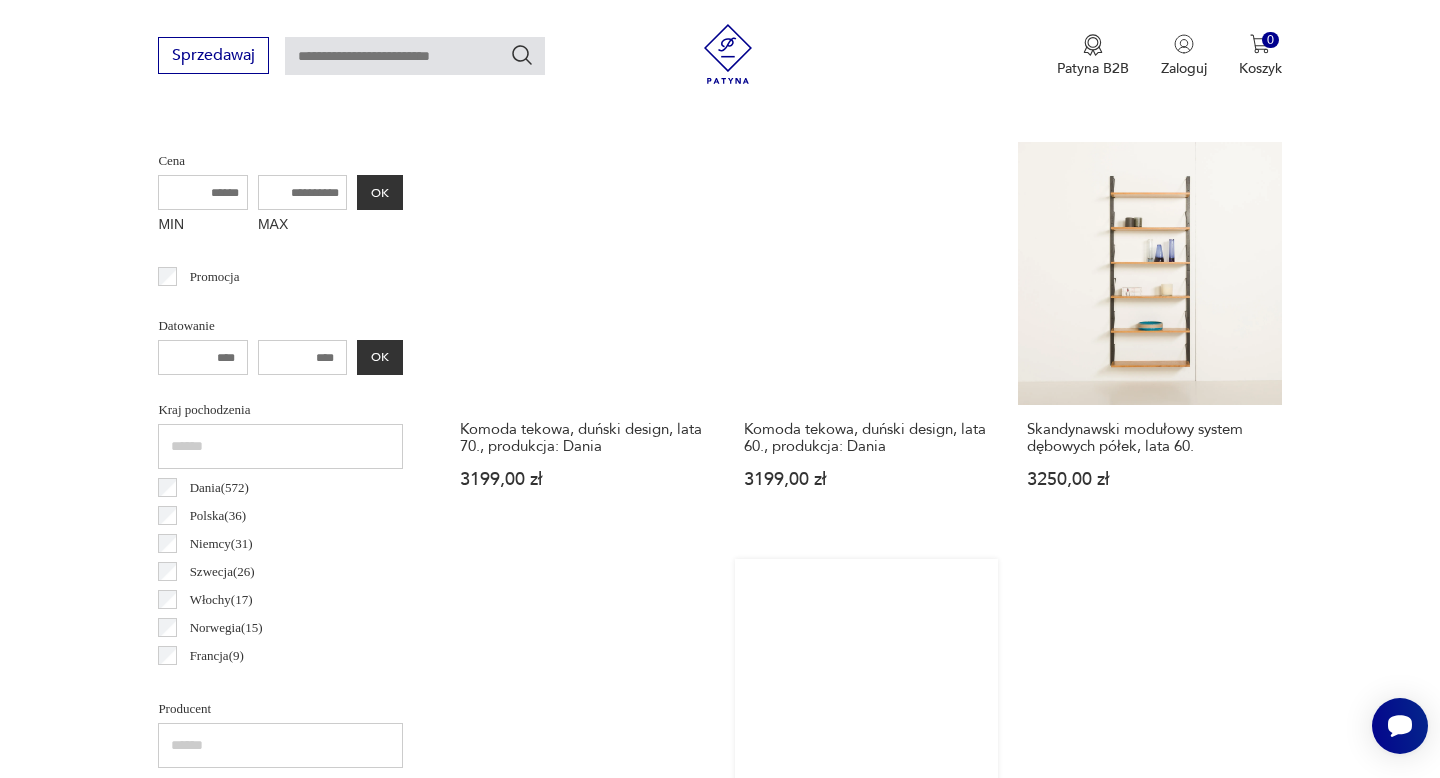 scroll, scrollTop: 771, scrollLeft: 0, axis: vertical 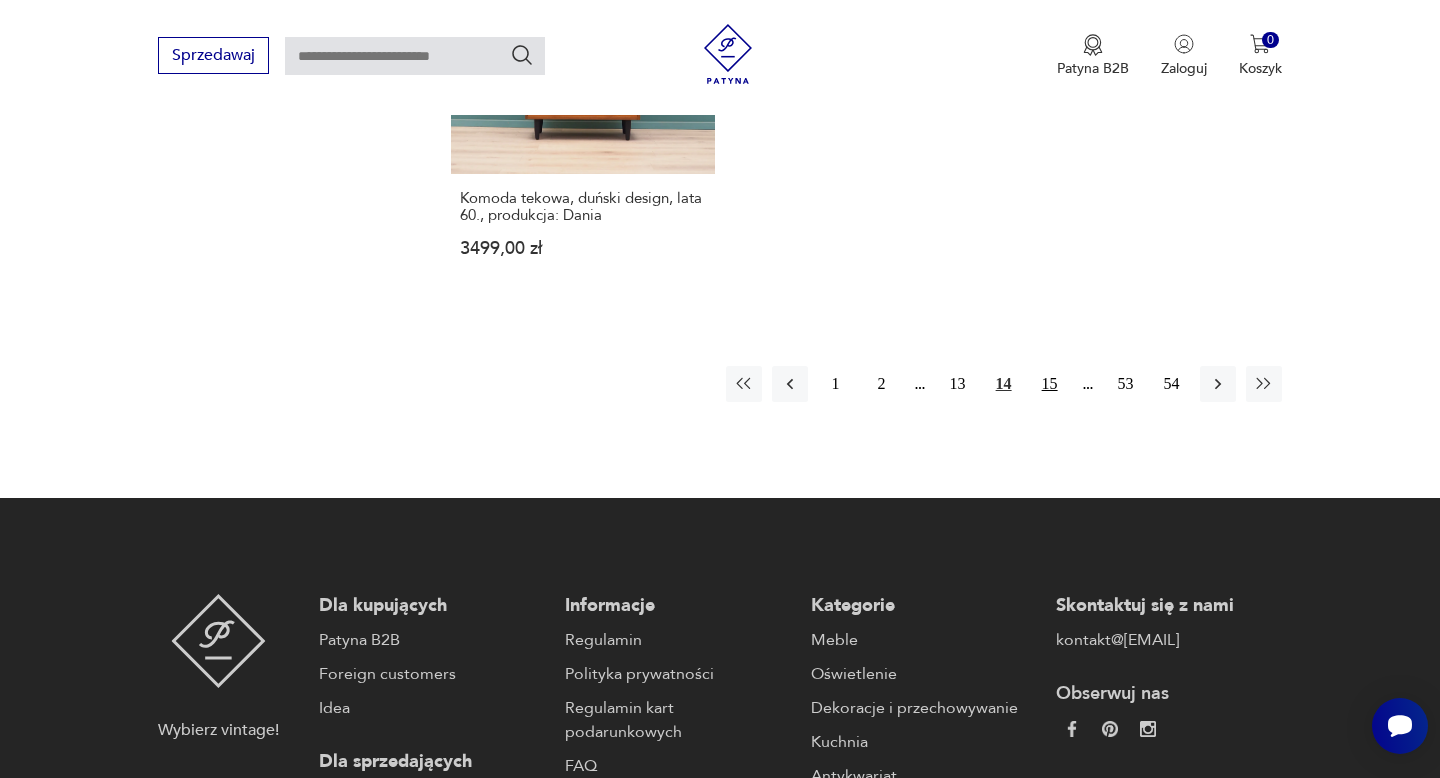 click on "15" at bounding box center (1050, 384) 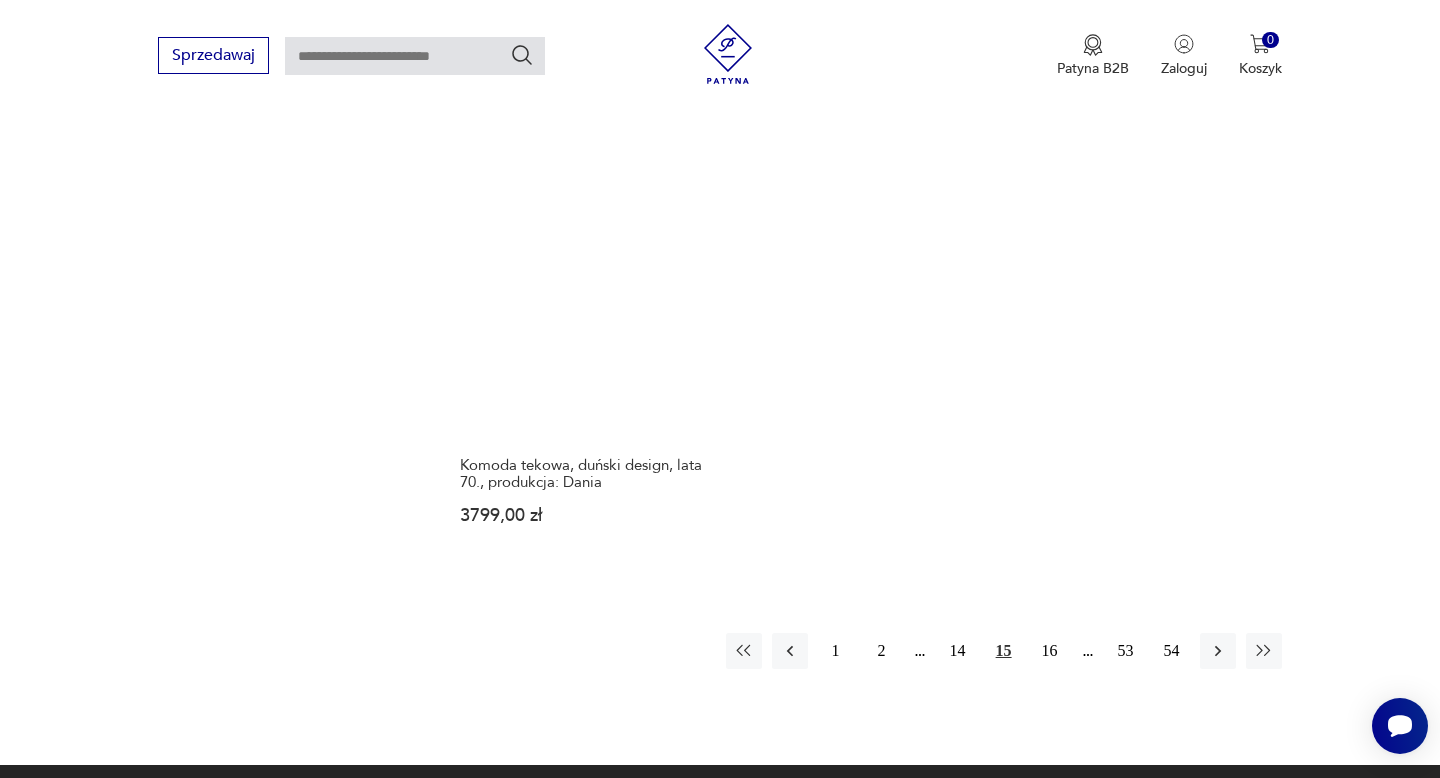 scroll, scrollTop: 2897, scrollLeft: 0, axis: vertical 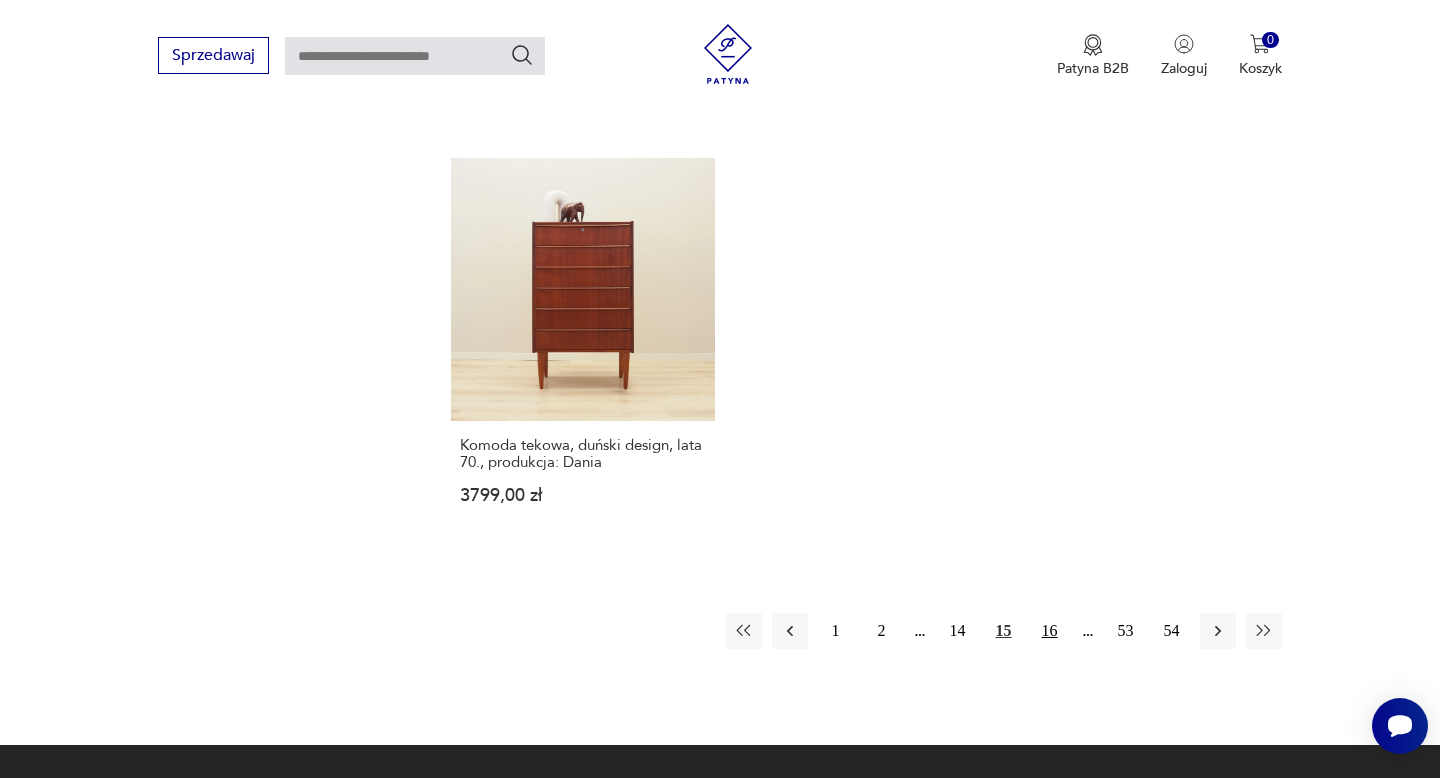click on "16" at bounding box center (1050, 631) 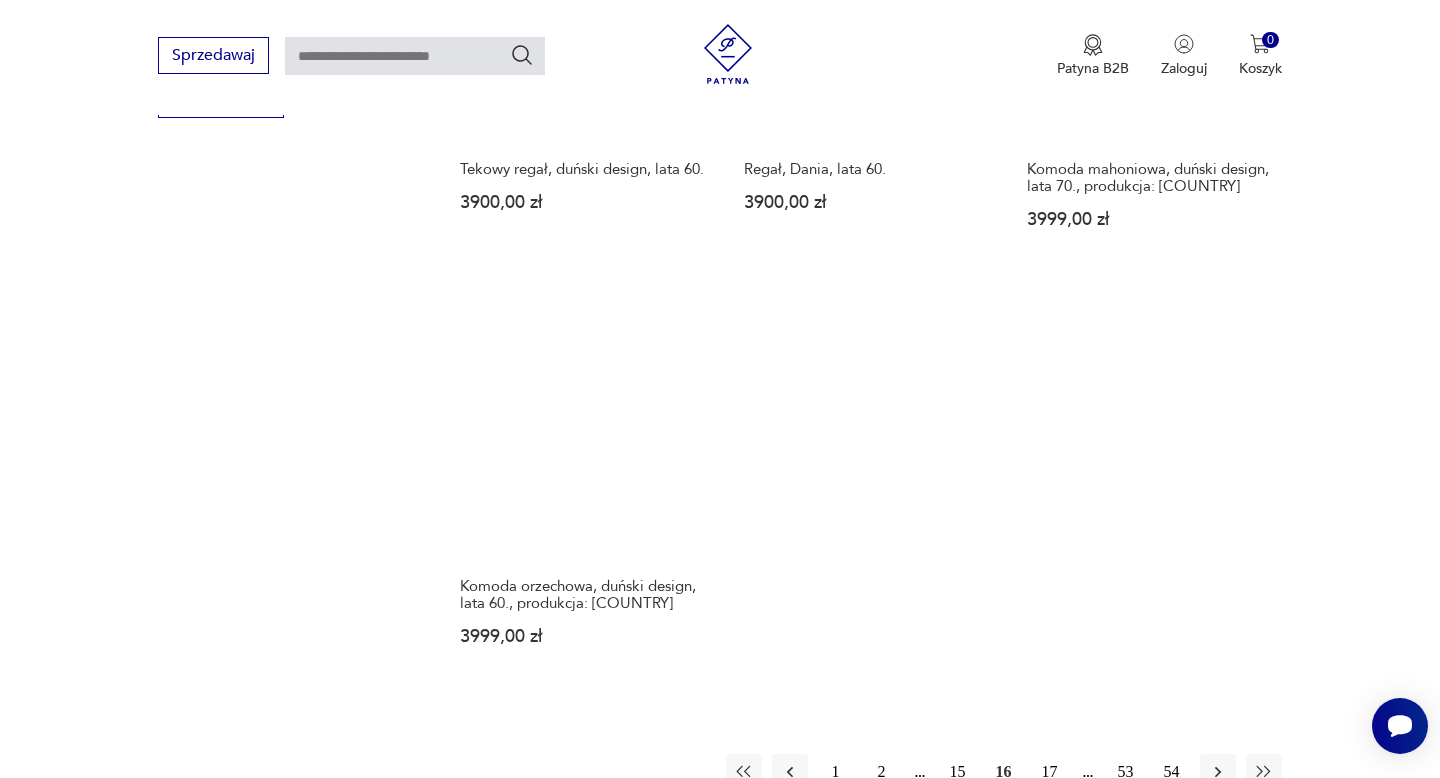 scroll, scrollTop: 2824, scrollLeft: 0, axis: vertical 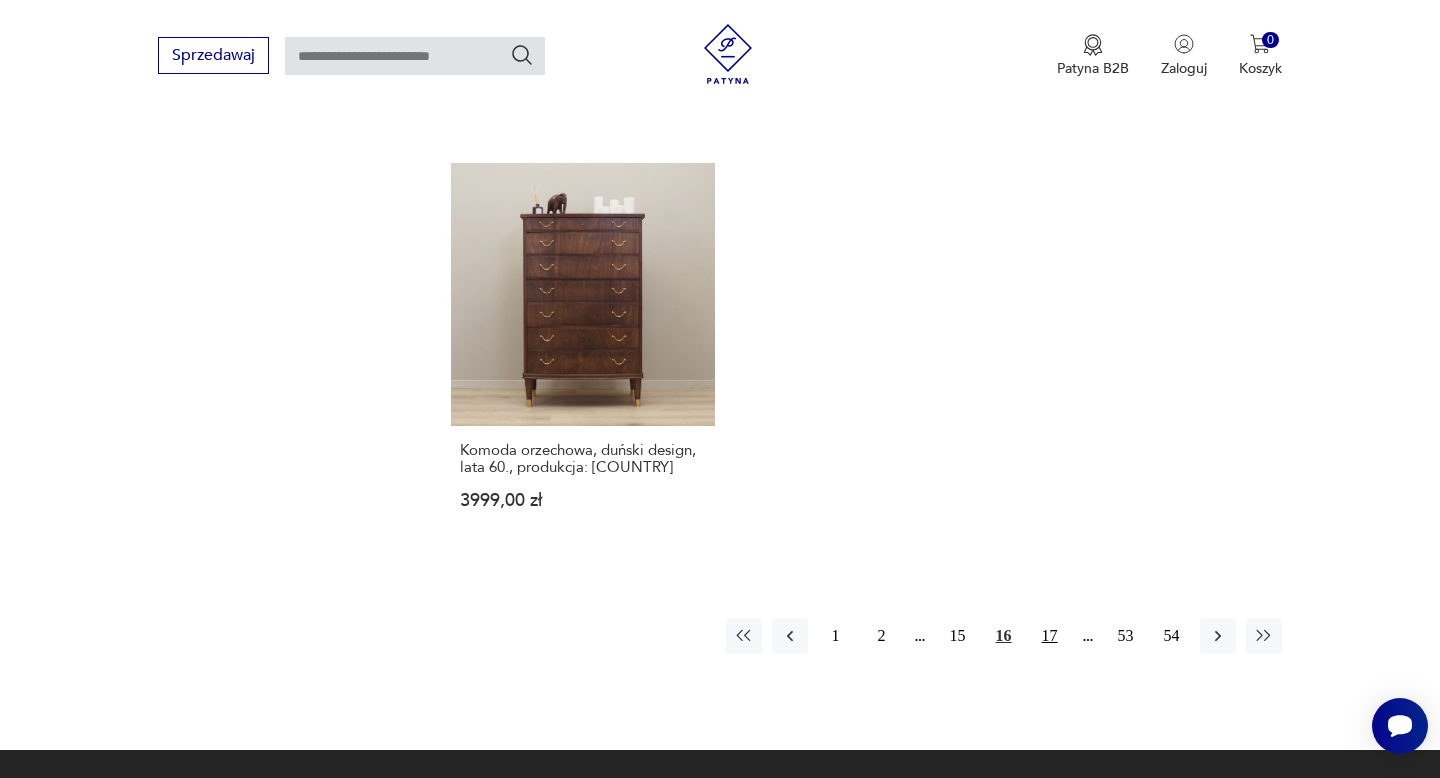 click on "17" at bounding box center (1050, 636) 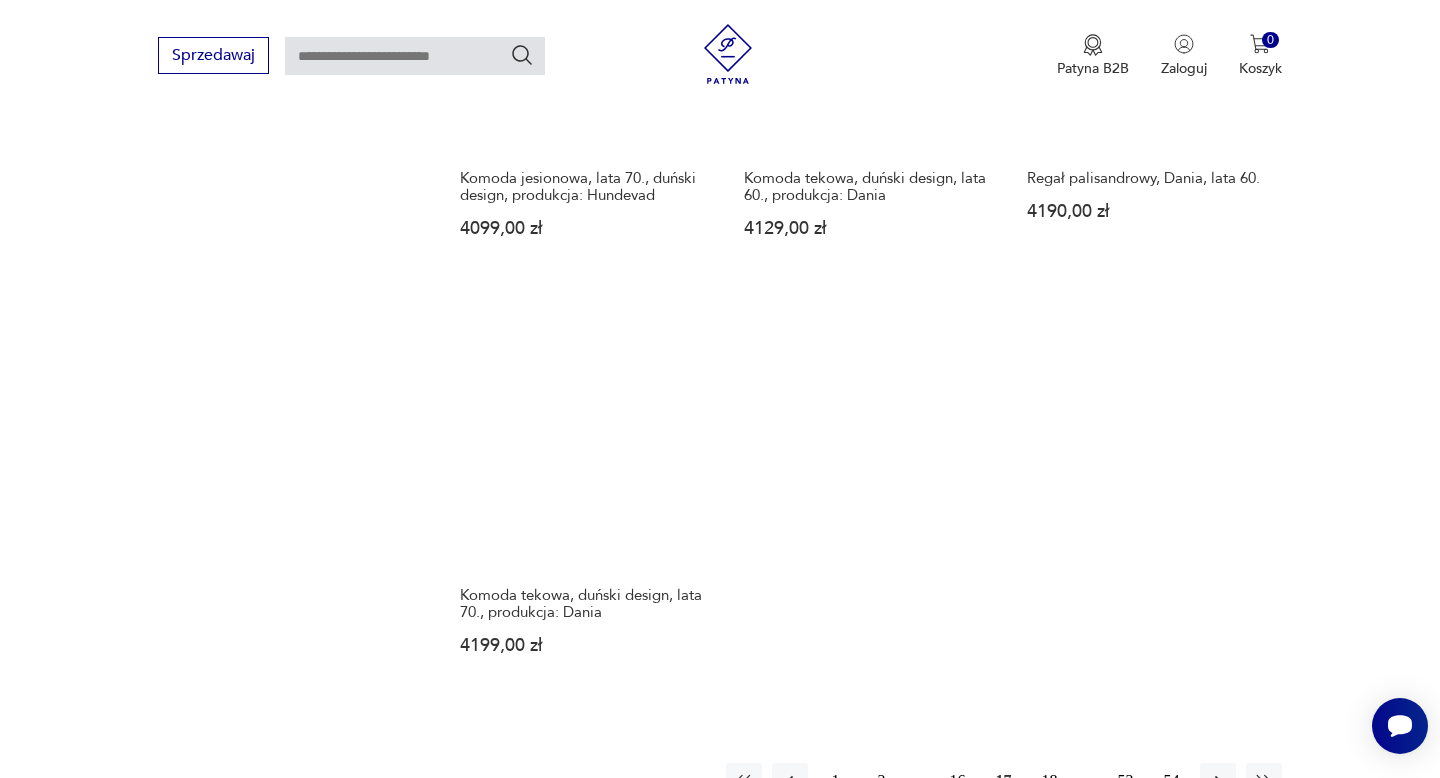 scroll, scrollTop: 2785, scrollLeft: 0, axis: vertical 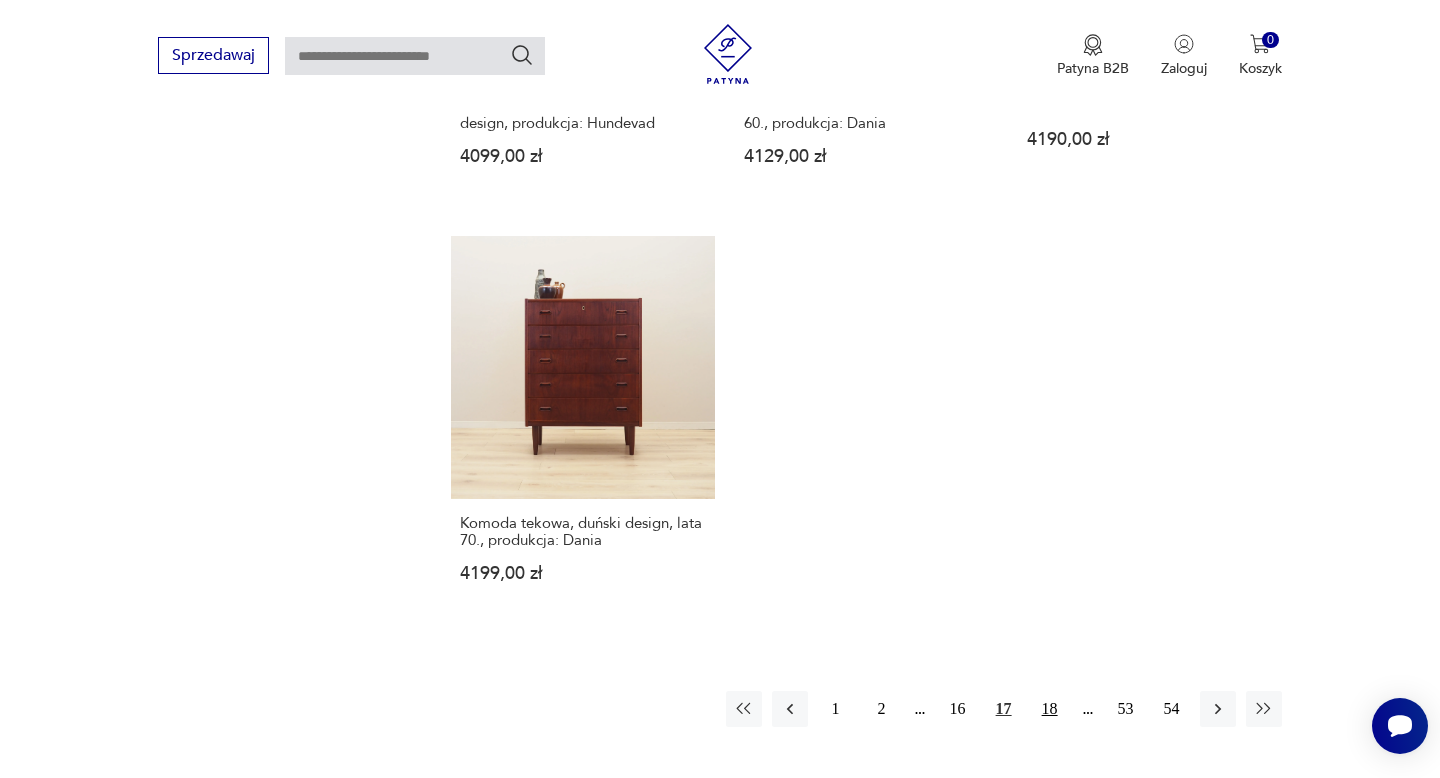 click on "18" at bounding box center (1050, 709) 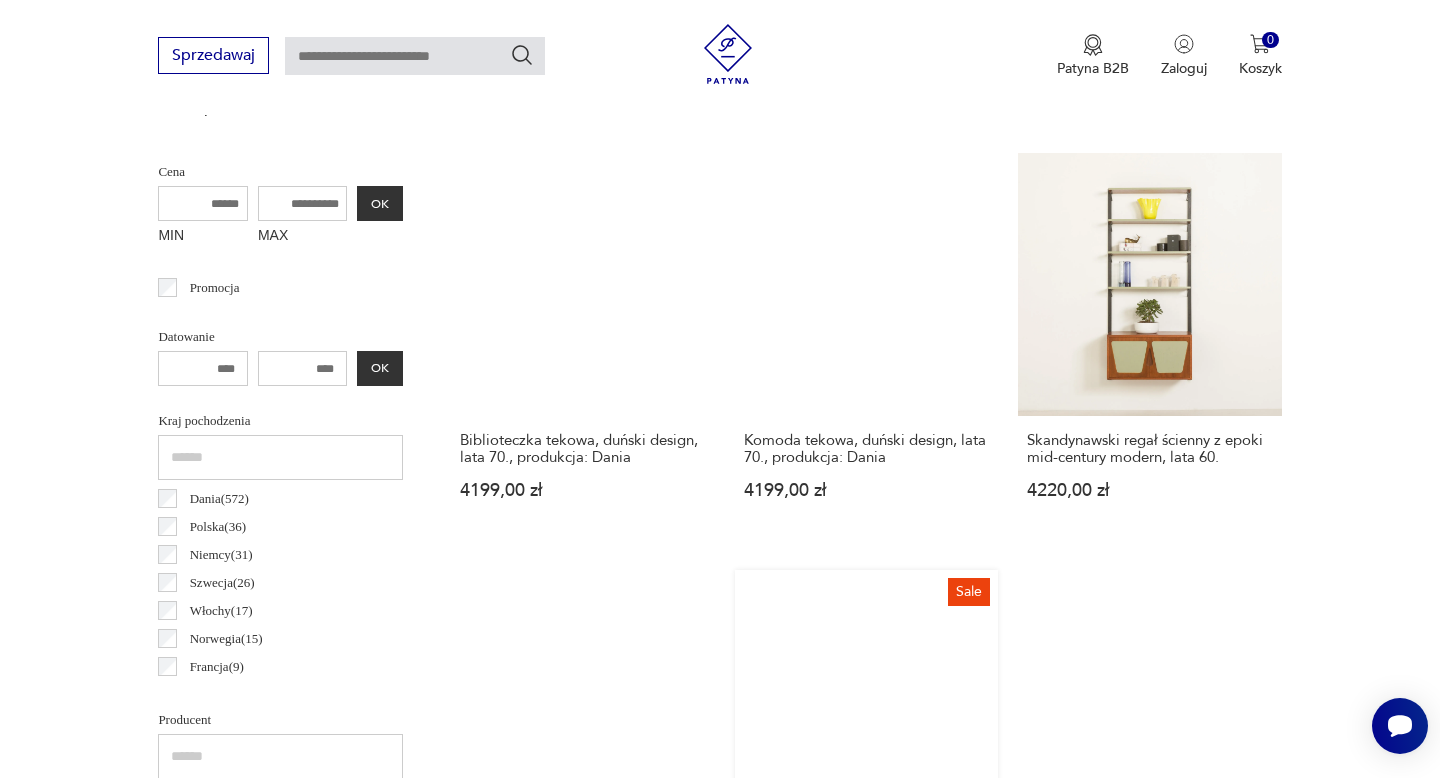 scroll, scrollTop: 750, scrollLeft: 0, axis: vertical 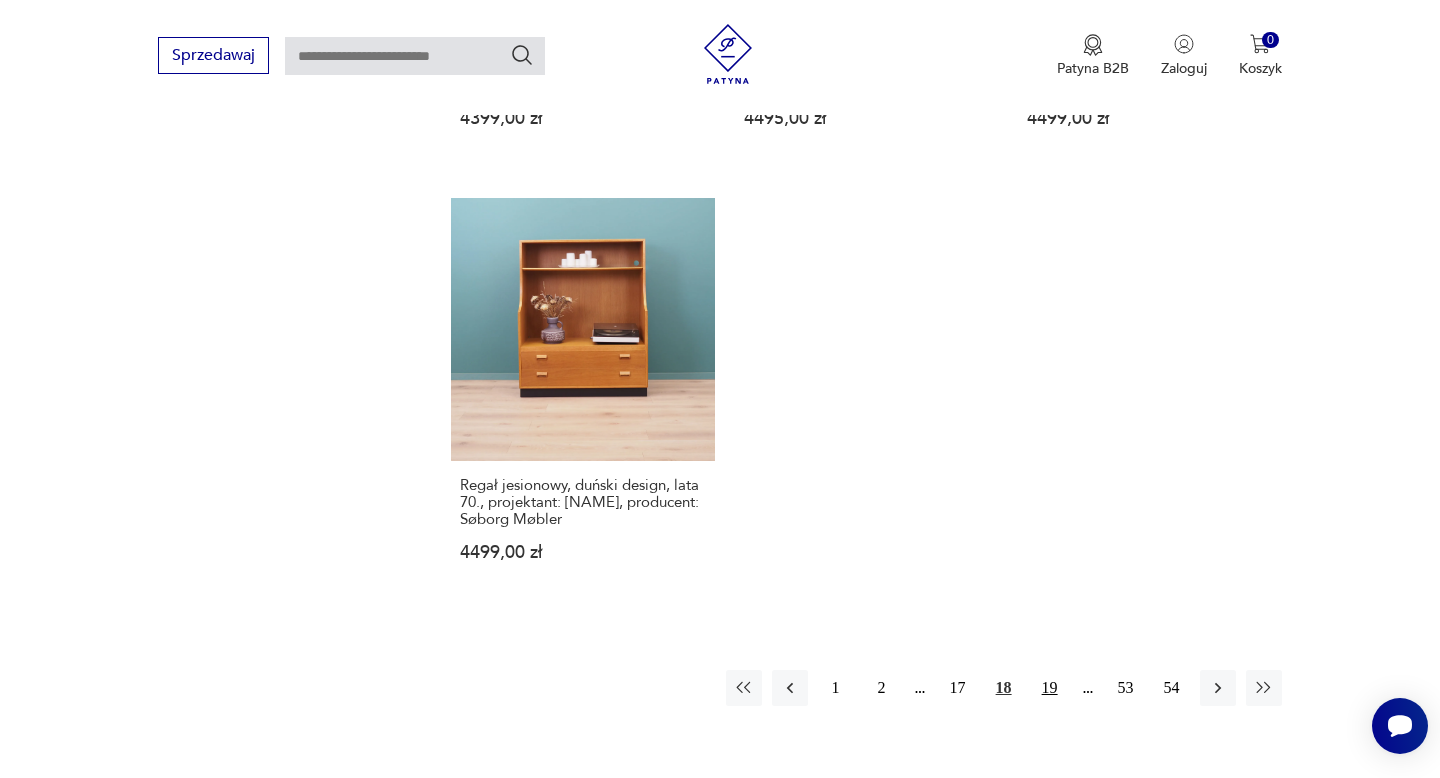 click on "19" at bounding box center [1050, 688] 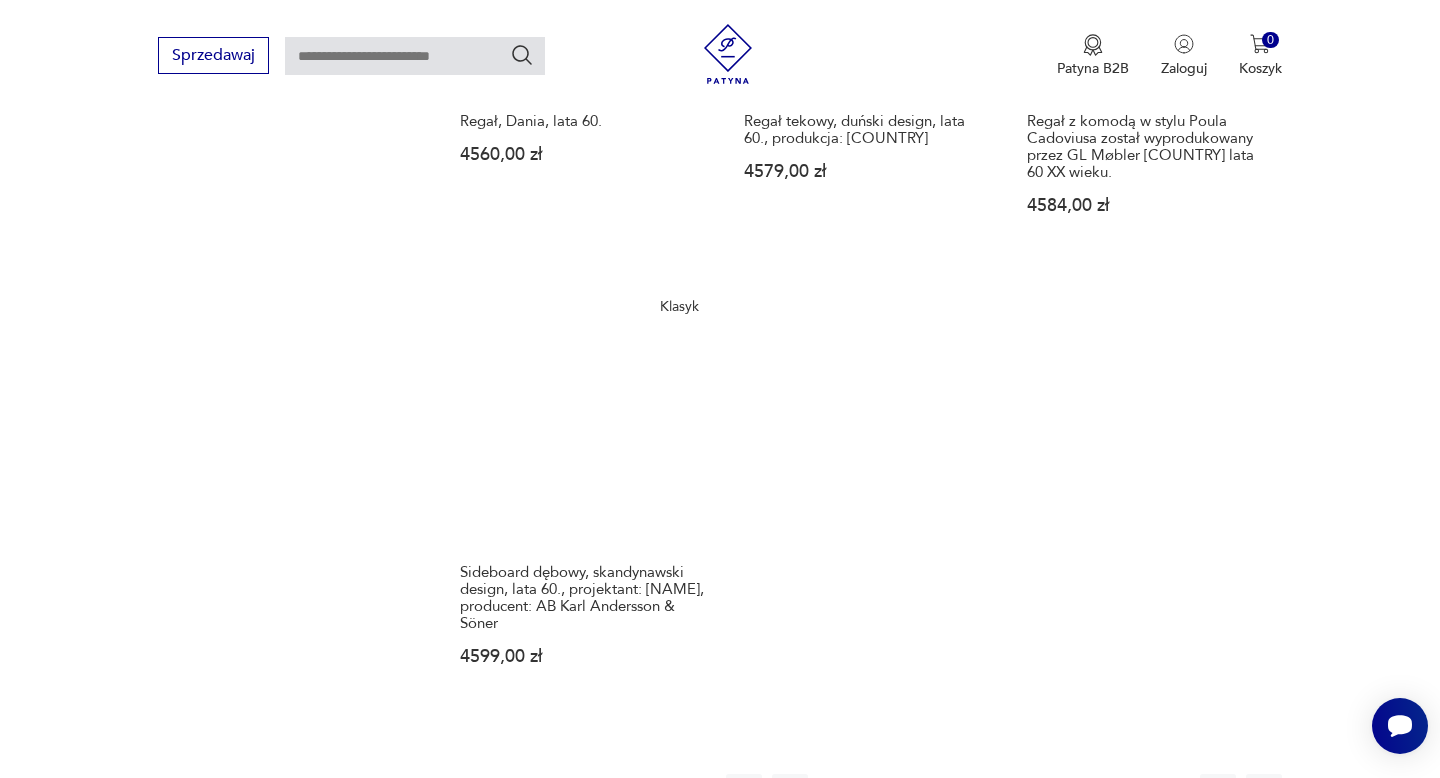 scroll, scrollTop: 2869, scrollLeft: 0, axis: vertical 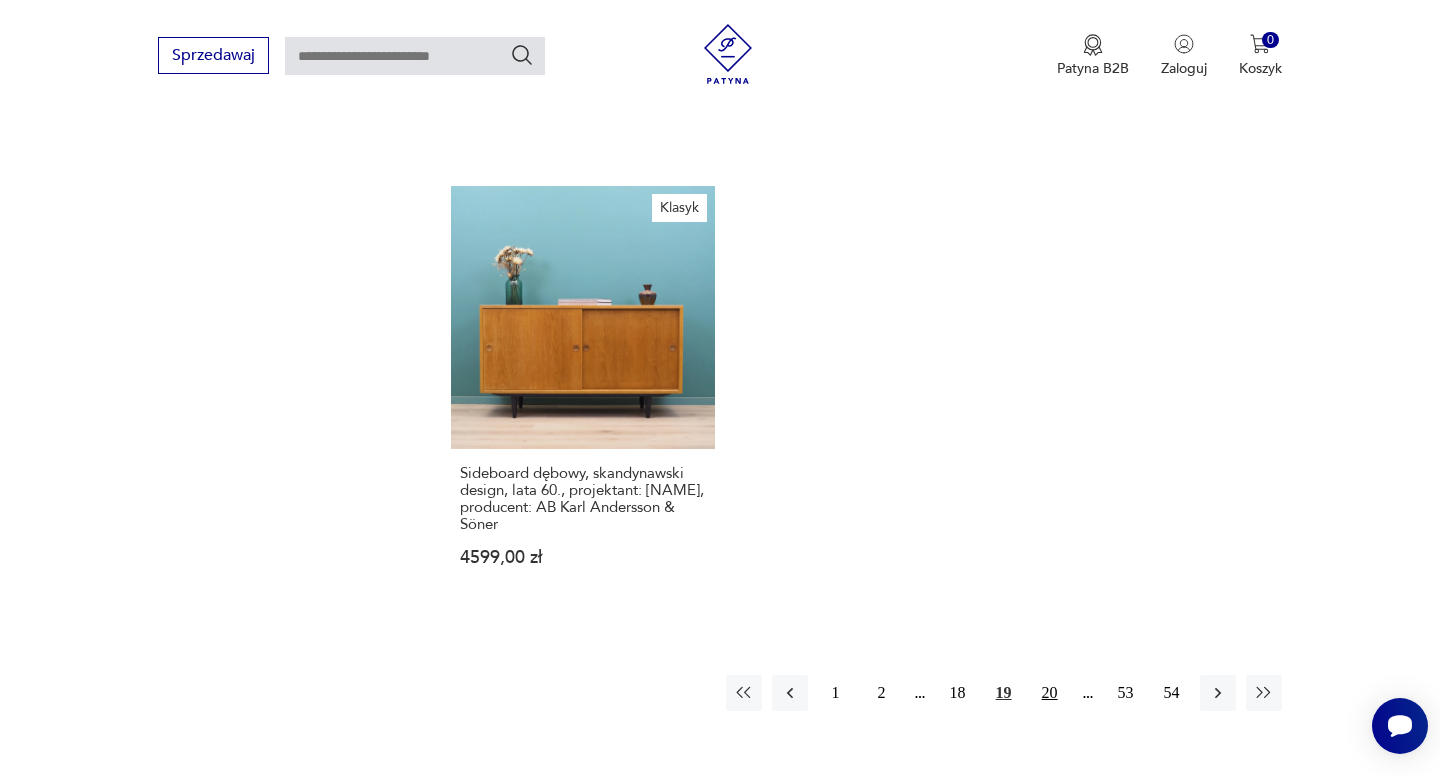 click on "20" at bounding box center [1050, 693] 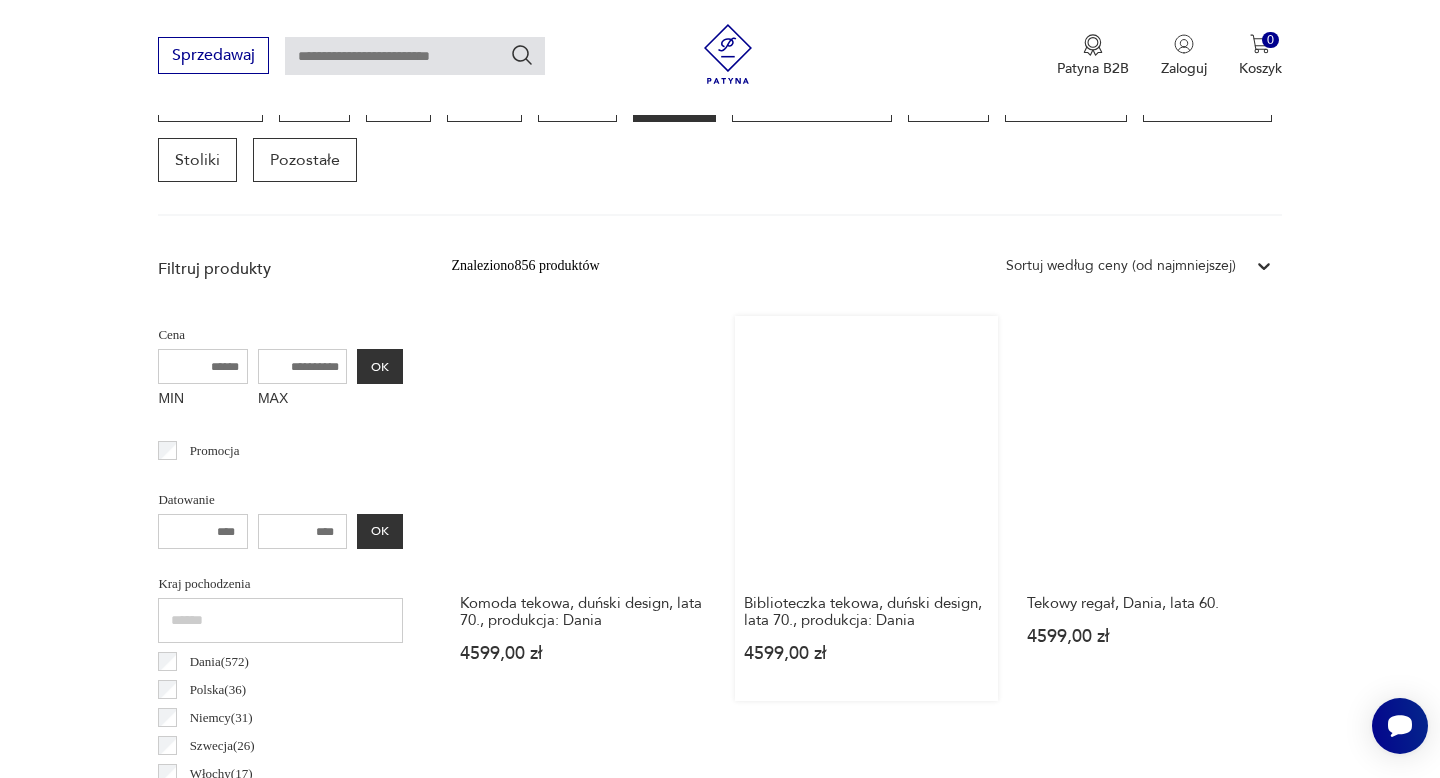 scroll, scrollTop: 654, scrollLeft: 0, axis: vertical 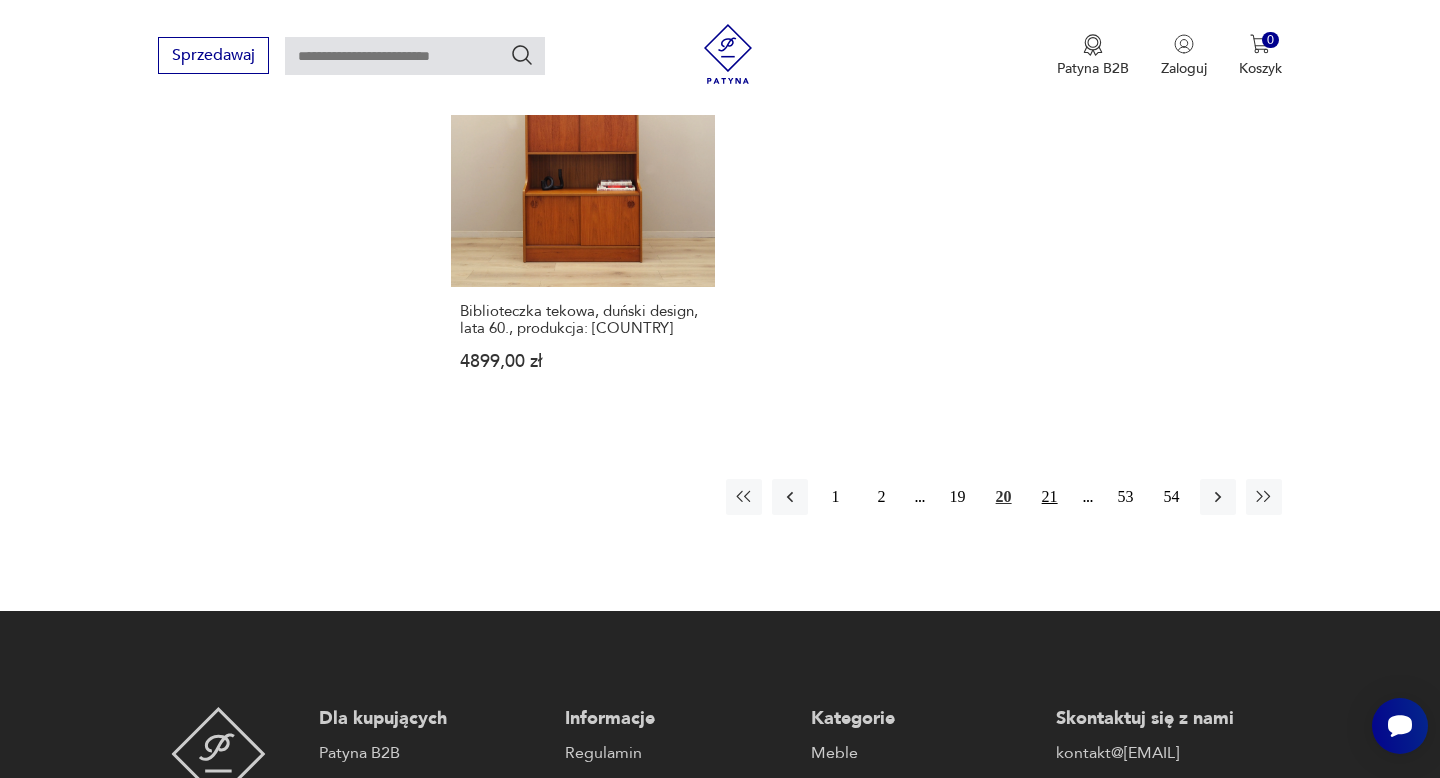 click on "21" at bounding box center [1050, 497] 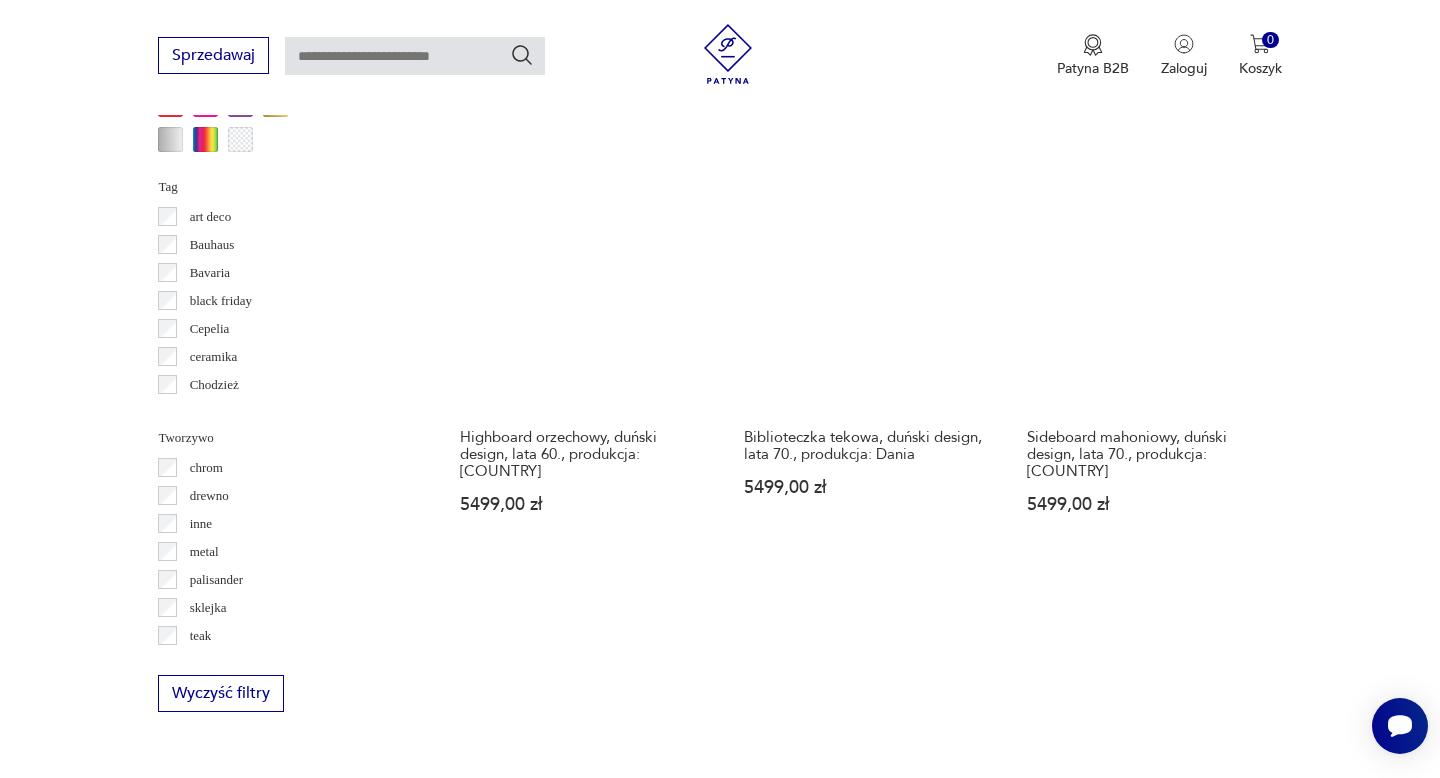 scroll, scrollTop: 2099, scrollLeft: 0, axis: vertical 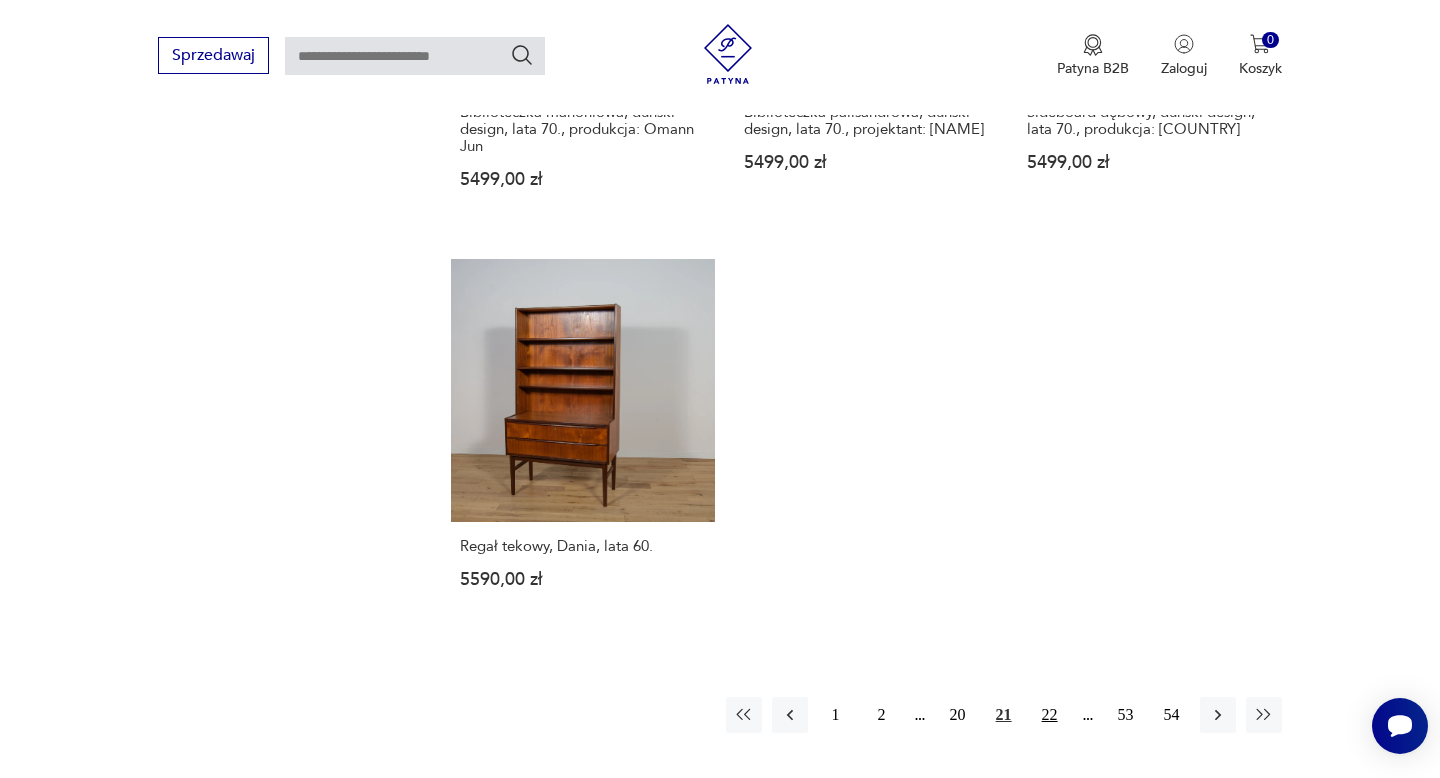 click on "22" at bounding box center (1050, 715) 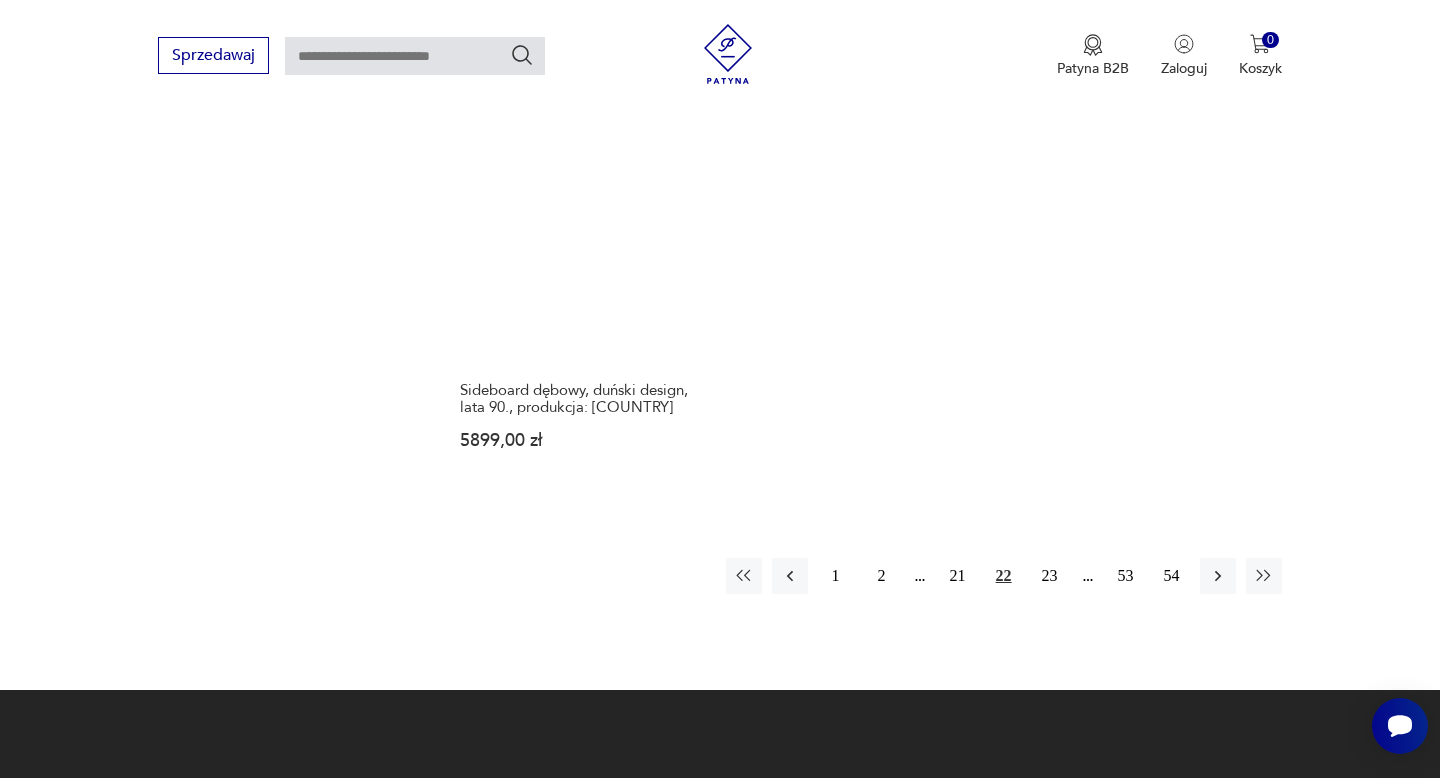 scroll, scrollTop: 2977, scrollLeft: 0, axis: vertical 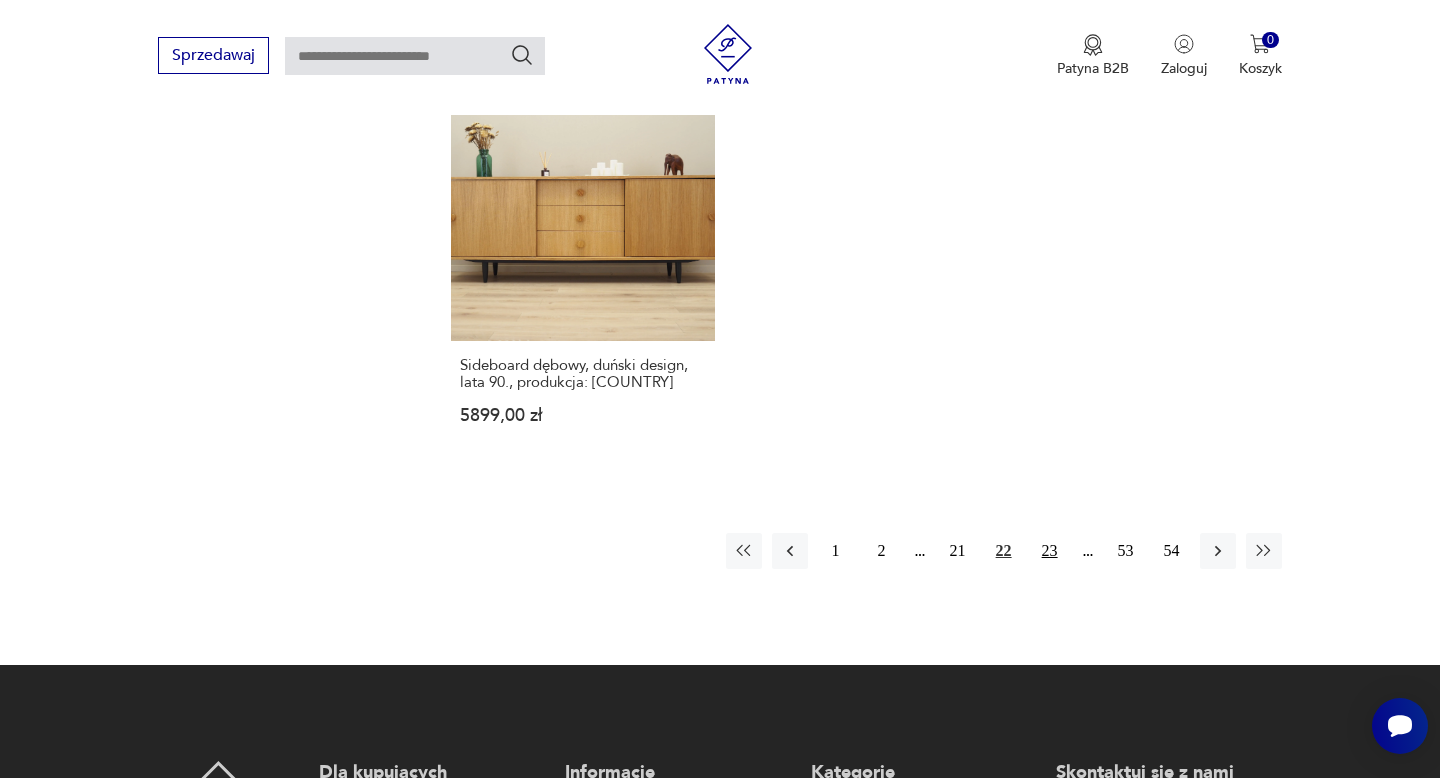 click on "23" at bounding box center (1050, 551) 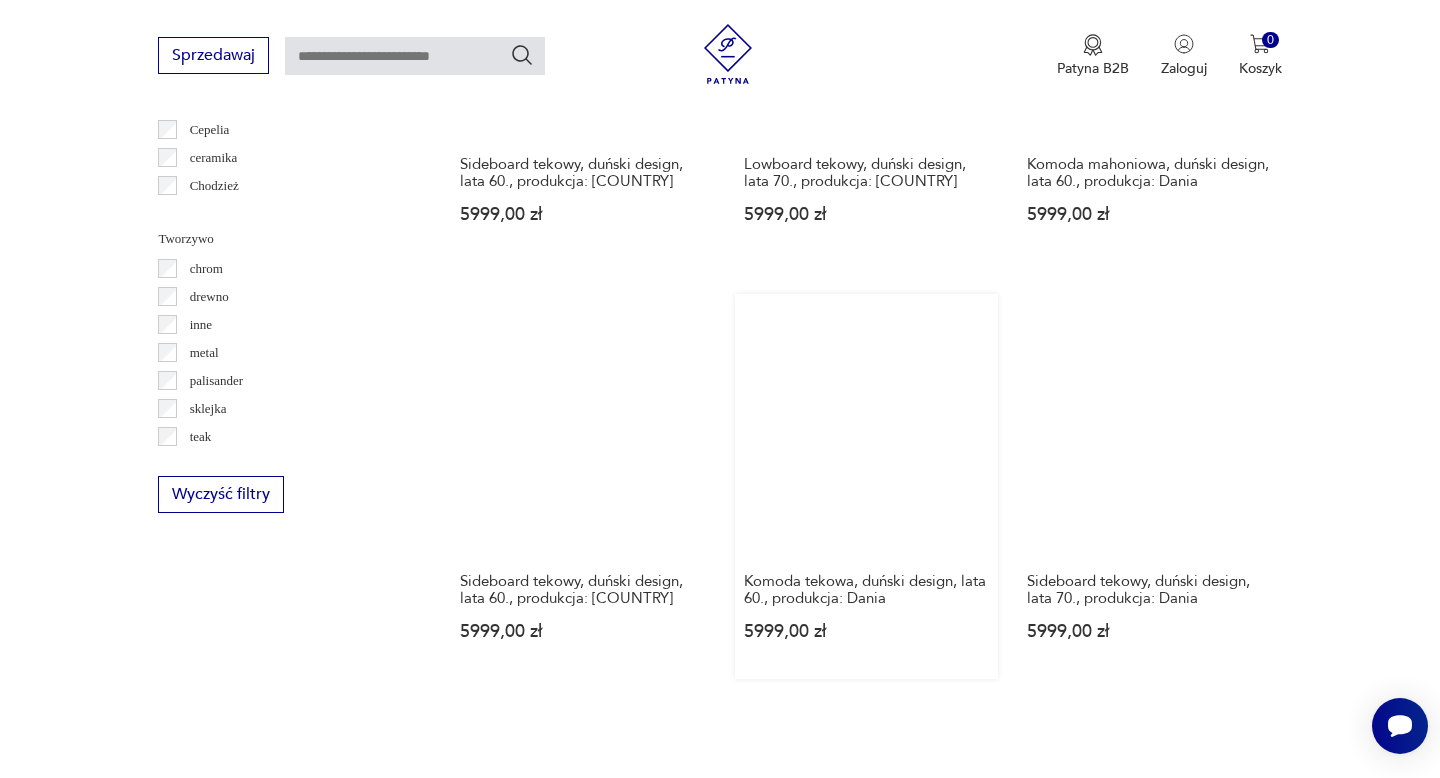 scroll, scrollTop: 2305, scrollLeft: 0, axis: vertical 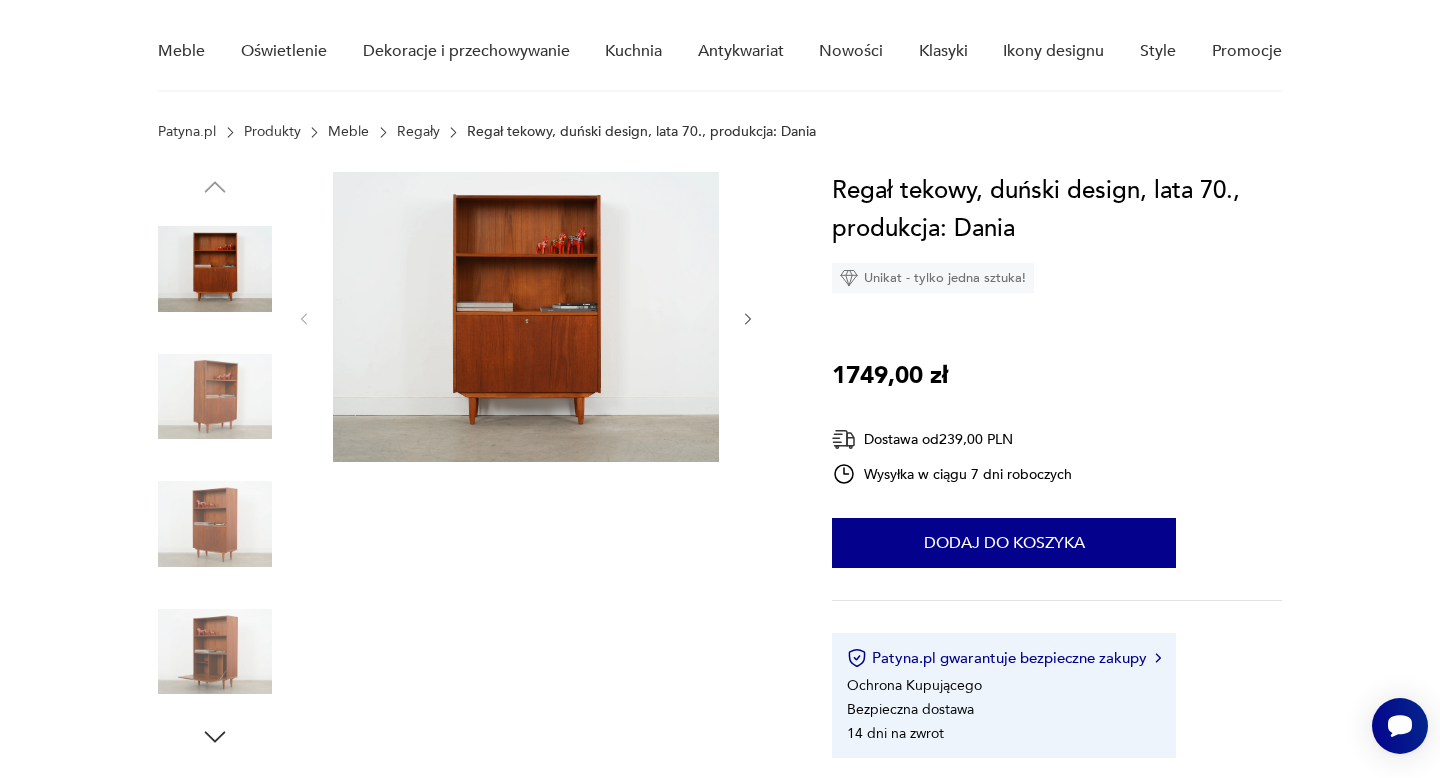click at bounding box center [215, 397] 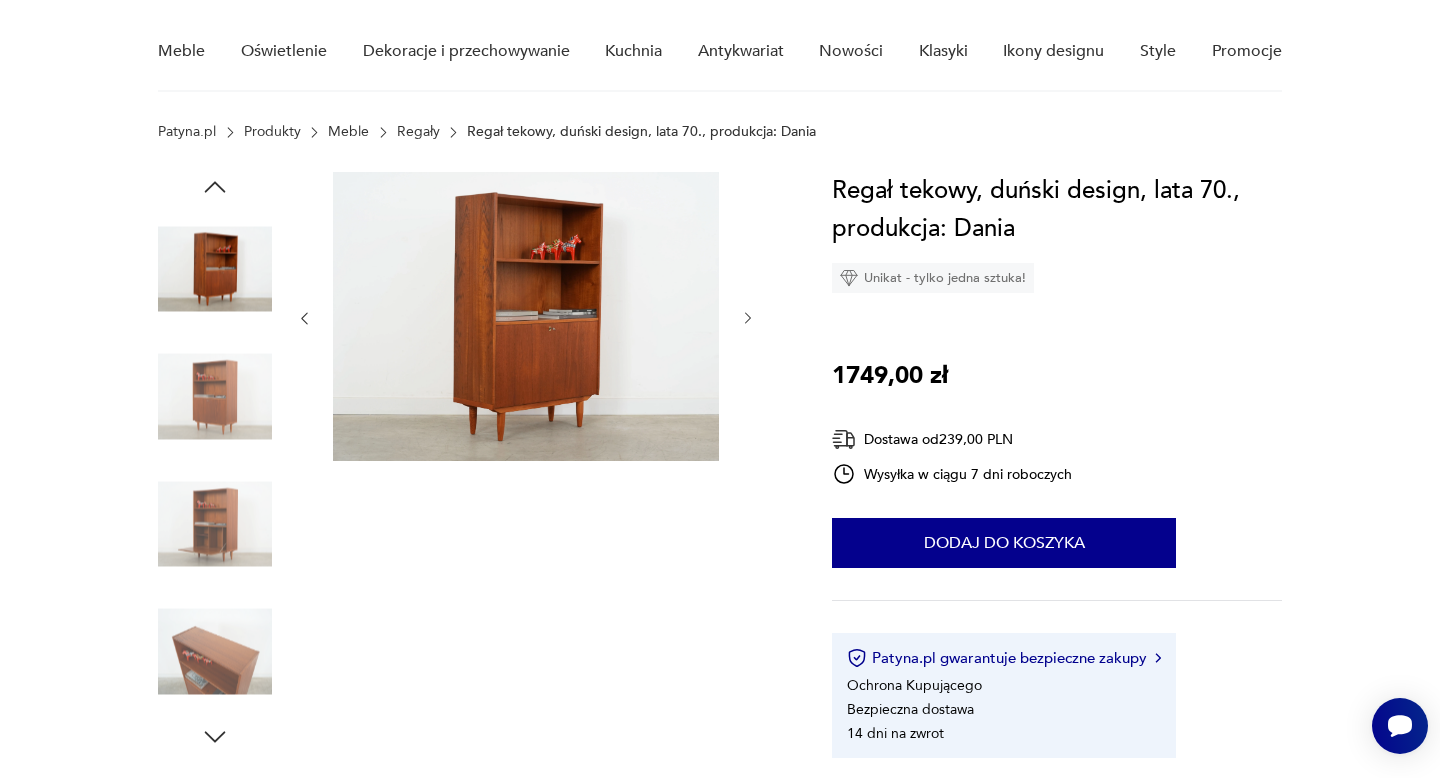 click at bounding box center [215, 524] 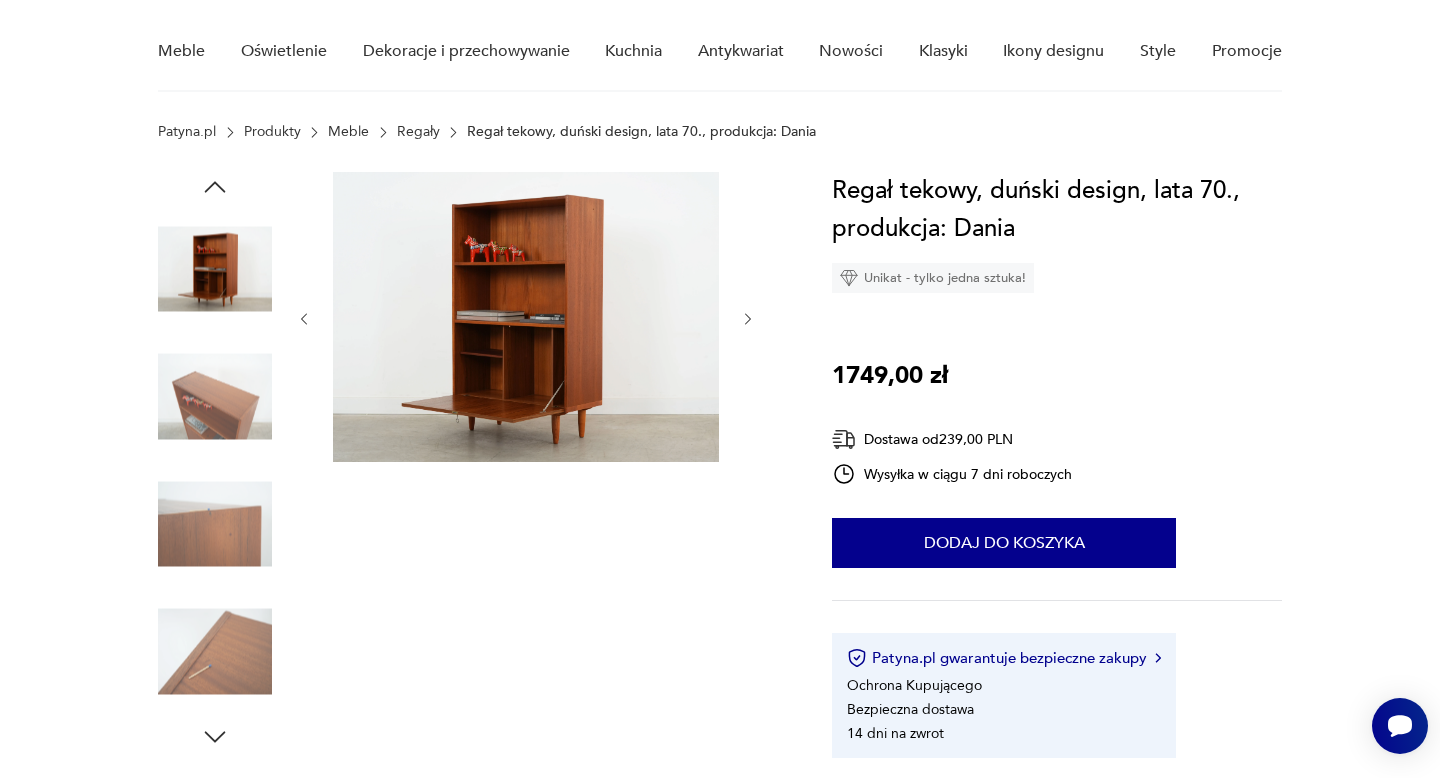 click at bounding box center (215, 652) 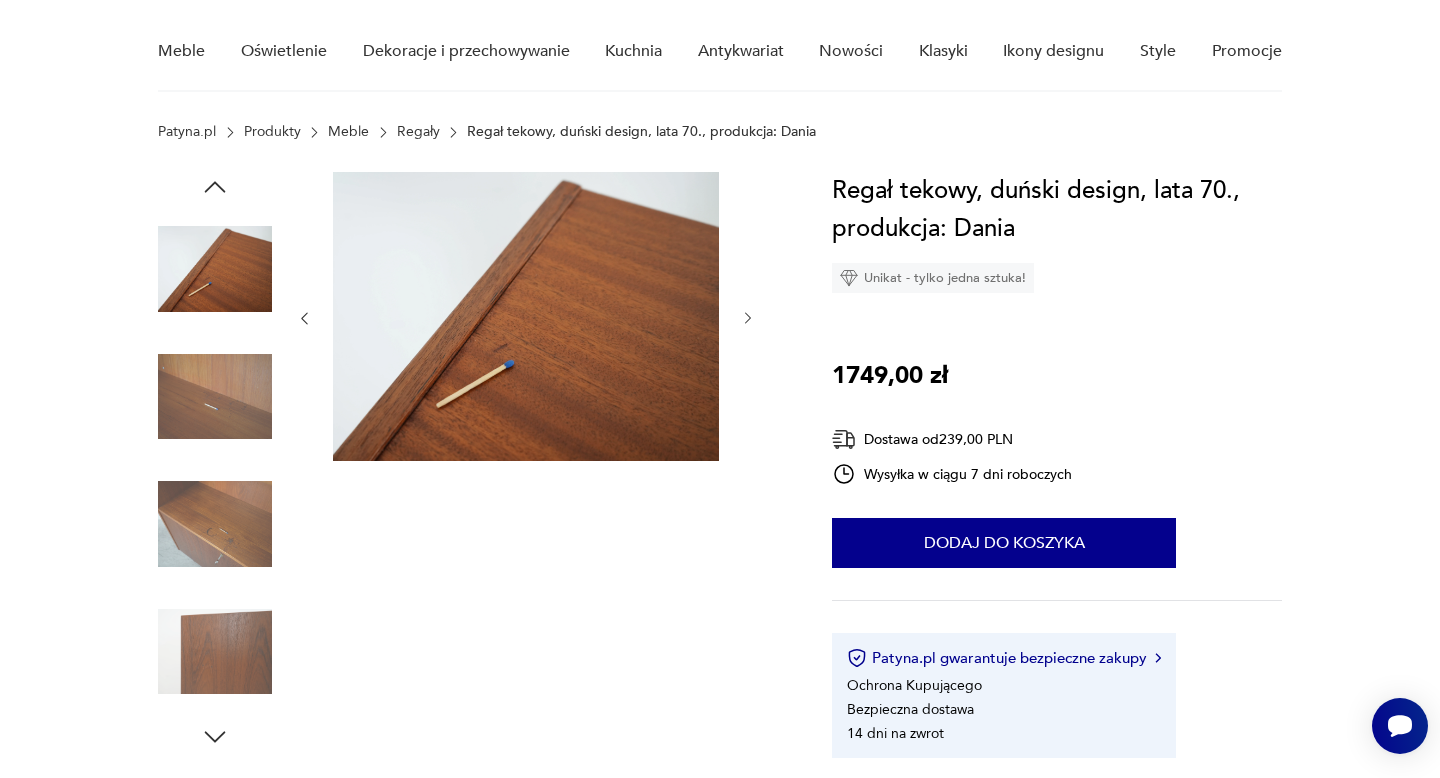 click at bounding box center [215, 652] 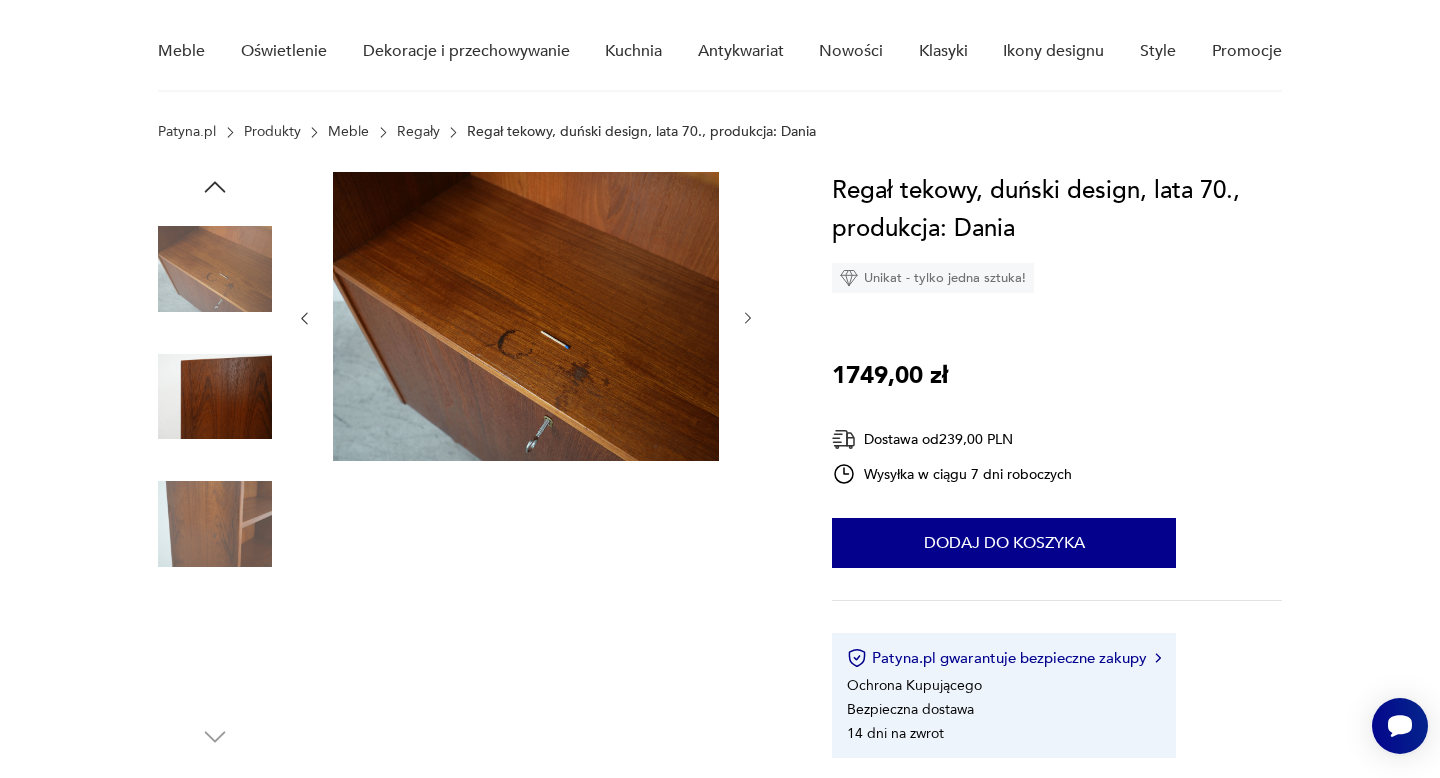 click at bounding box center [215, 652] 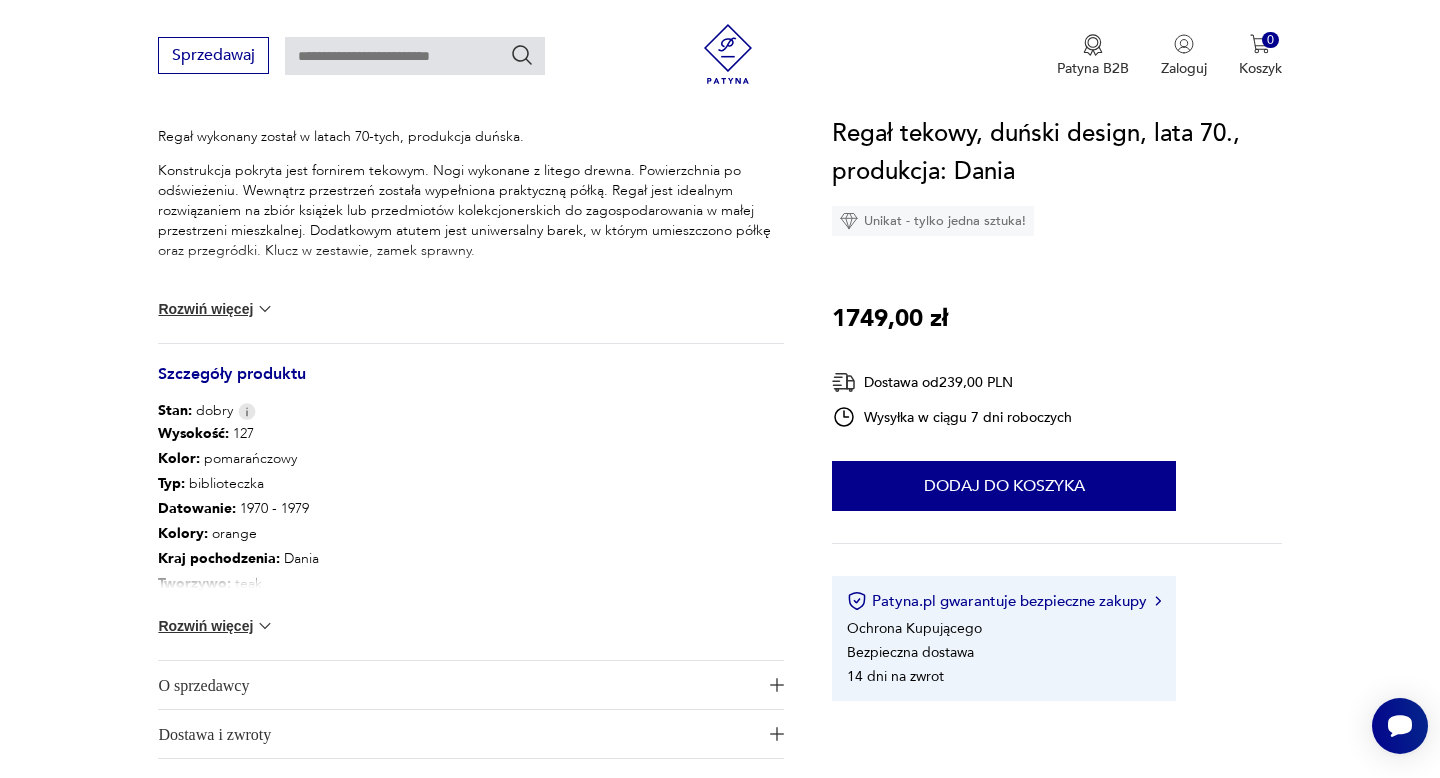 scroll, scrollTop: 861, scrollLeft: 0, axis: vertical 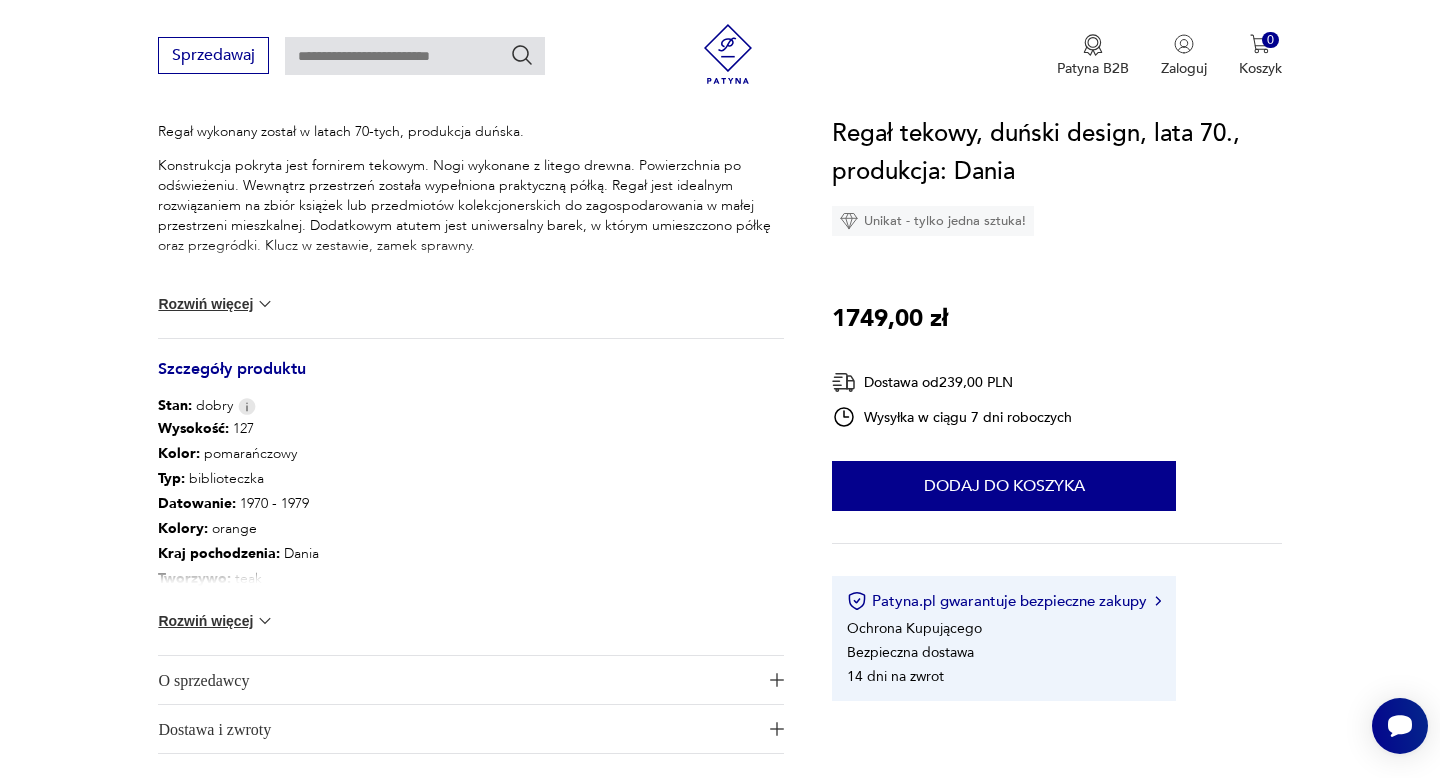 click on "Rozwiń więcej" at bounding box center (216, 621) 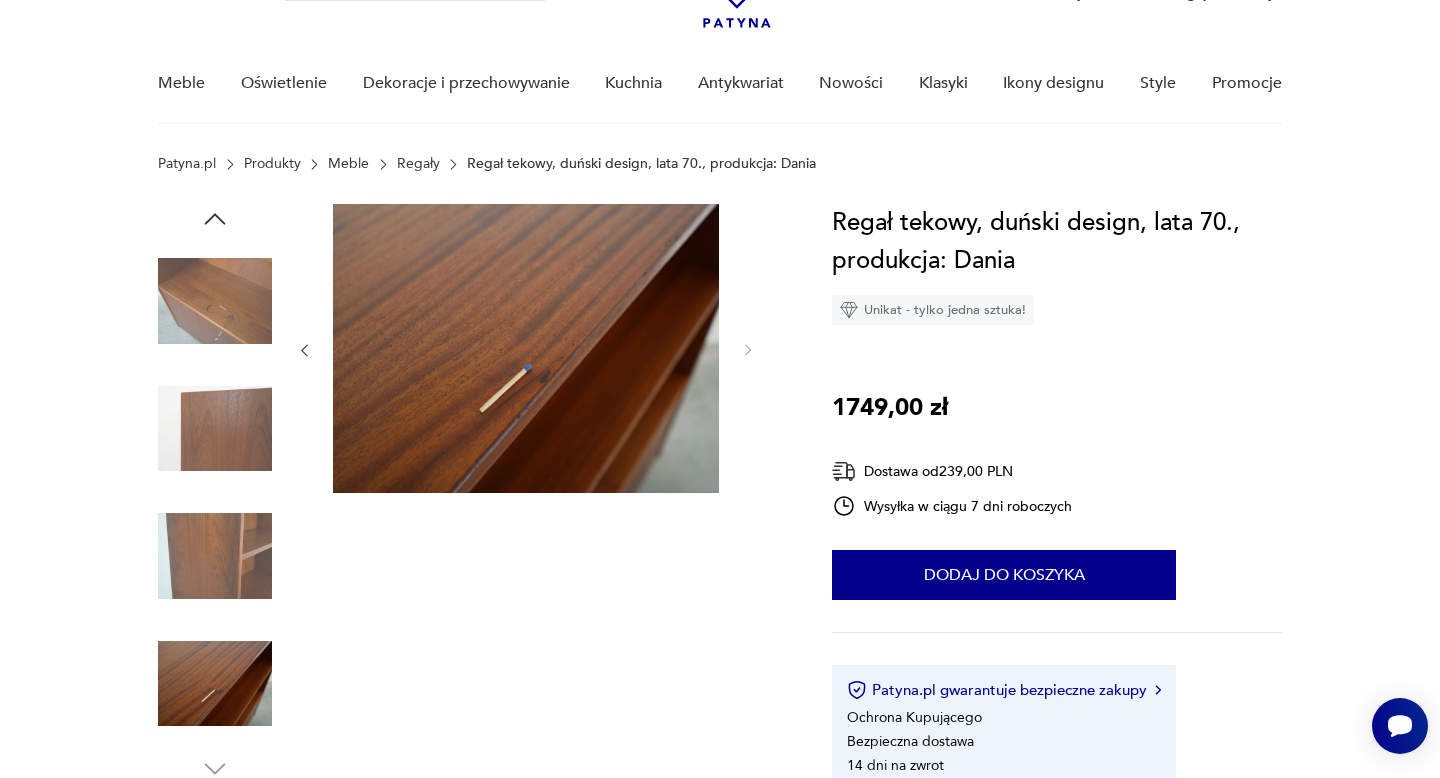 scroll, scrollTop: 0, scrollLeft: 0, axis: both 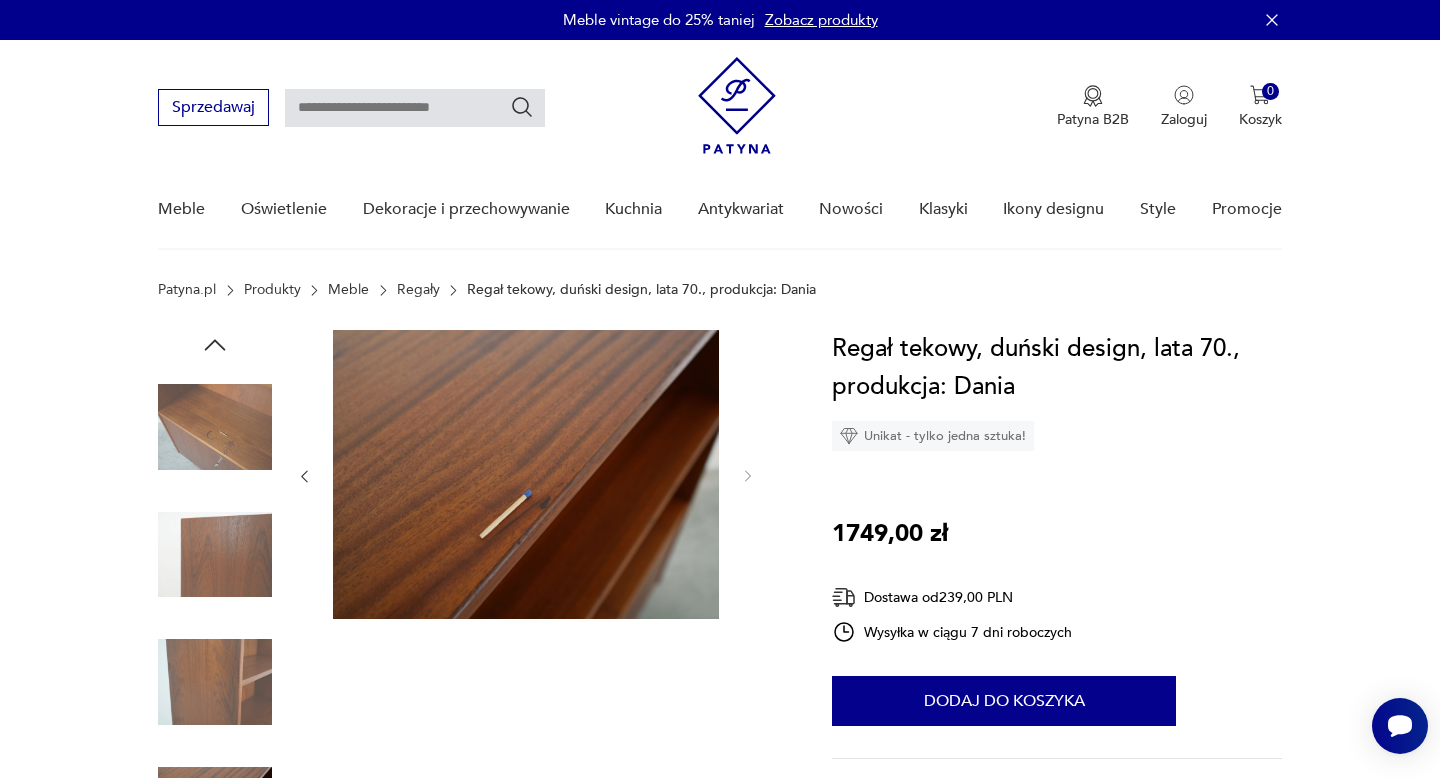 click at bounding box center [215, 427] 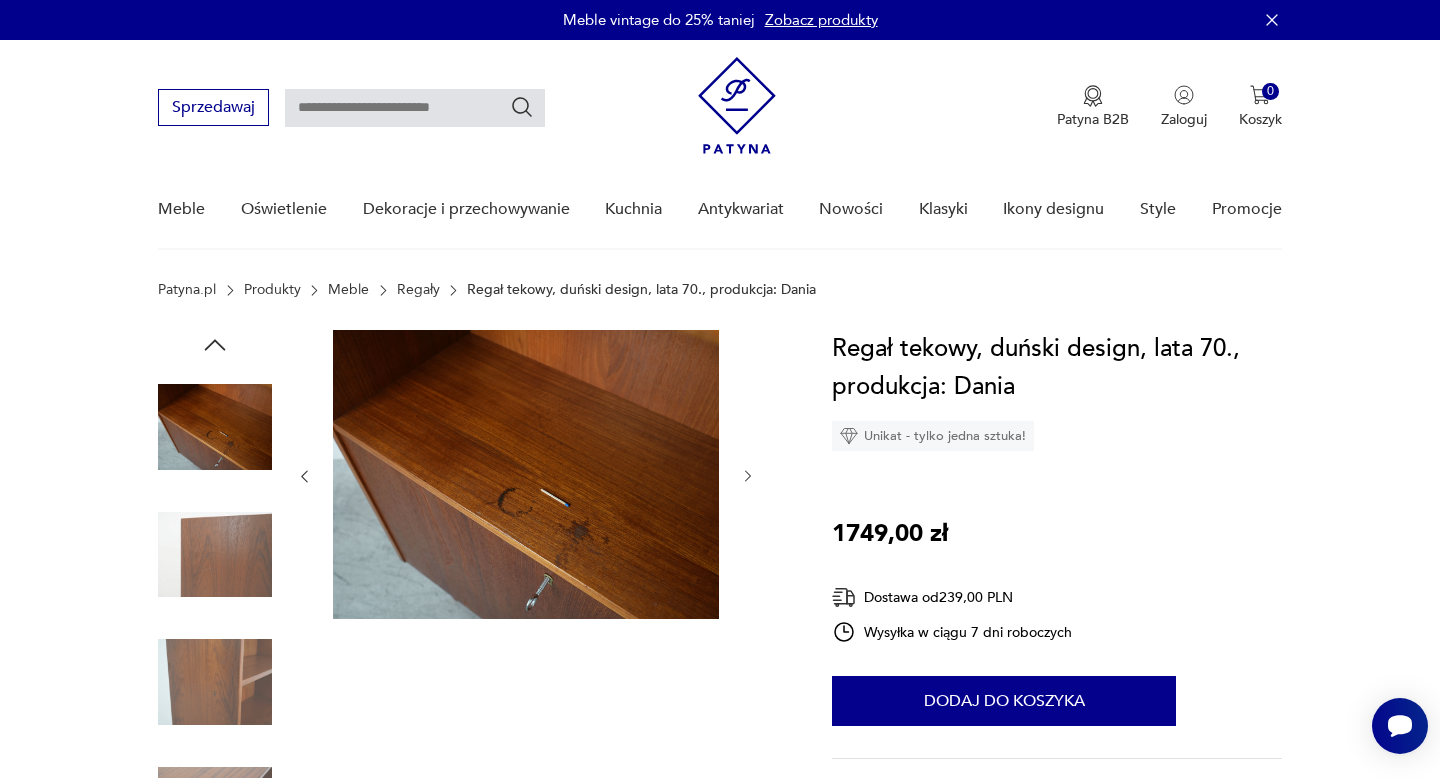 click 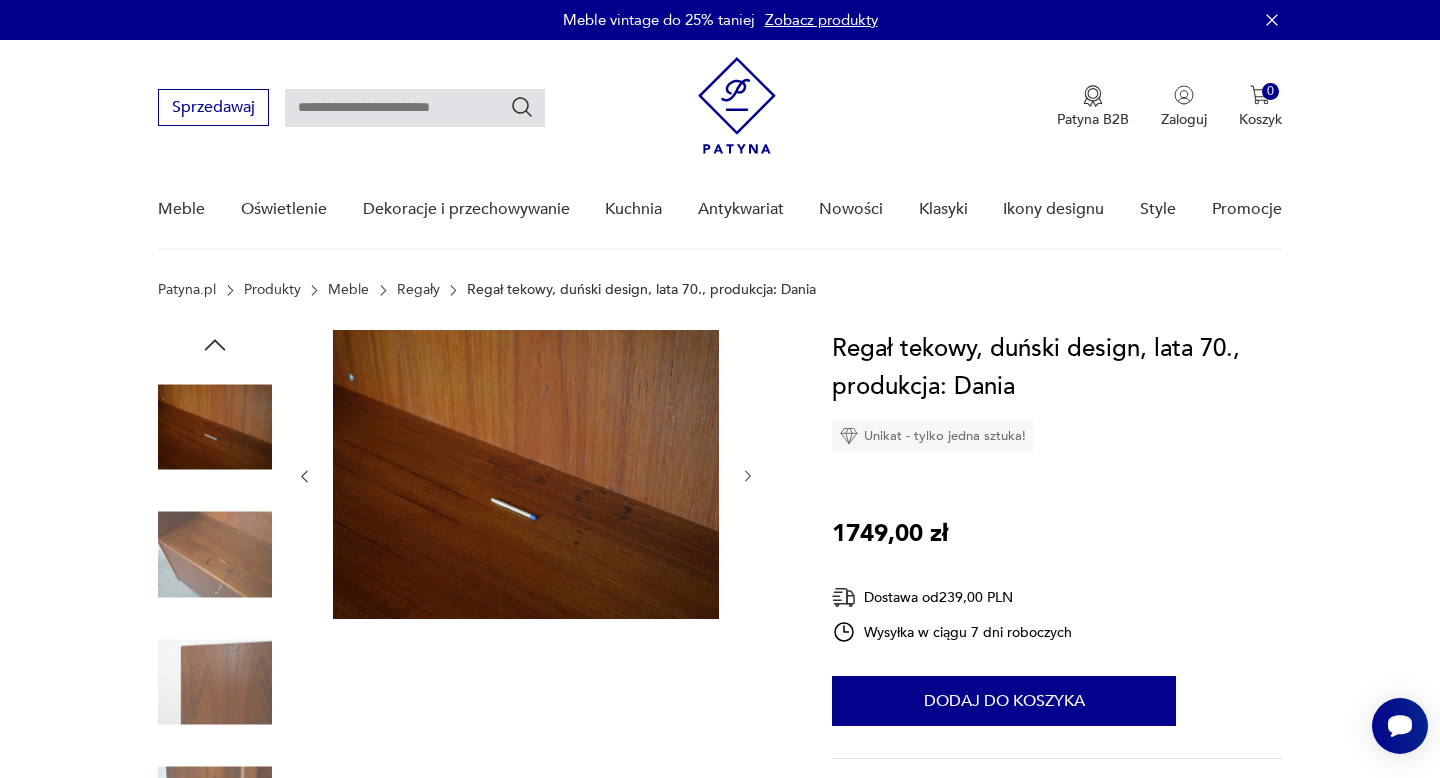 click 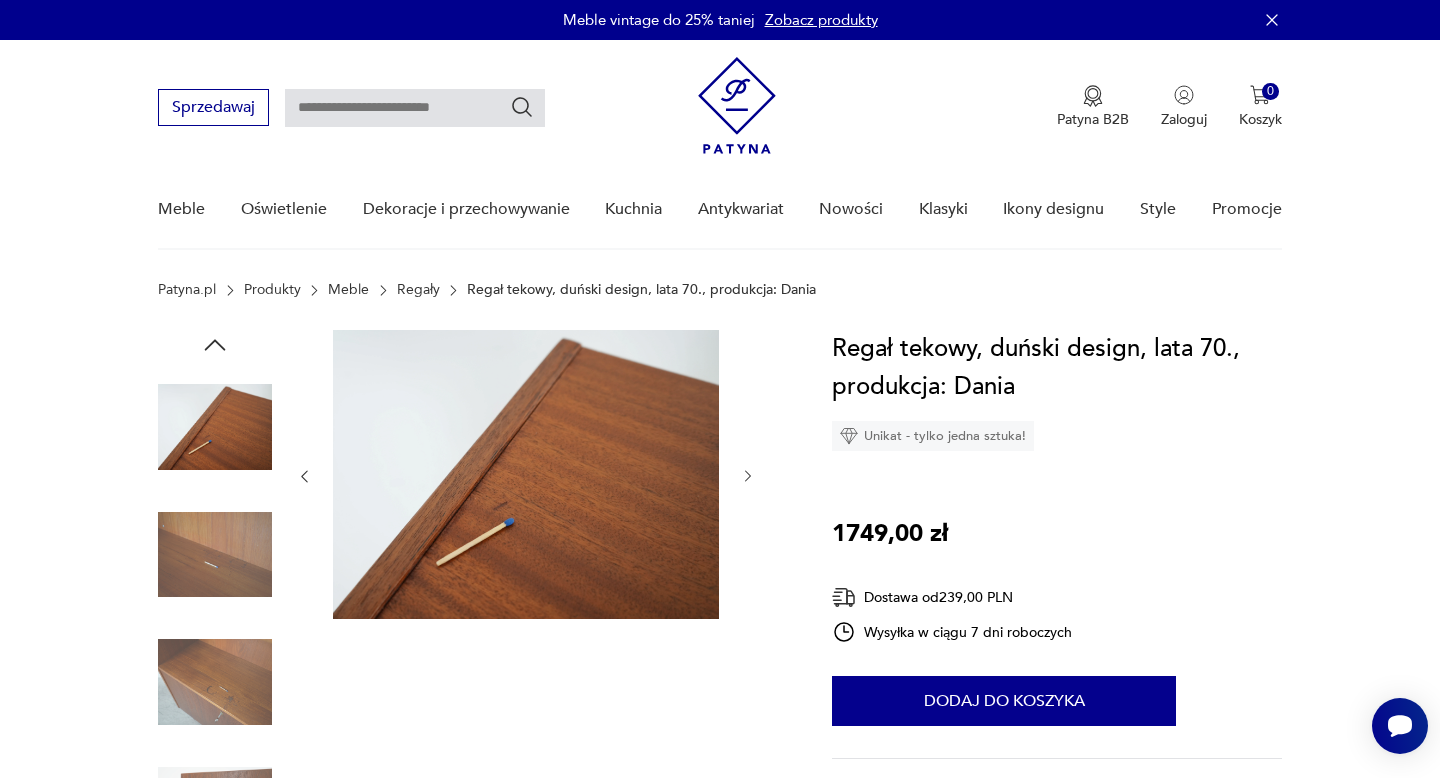 click 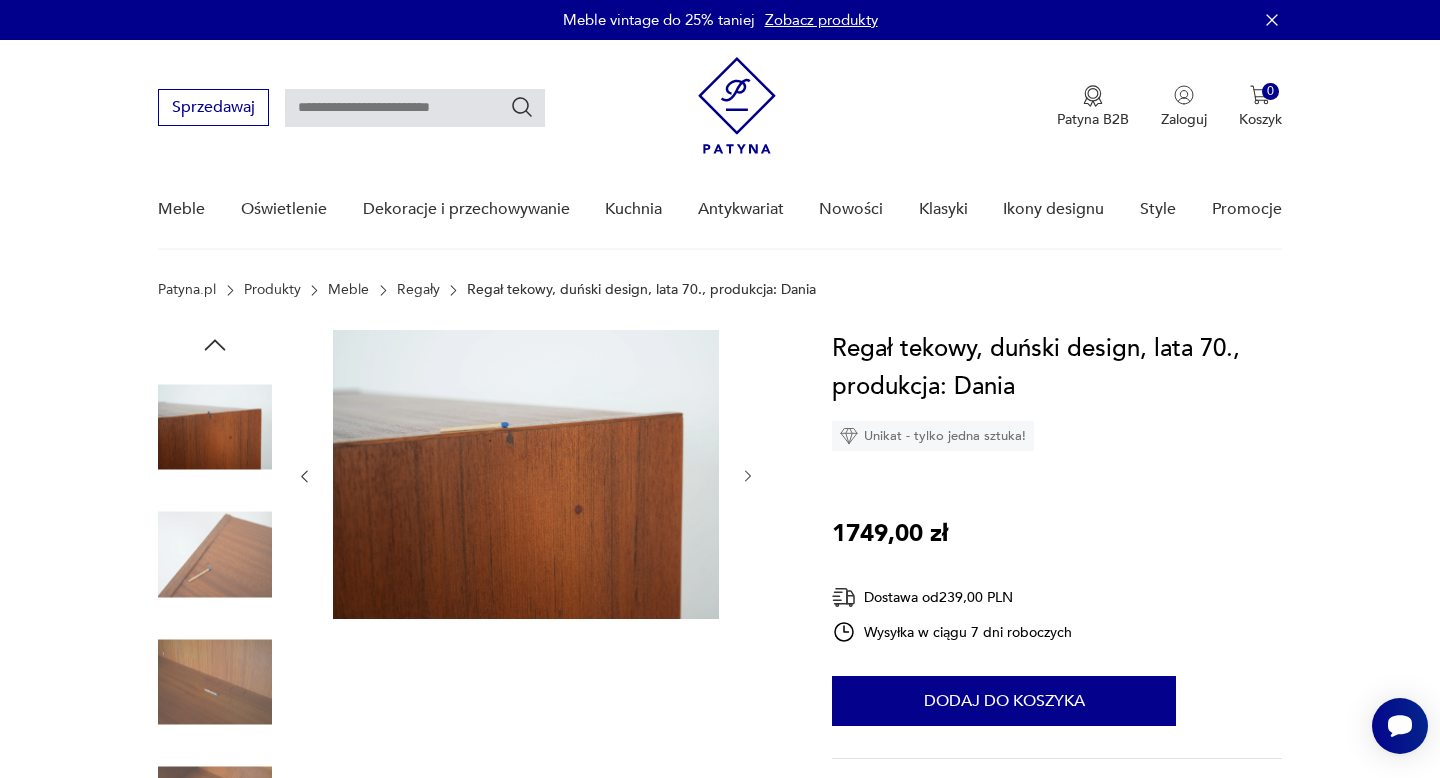 click 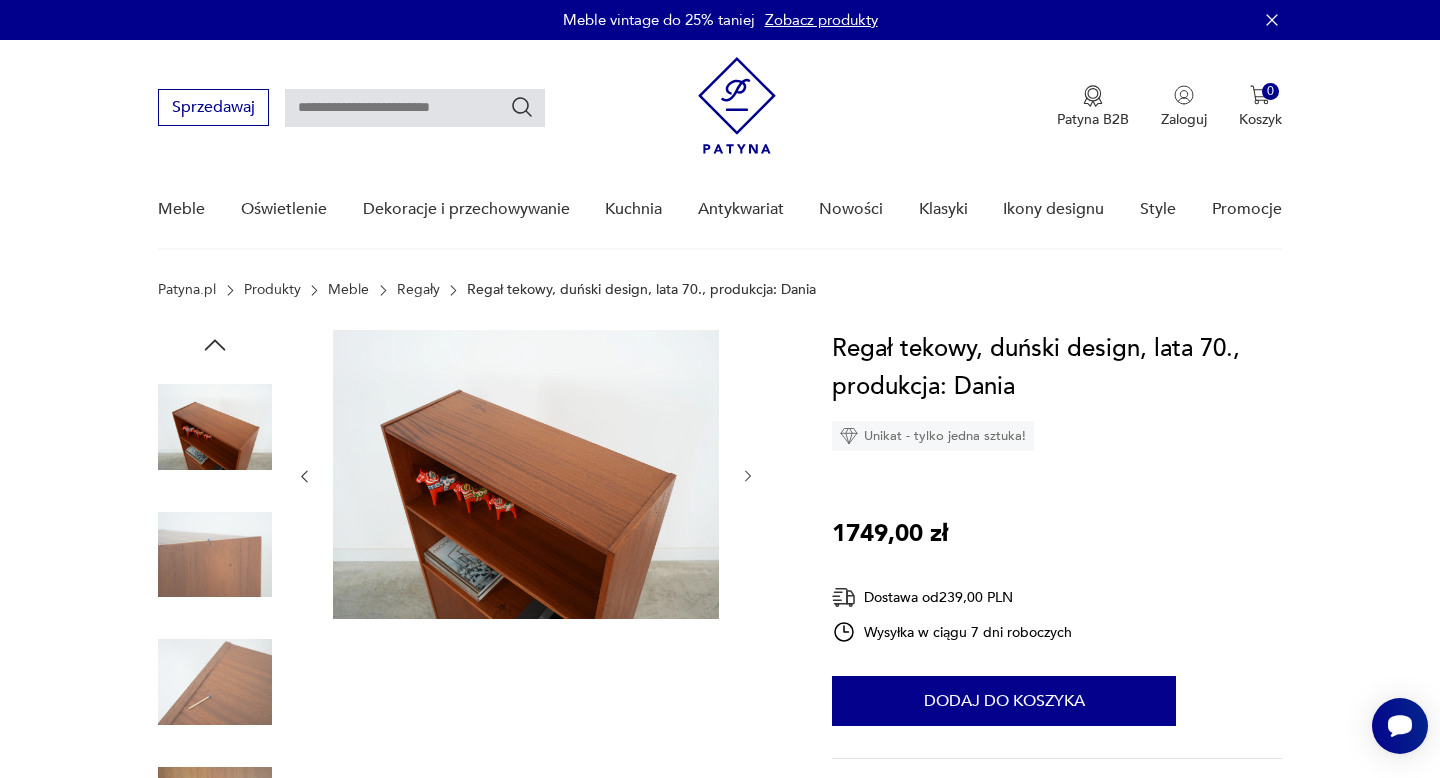 click 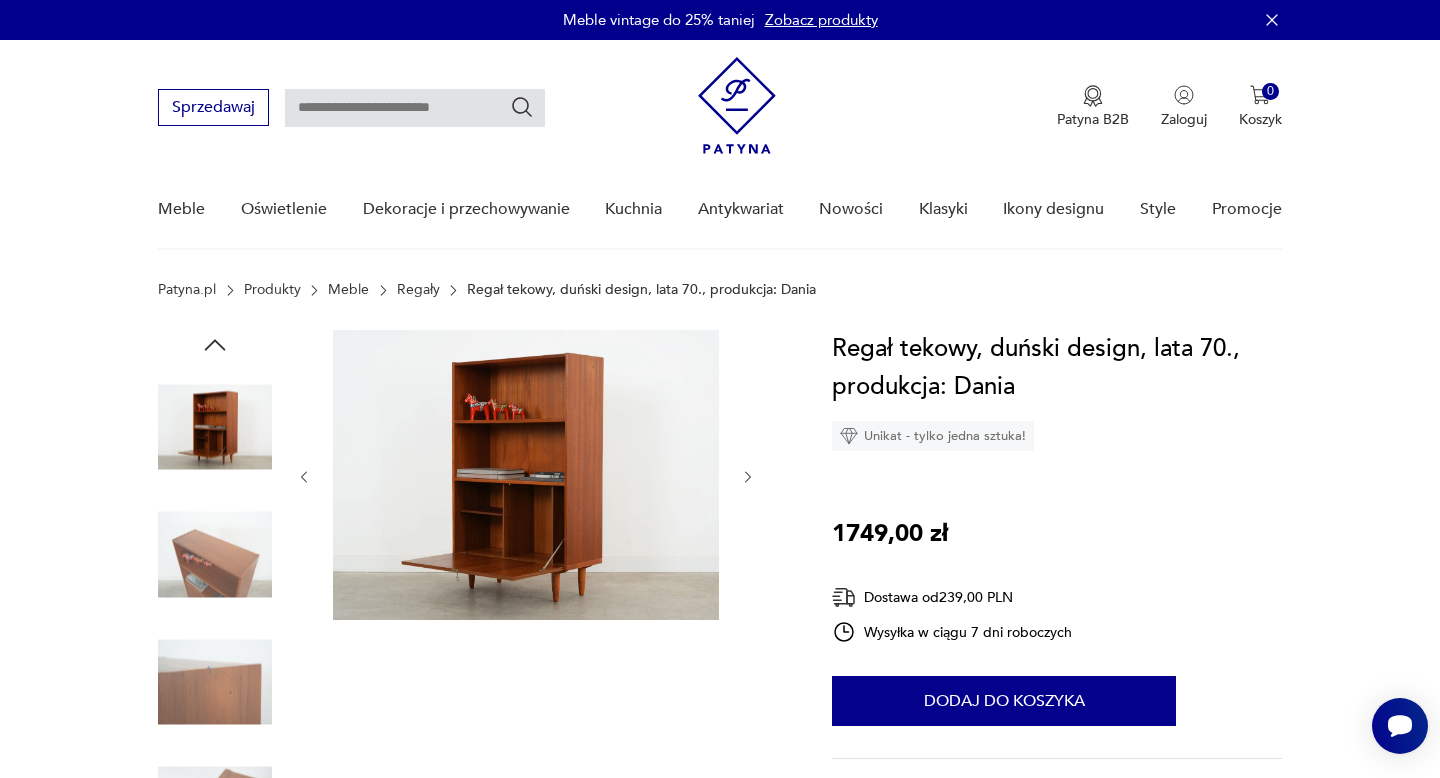 click at bounding box center [215, 427] 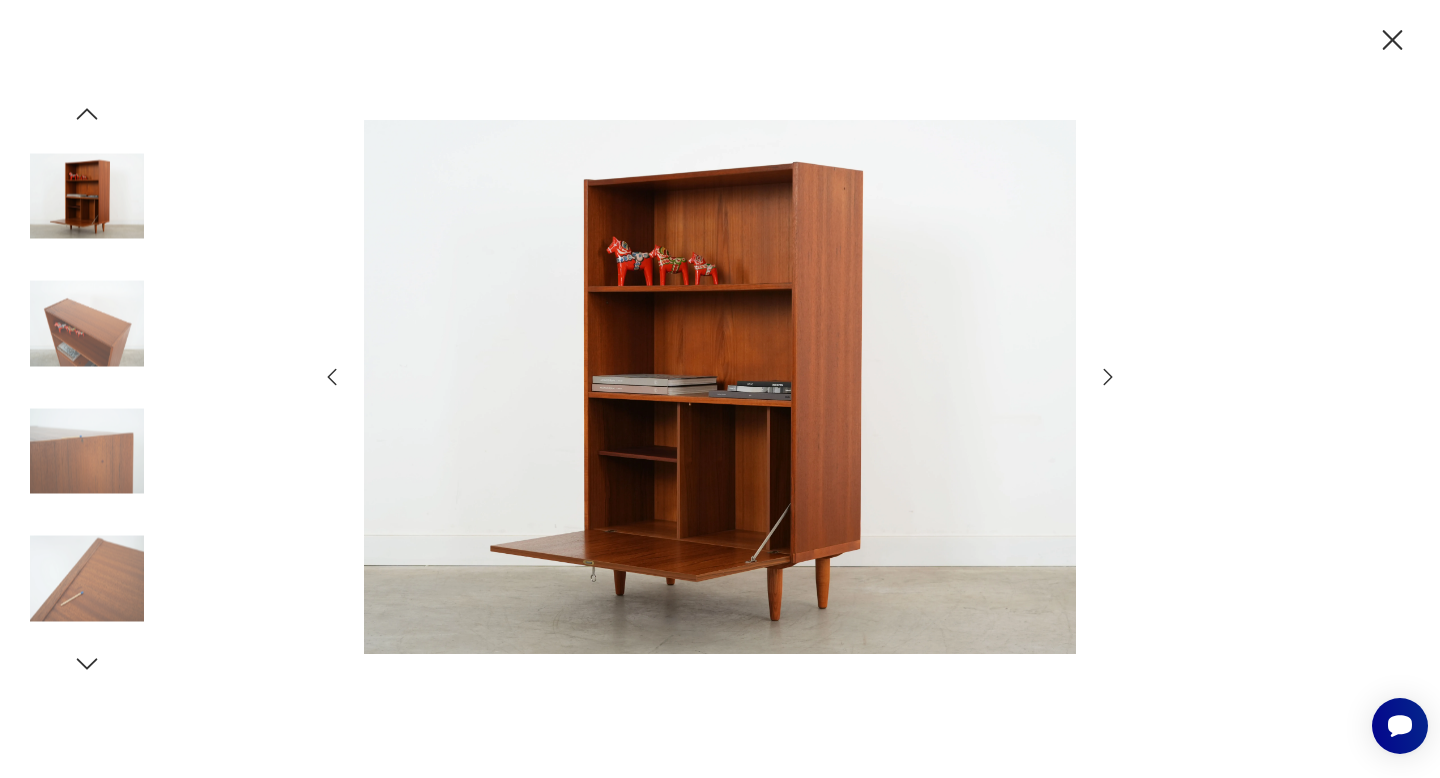 click at bounding box center (87, 196) 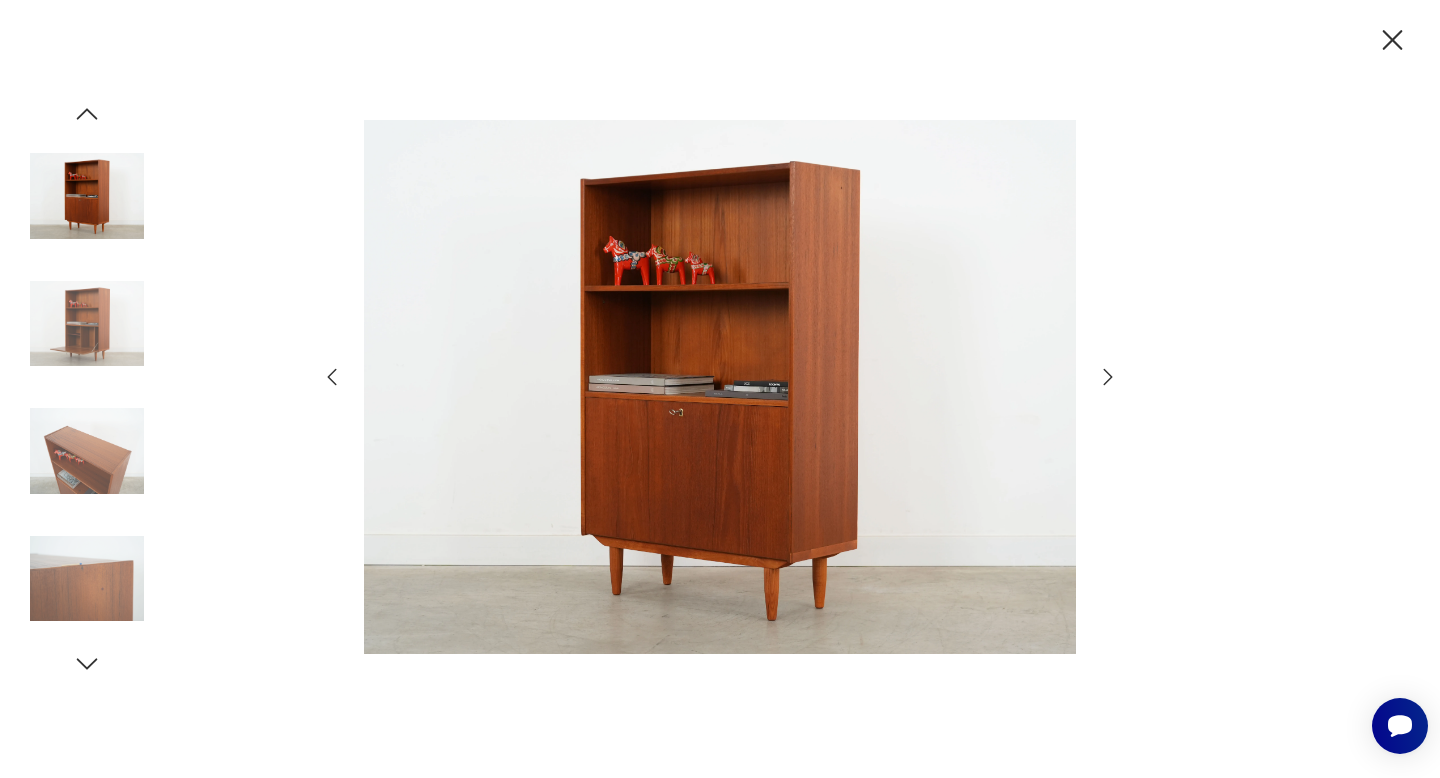 click 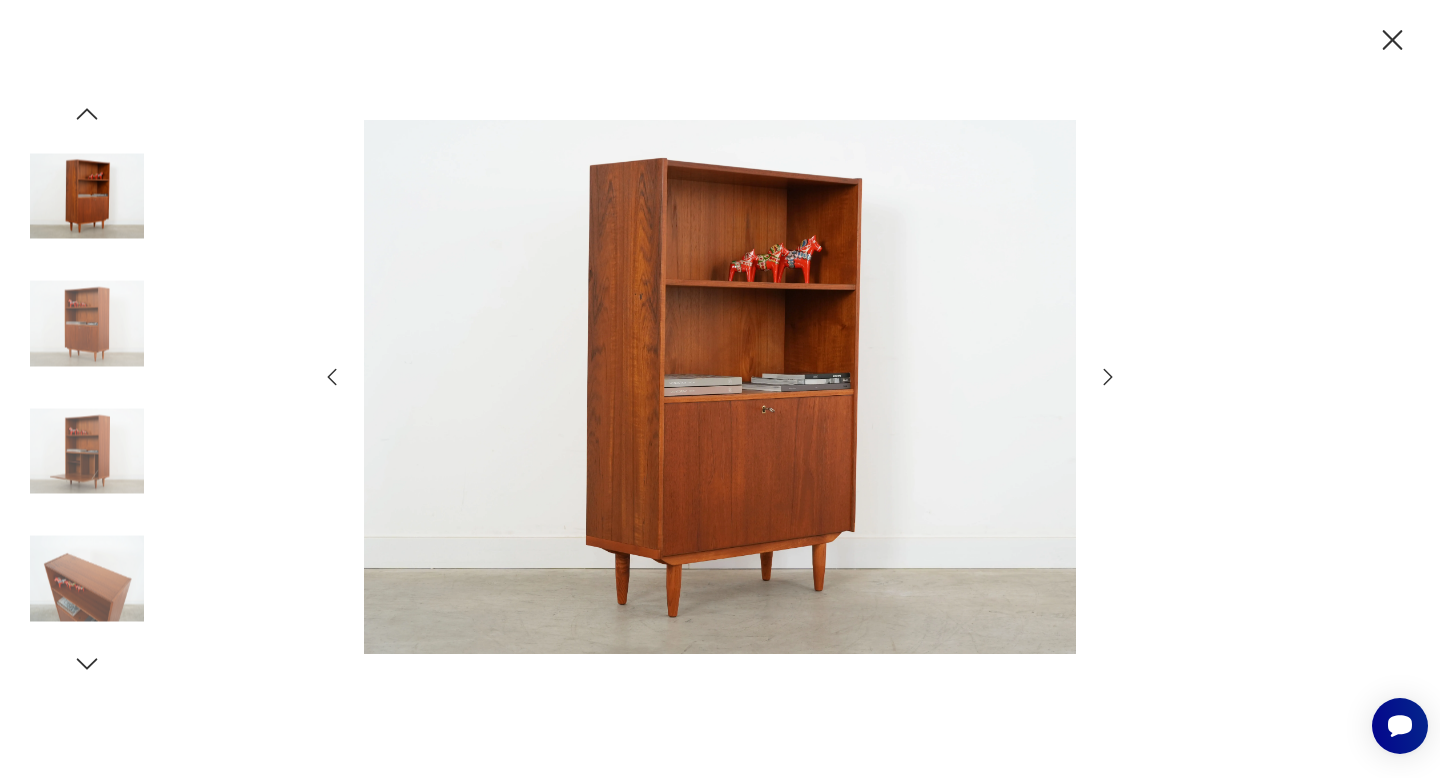 click 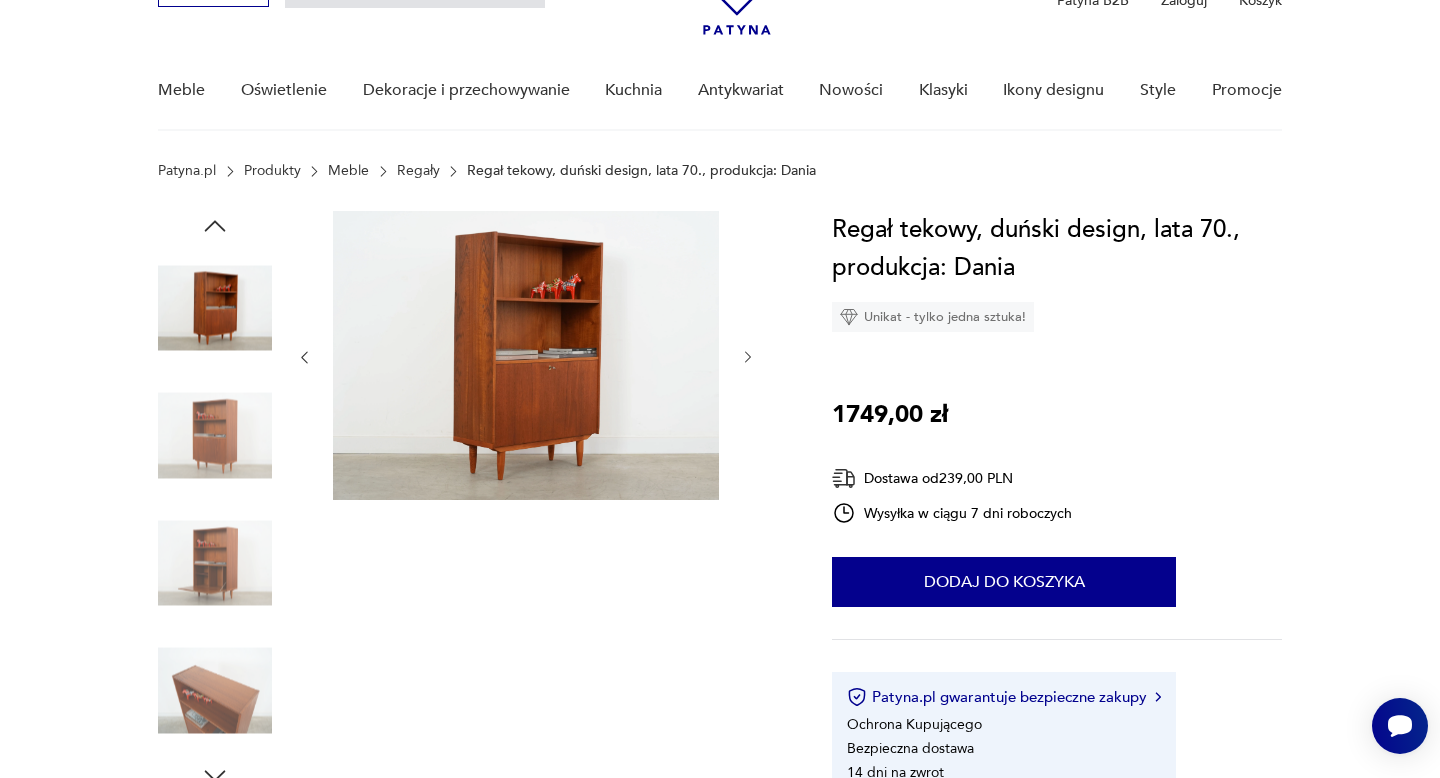 scroll, scrollTop: 103, scrollLeft: 0, axis: vertical 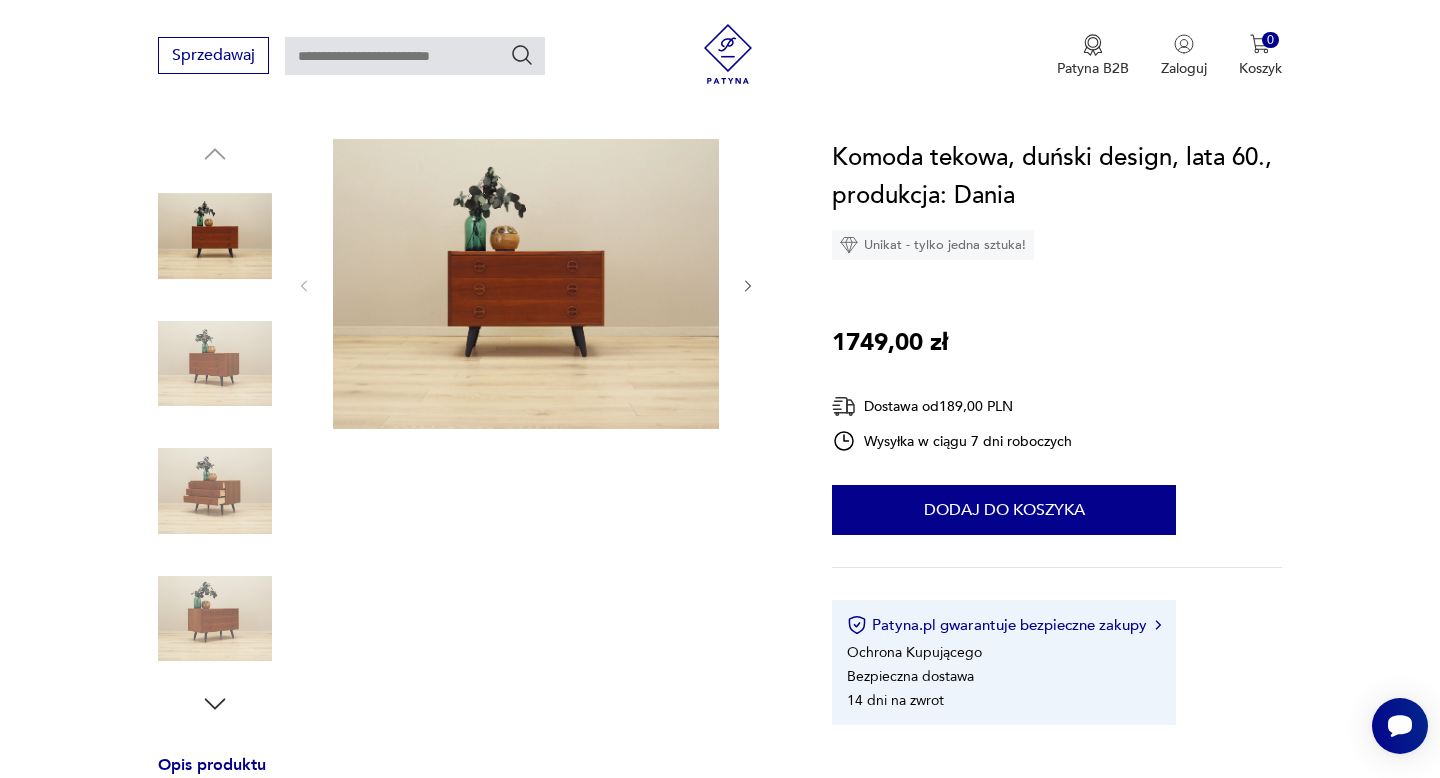 click at bounding box center (215, 236) 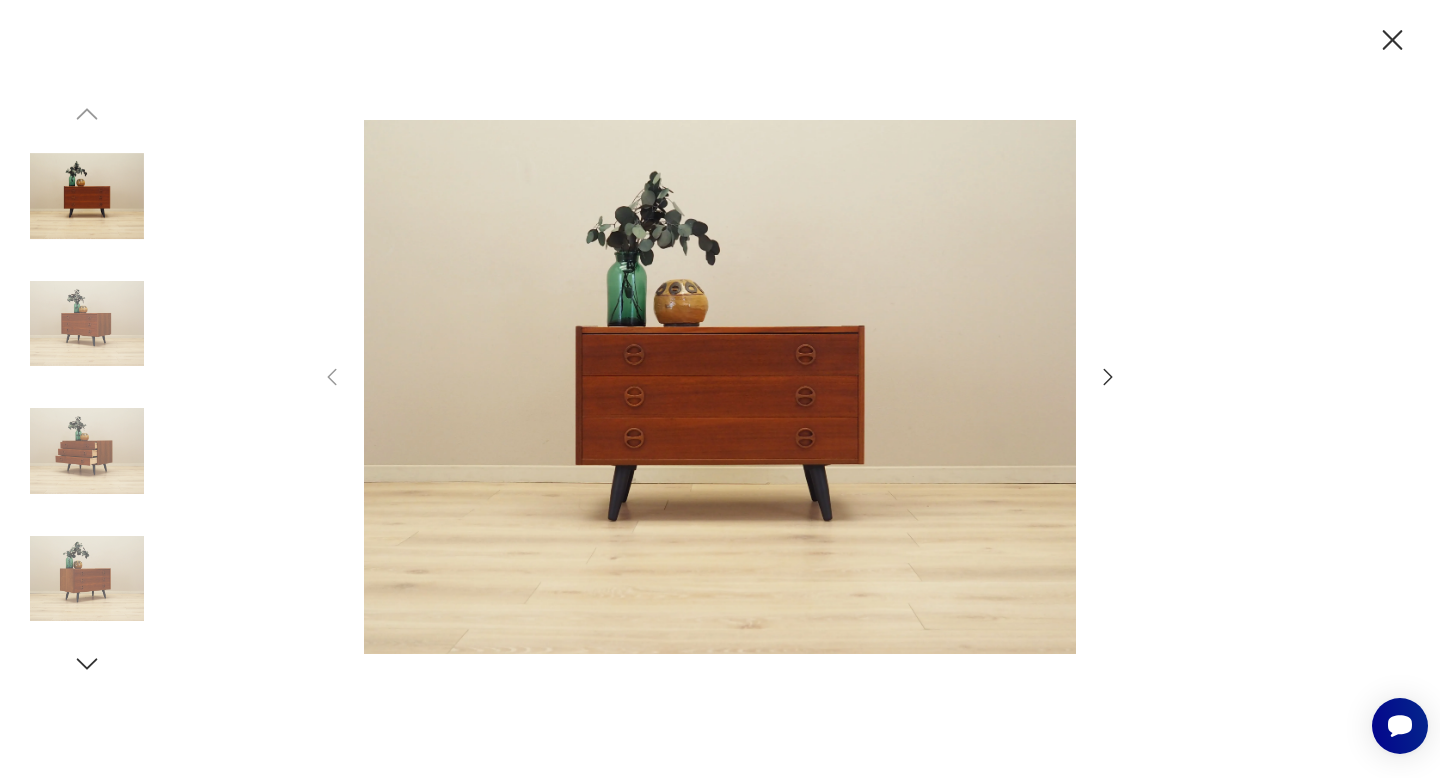 click 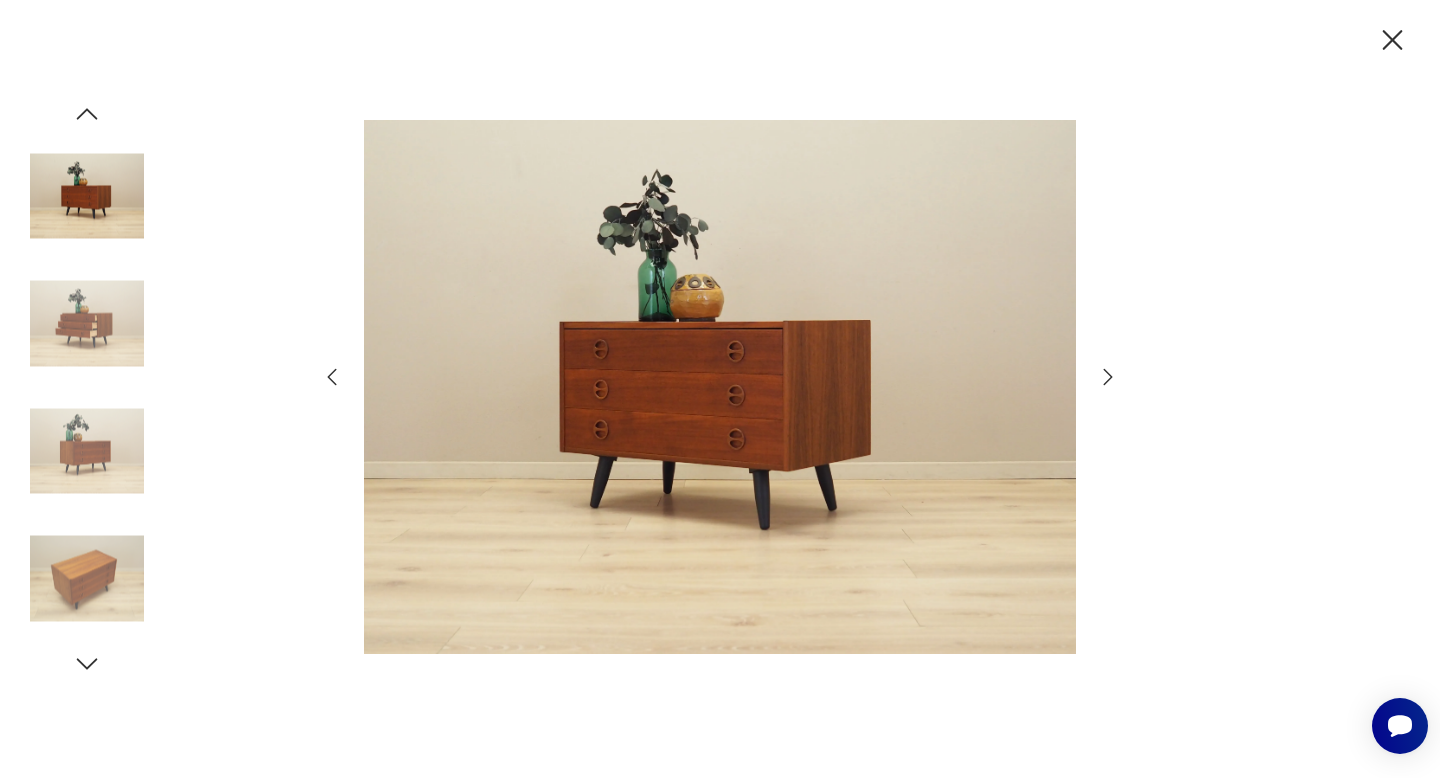 click 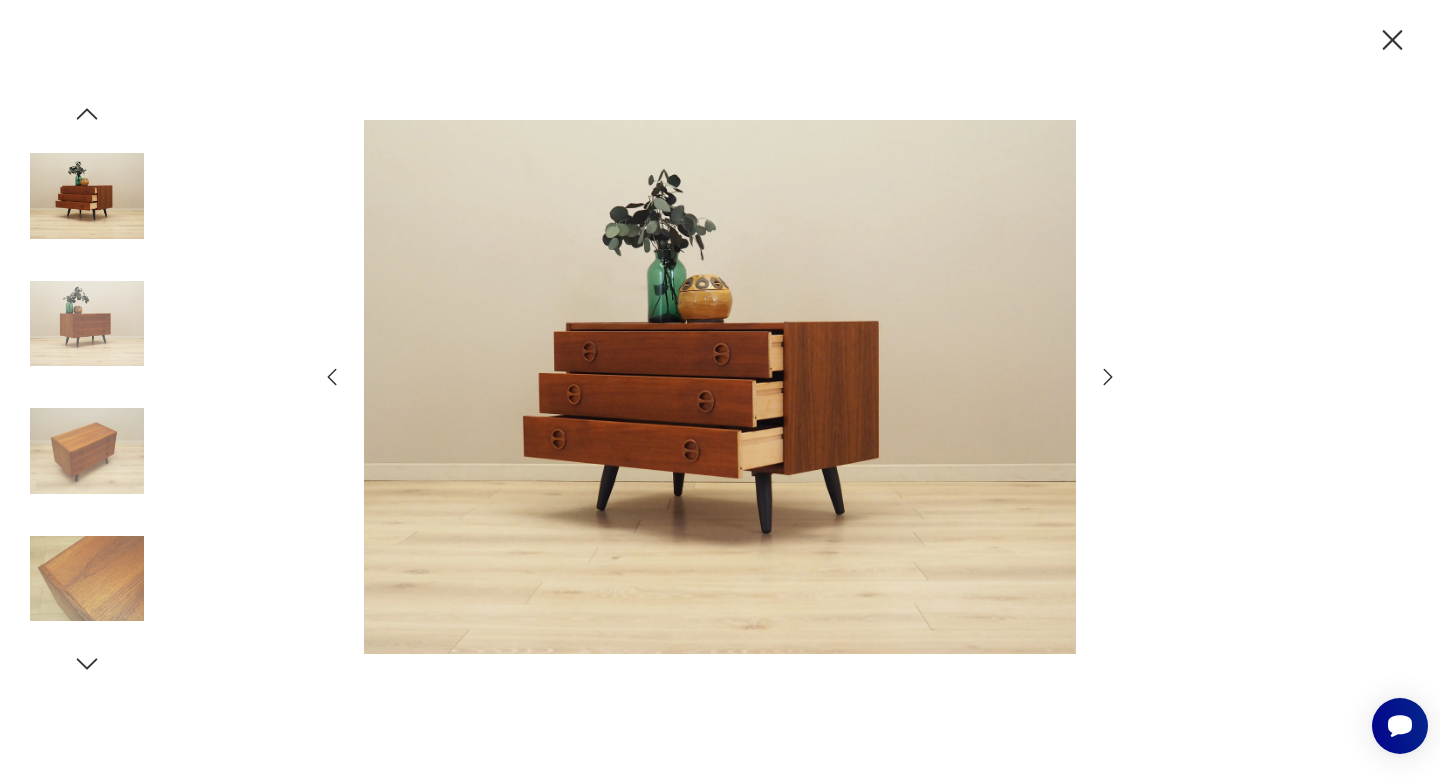 click 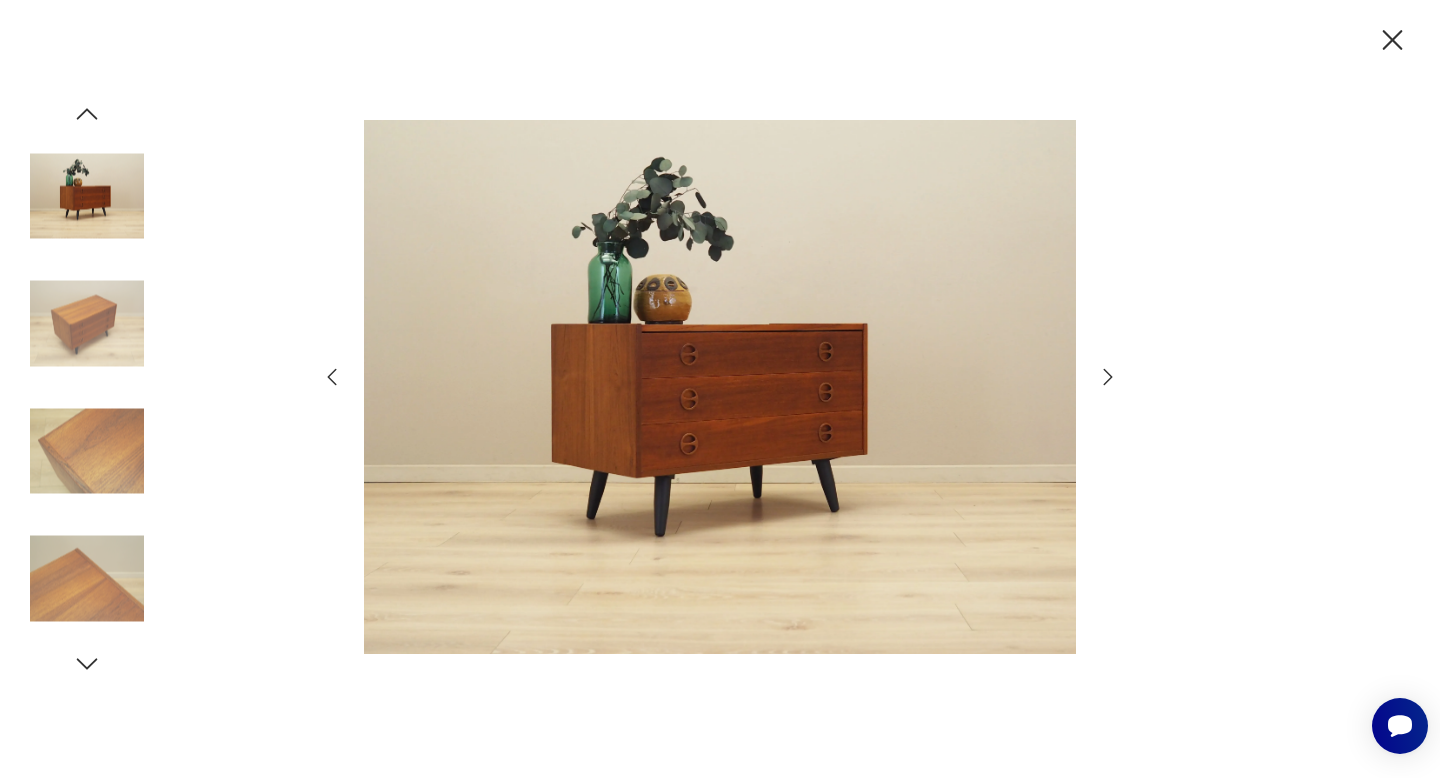 click 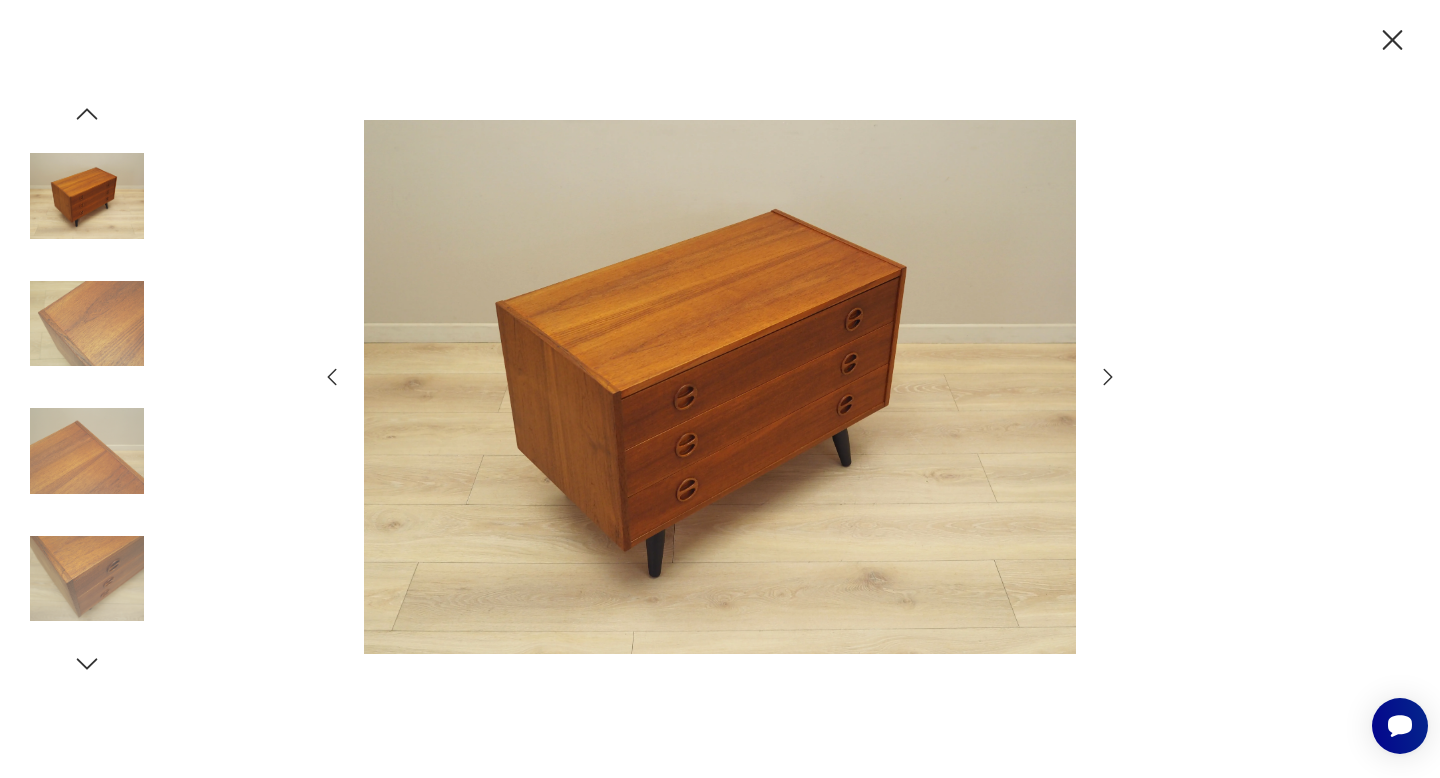 click 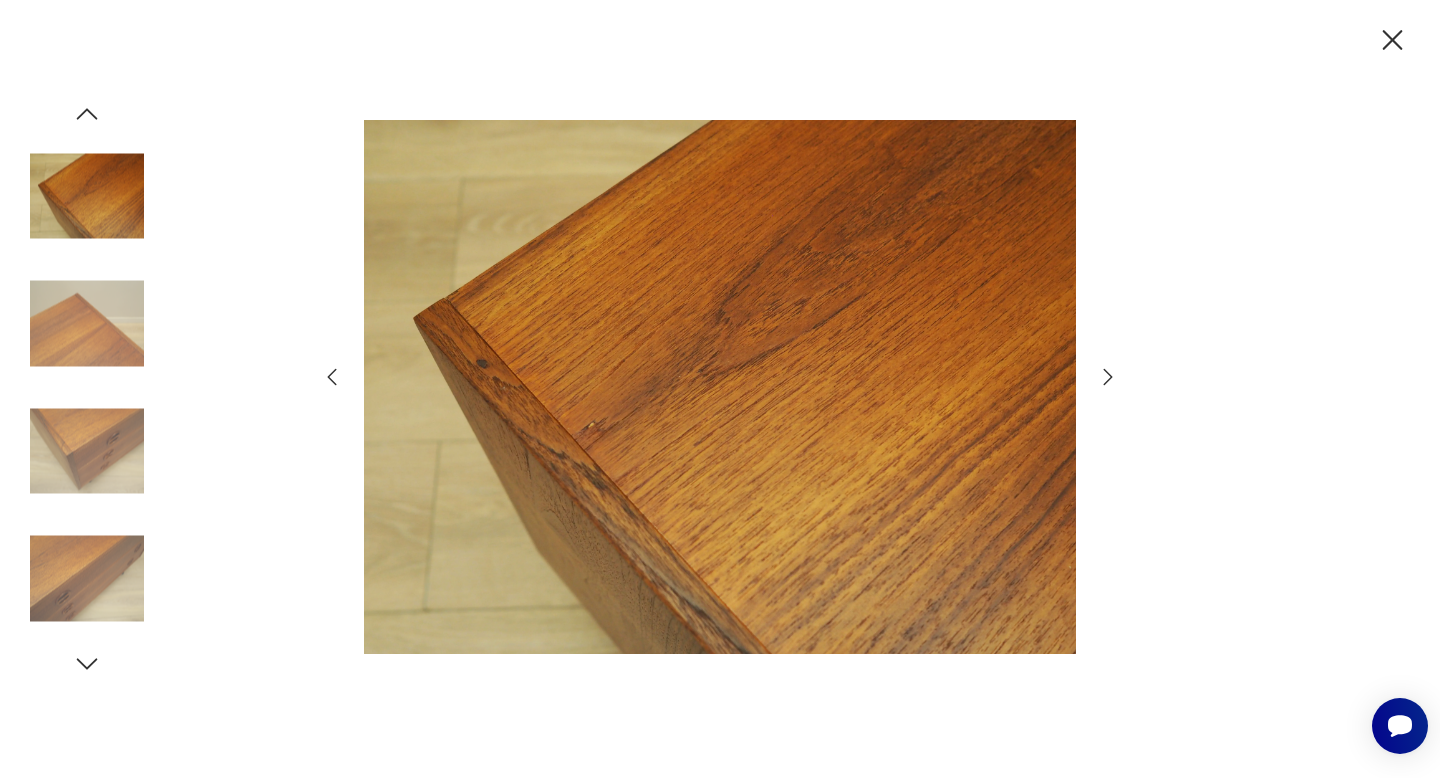 click 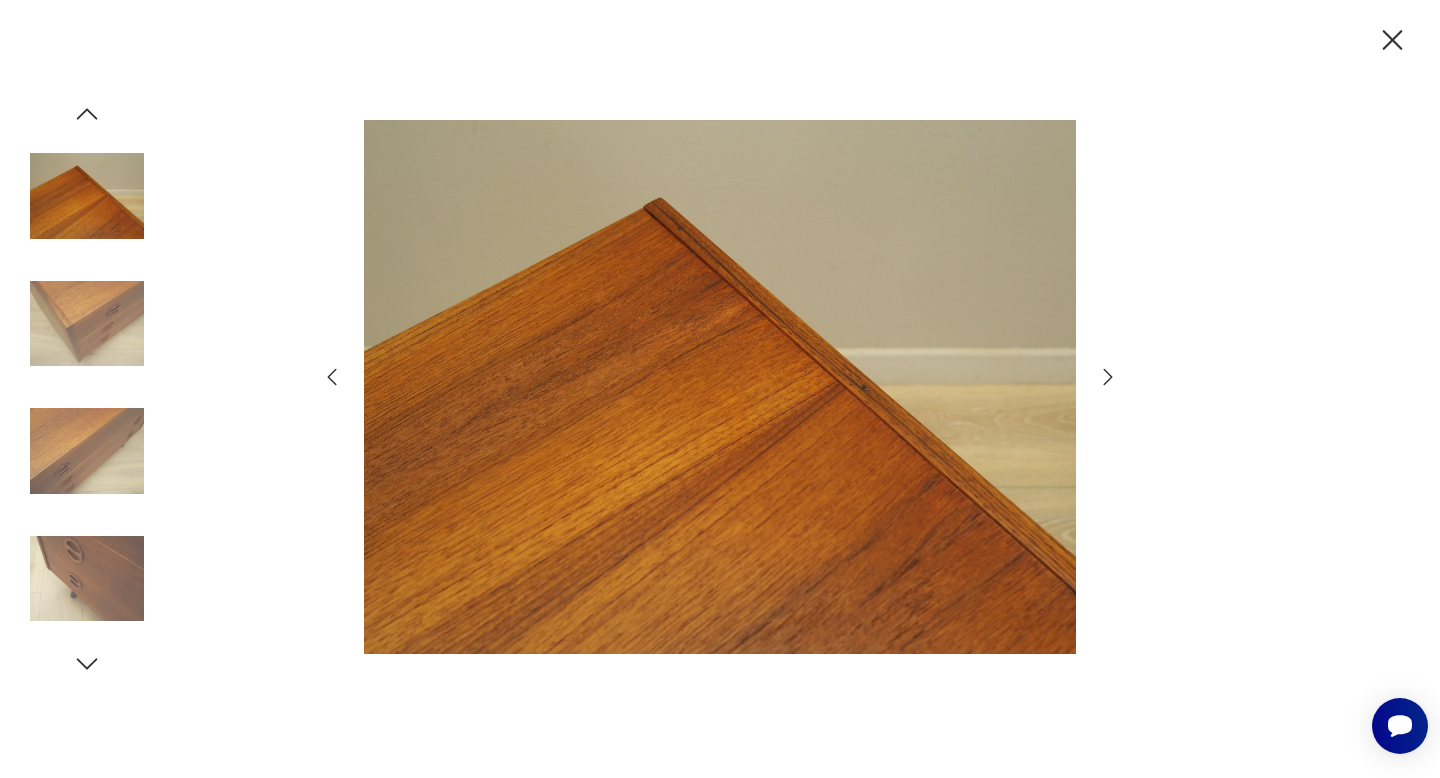 click 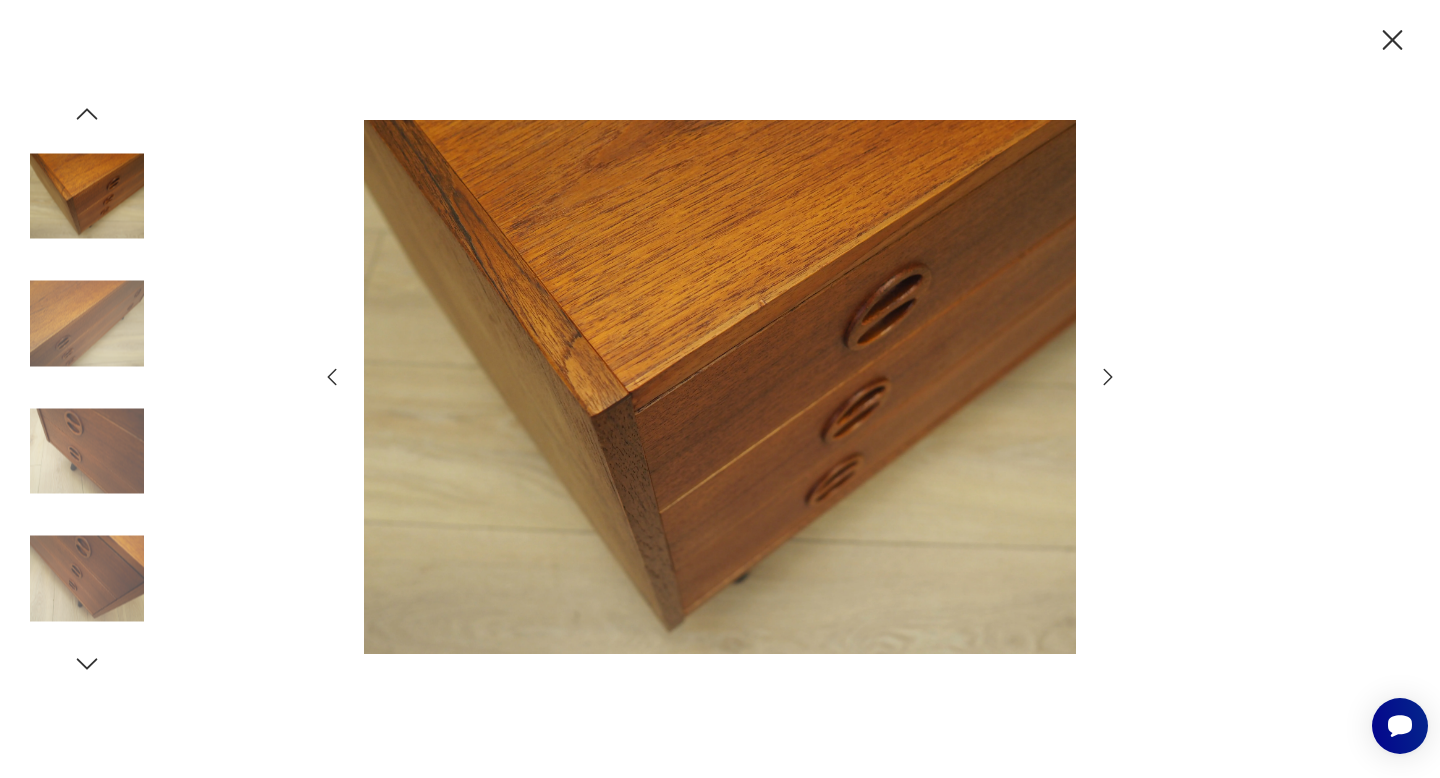 click at bounding box center [87, 451] 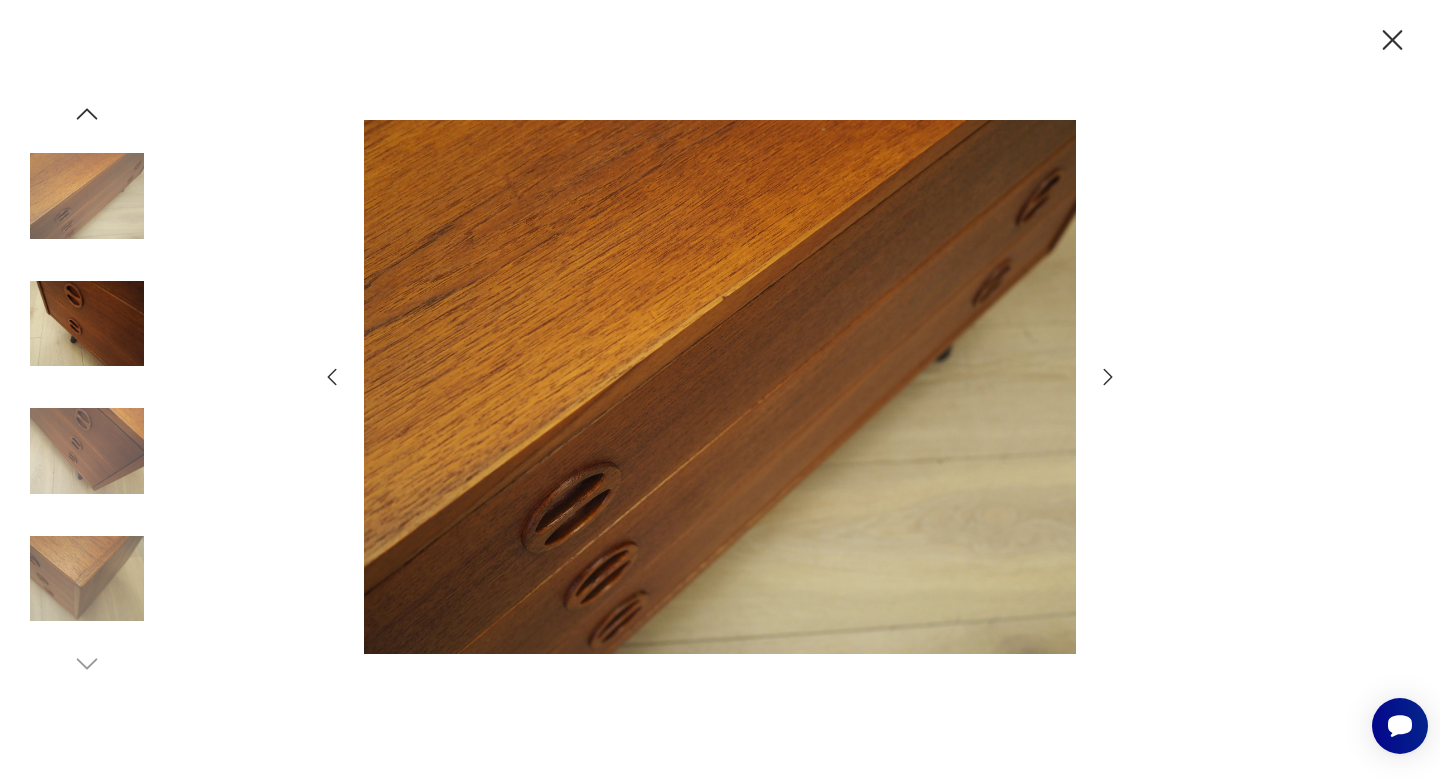click 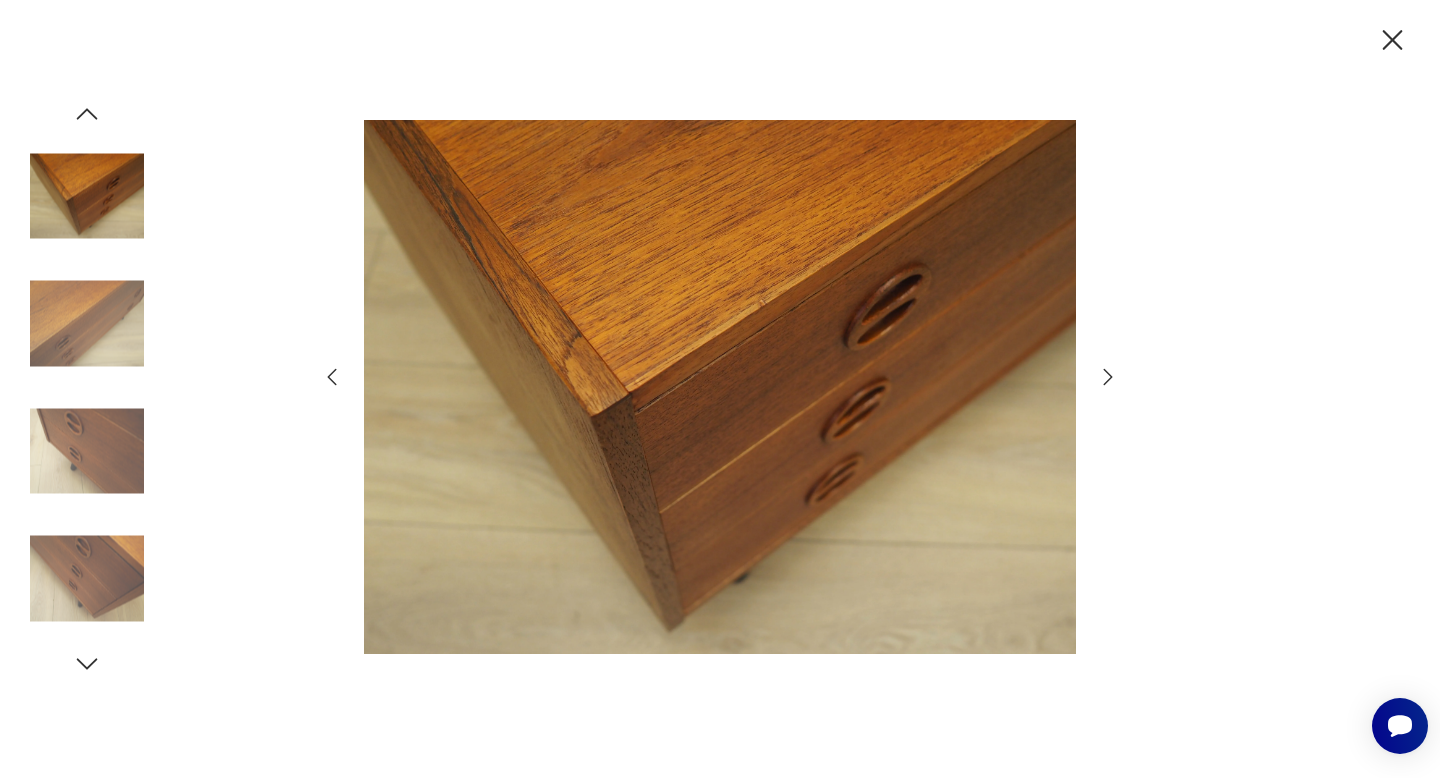 click 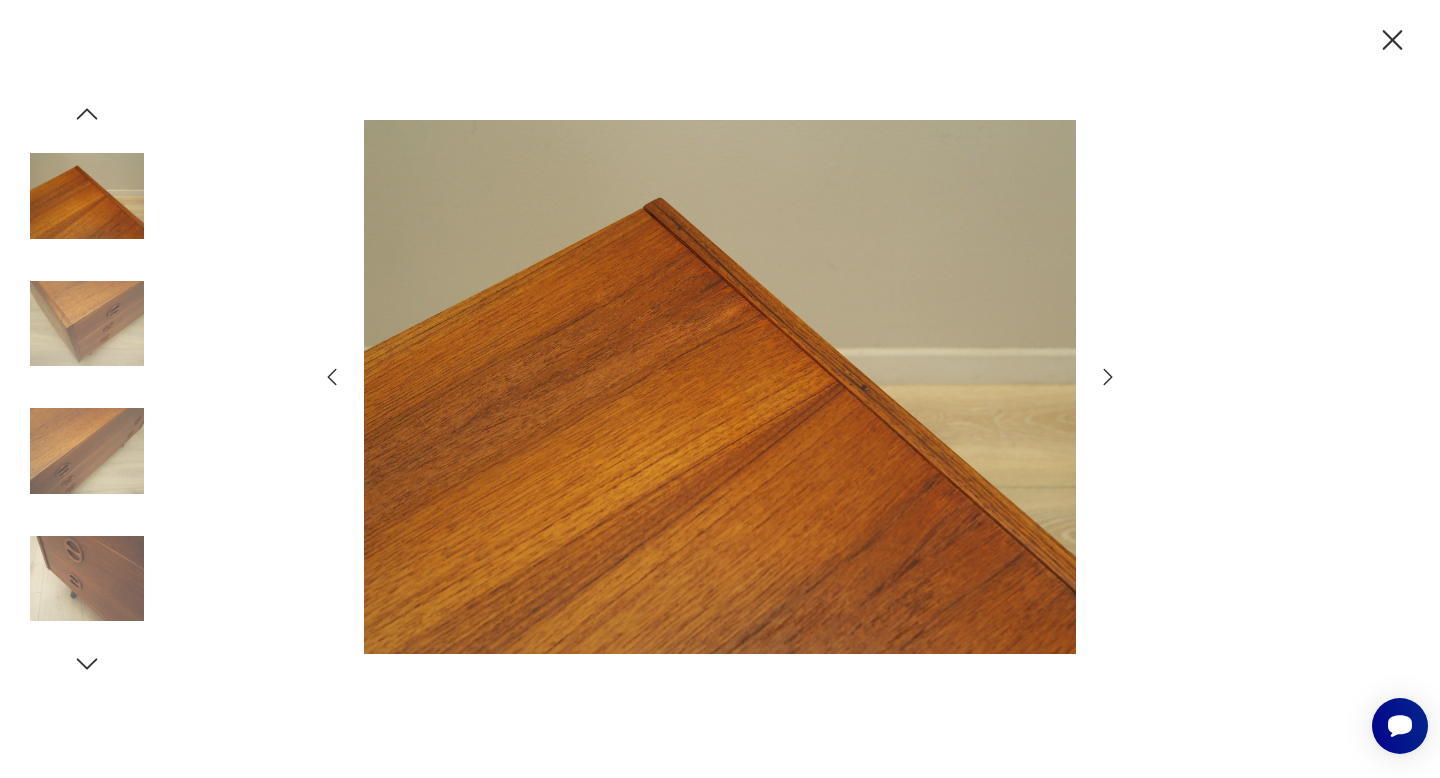 click 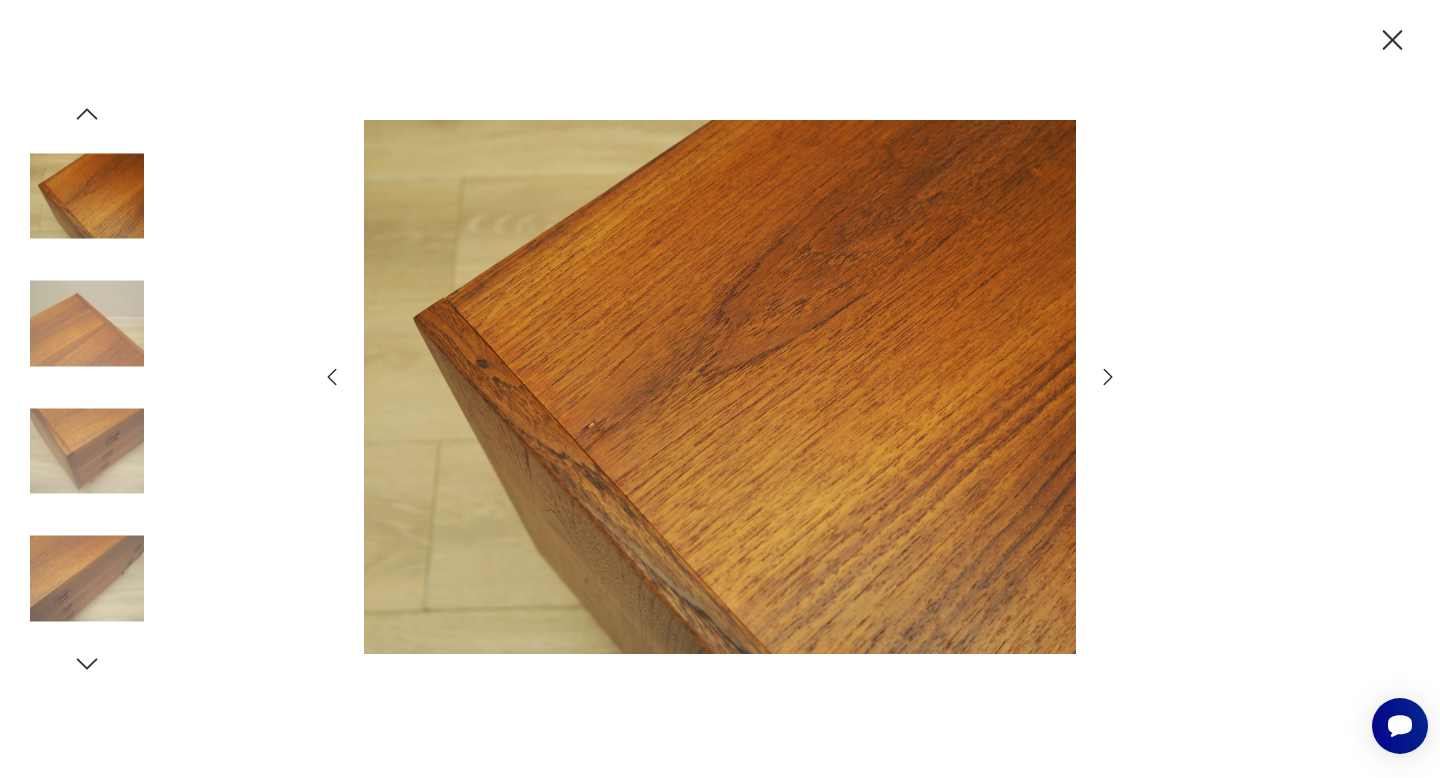click 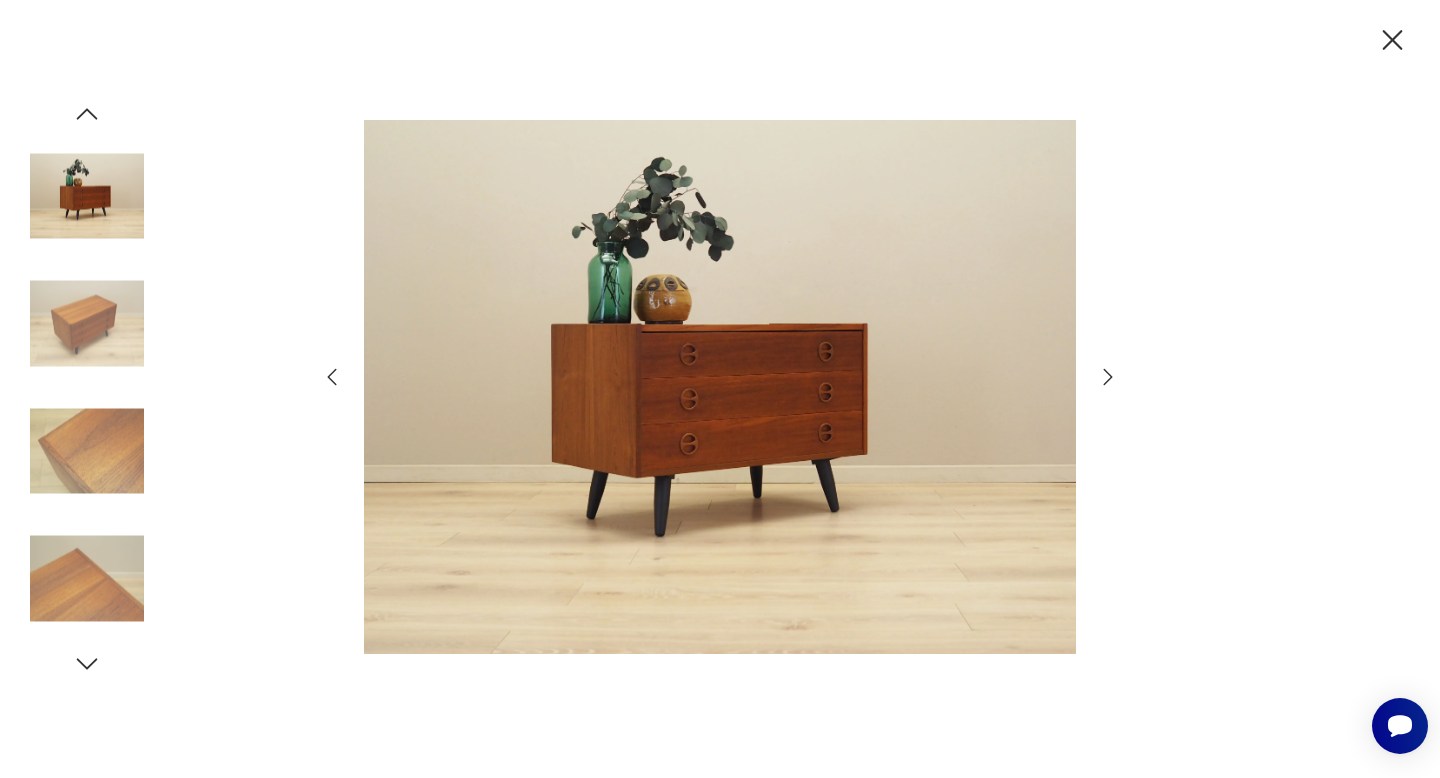 click 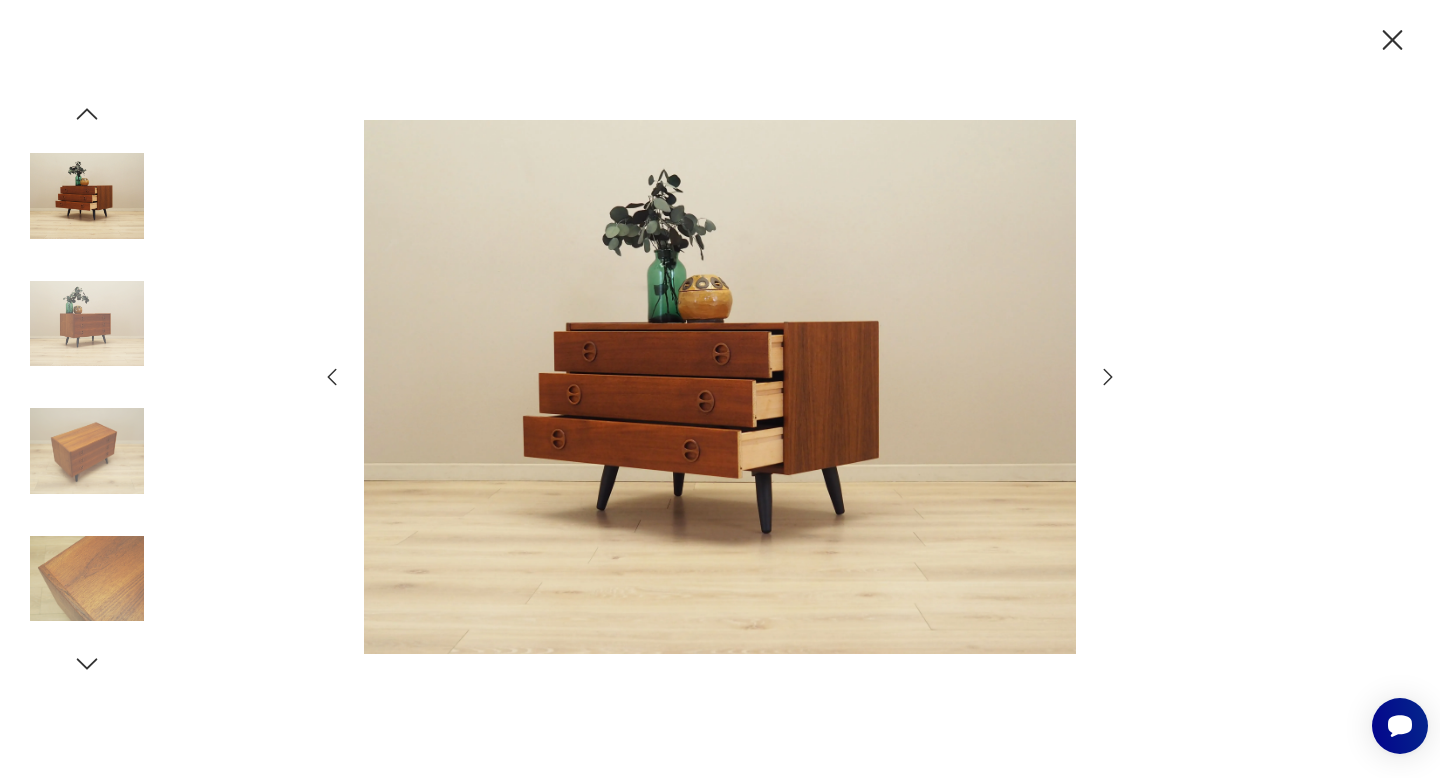 click 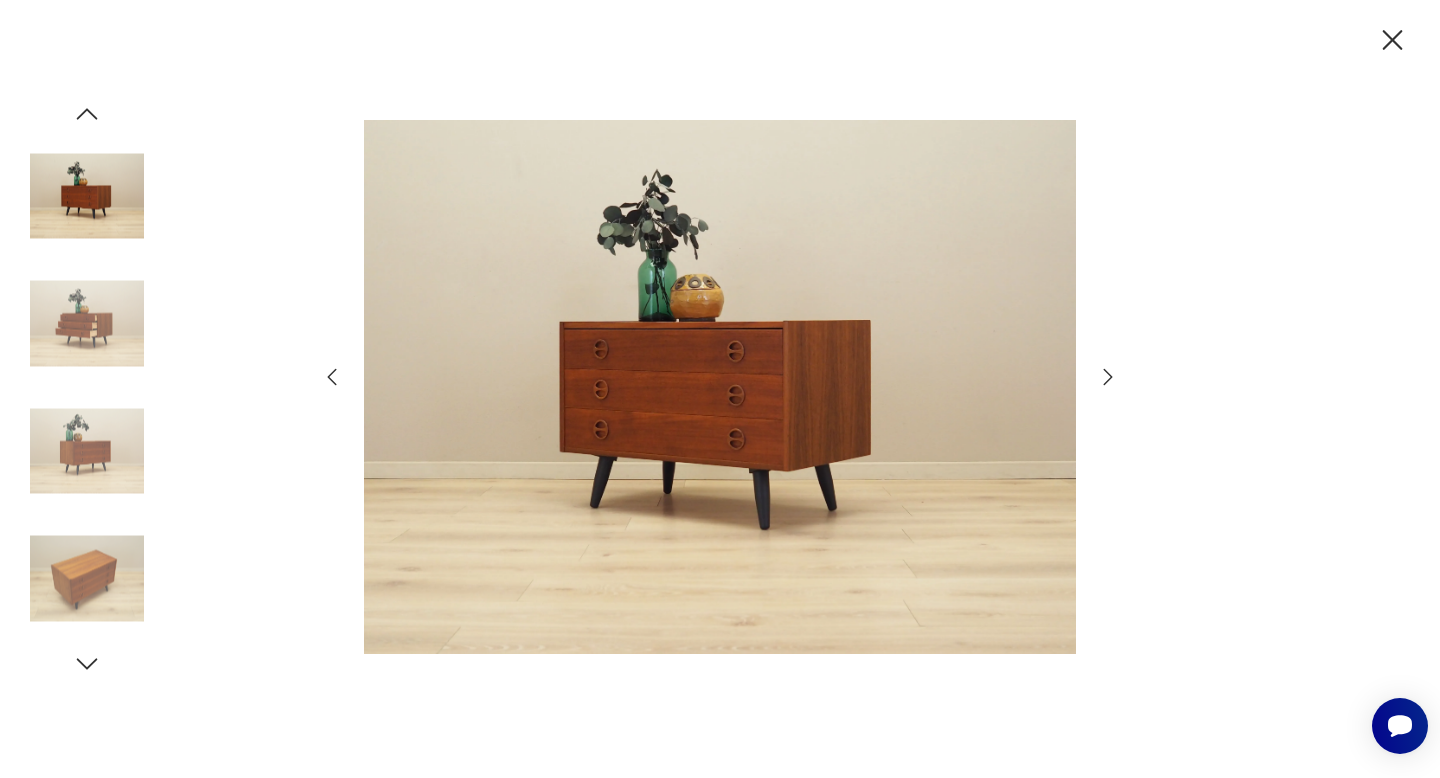 click at bounding box center (87, 196) 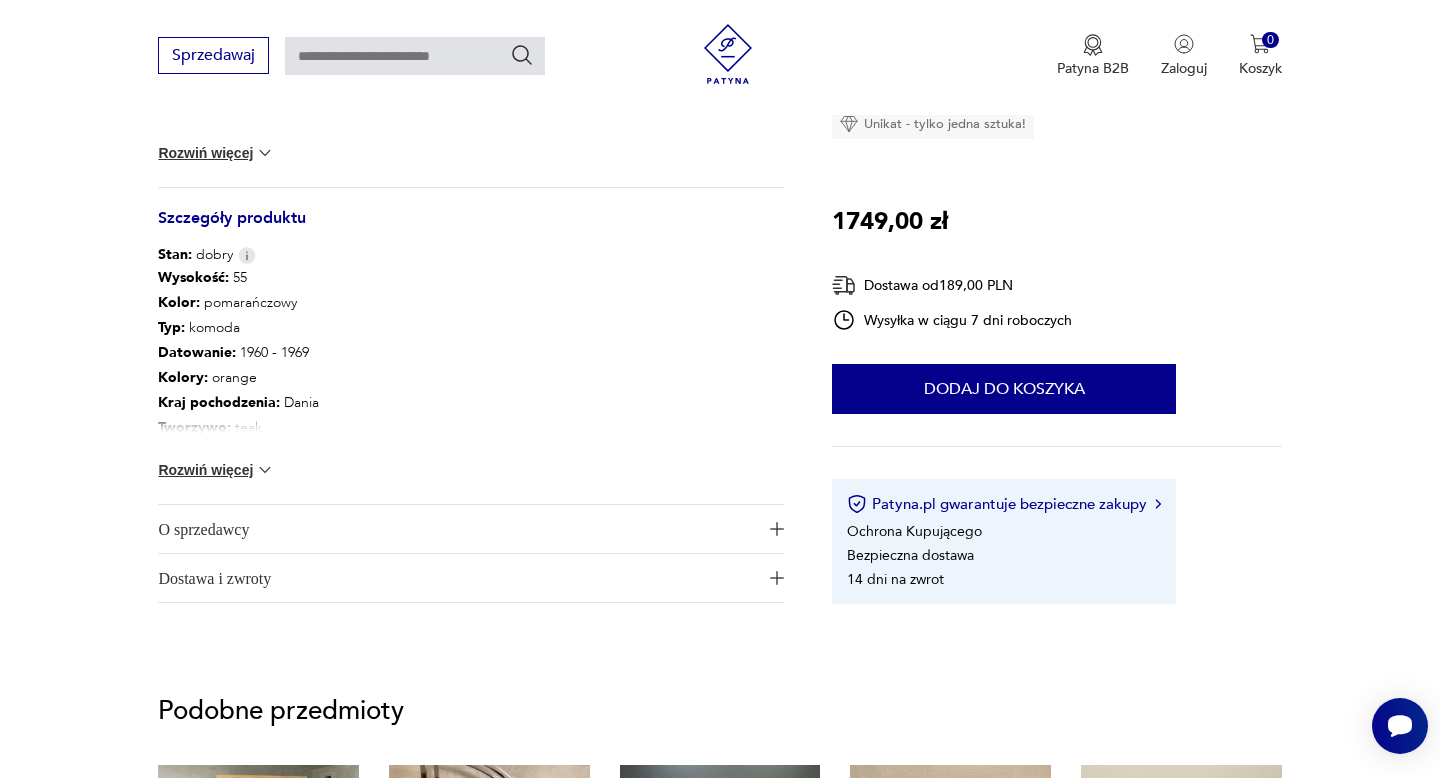 scroll, scrollTop: 994, scrollLeft: 0, axis: vertical 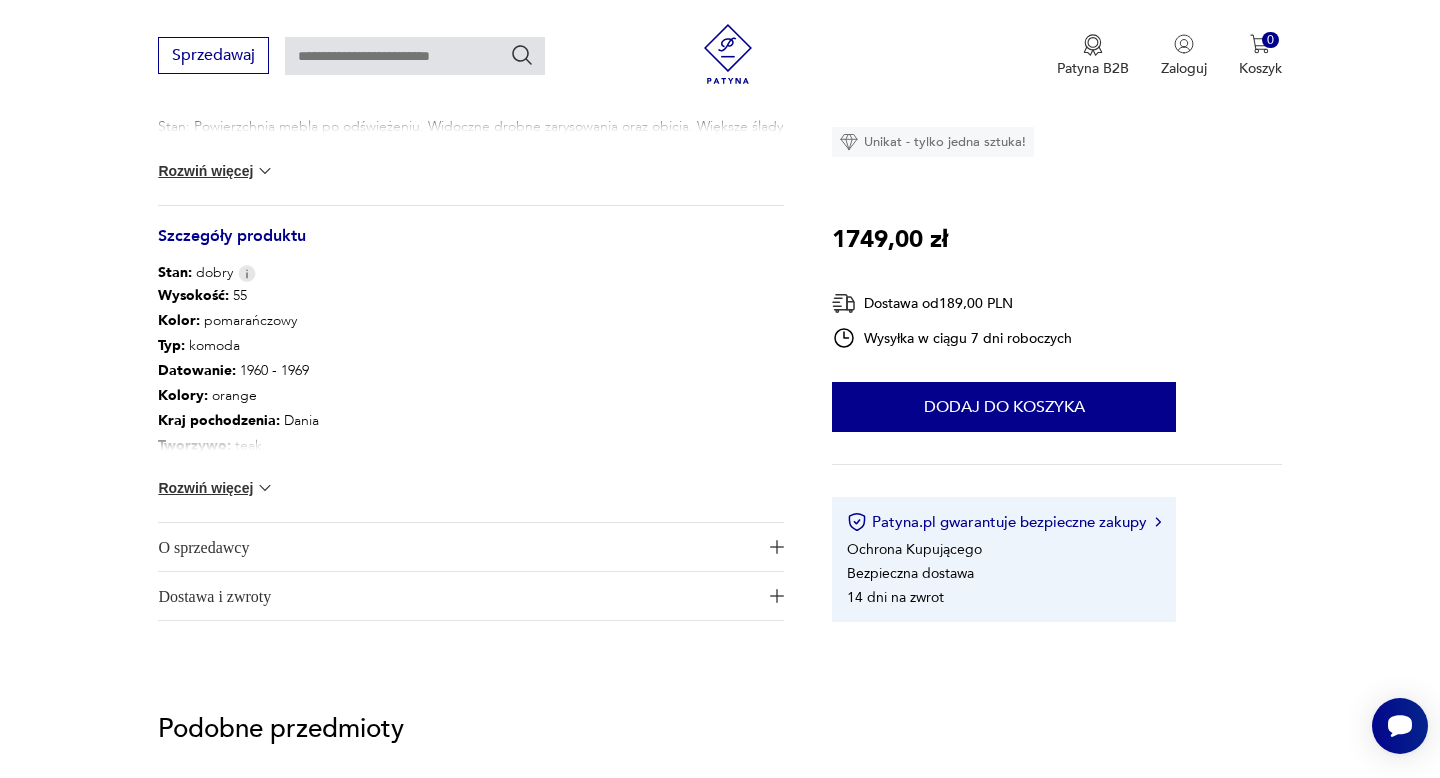 click on "Rozwiń więcej" at bounding box center [216, 488] 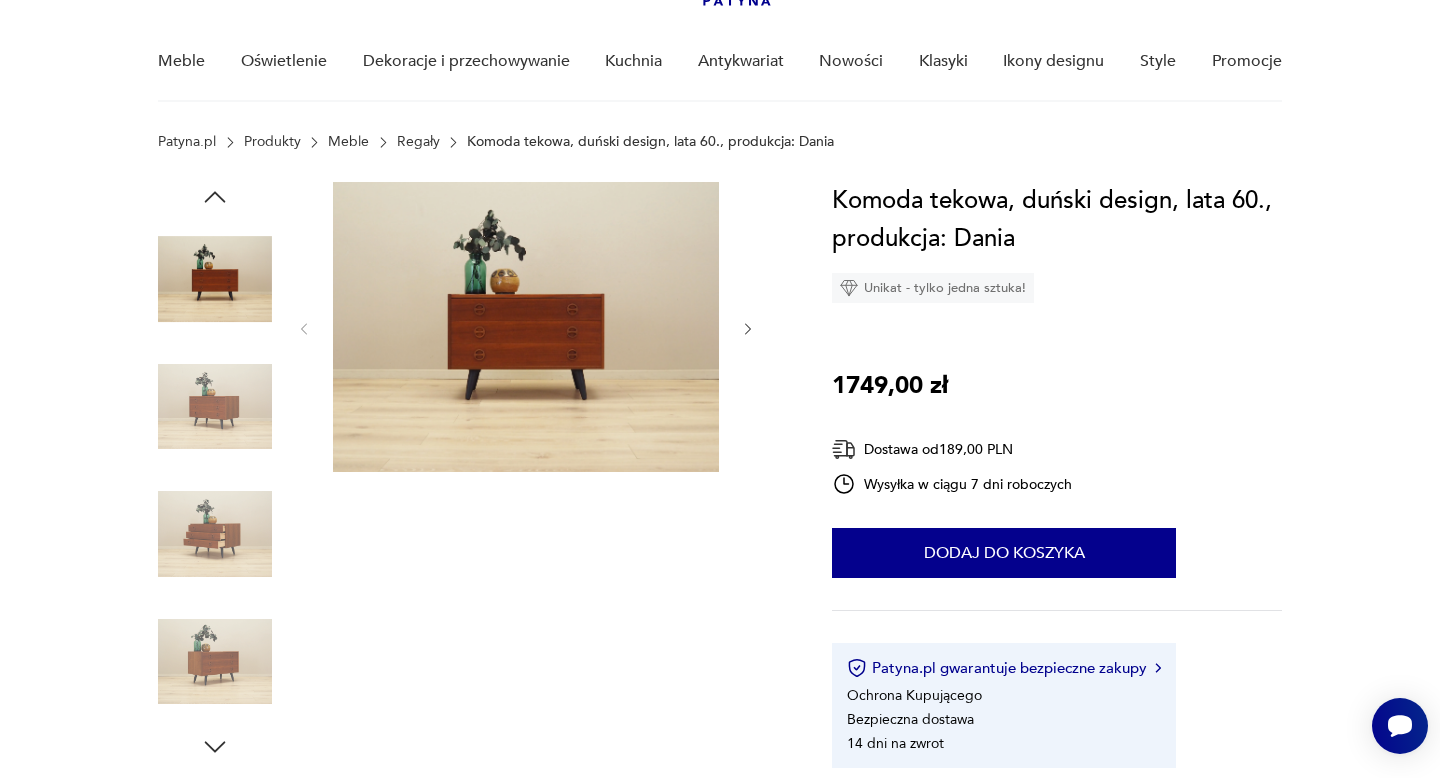 scroll, scrollTop: 146, scrollLeft: 0, axis: vertical 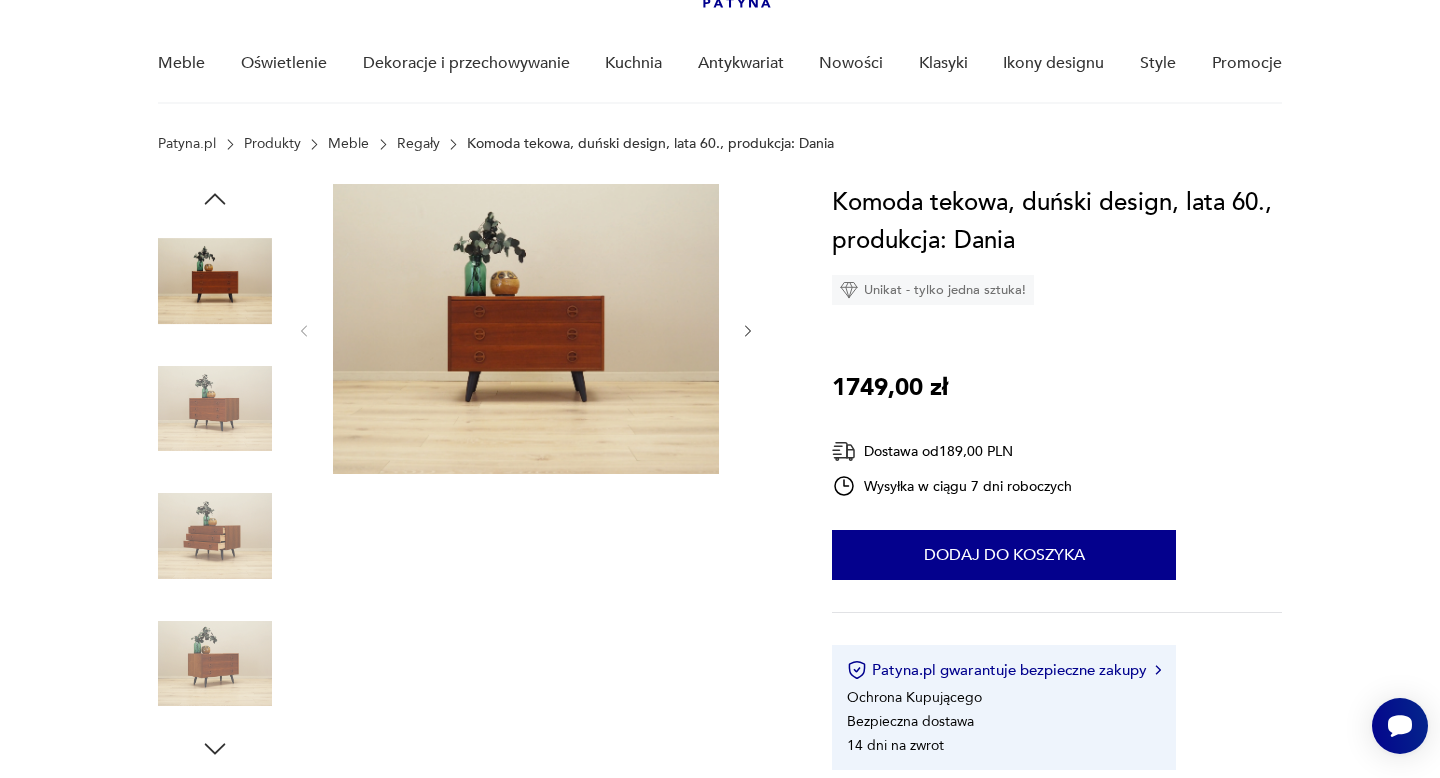 click at bounding box center [215, 409] 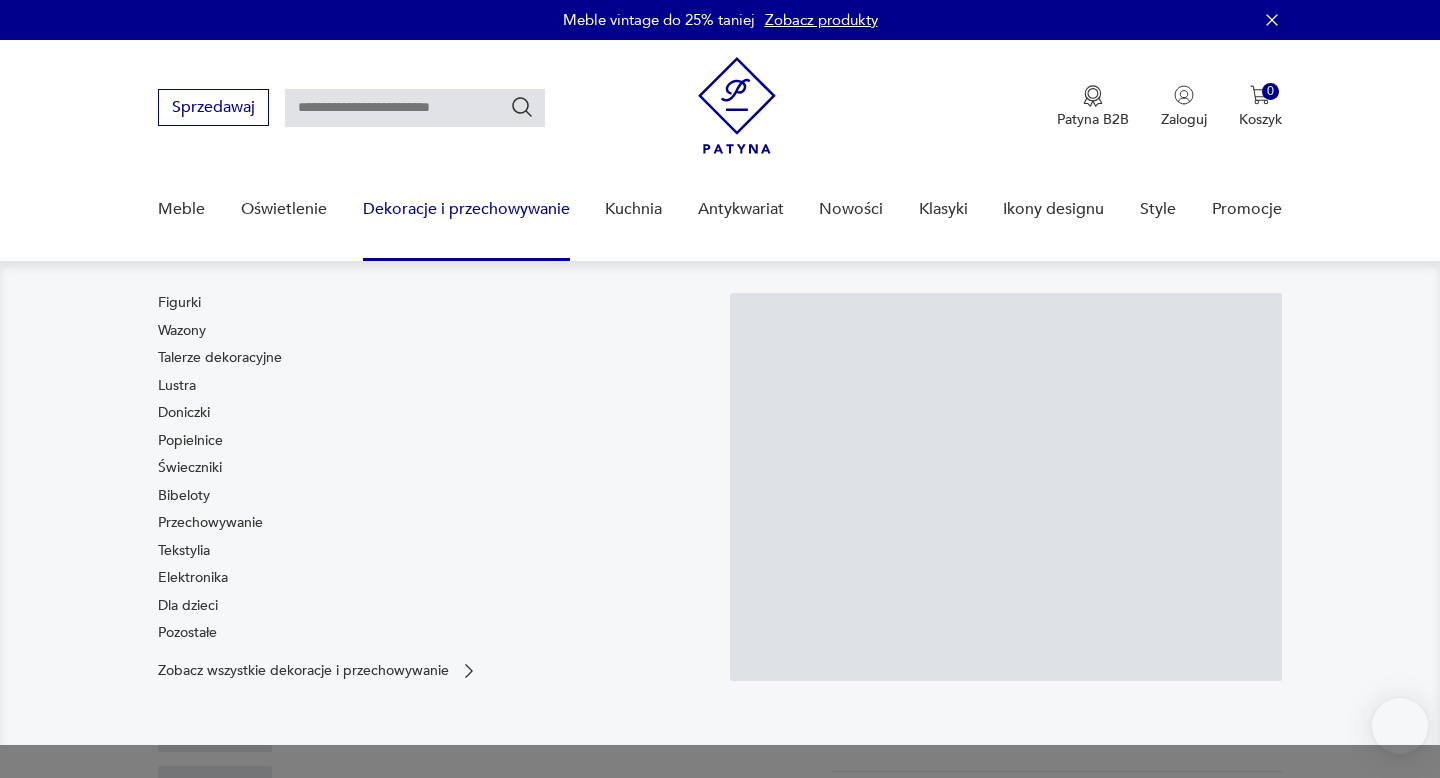 scroll, scrollTop: 0, scrollLeft: 0, axis: both 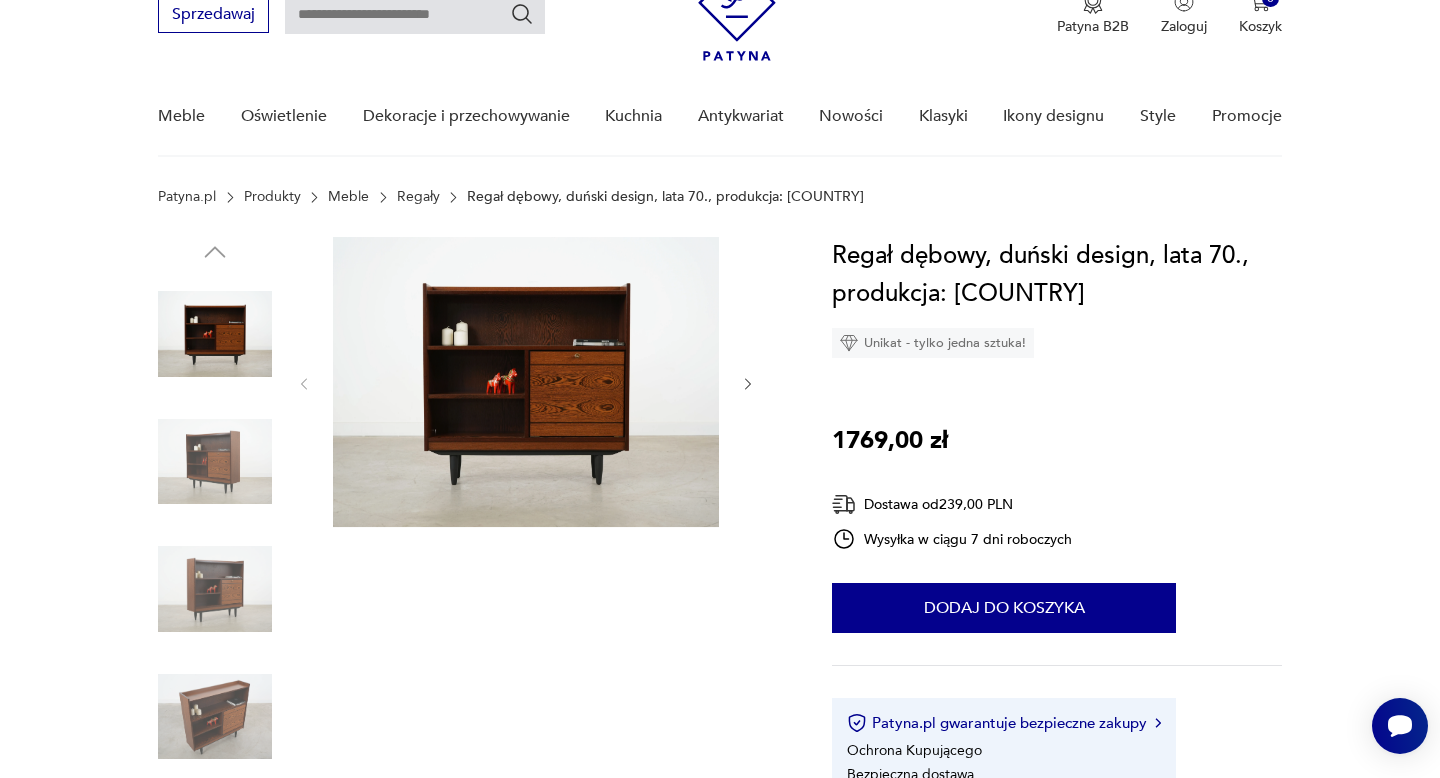 click at bounding box center (526, 382) 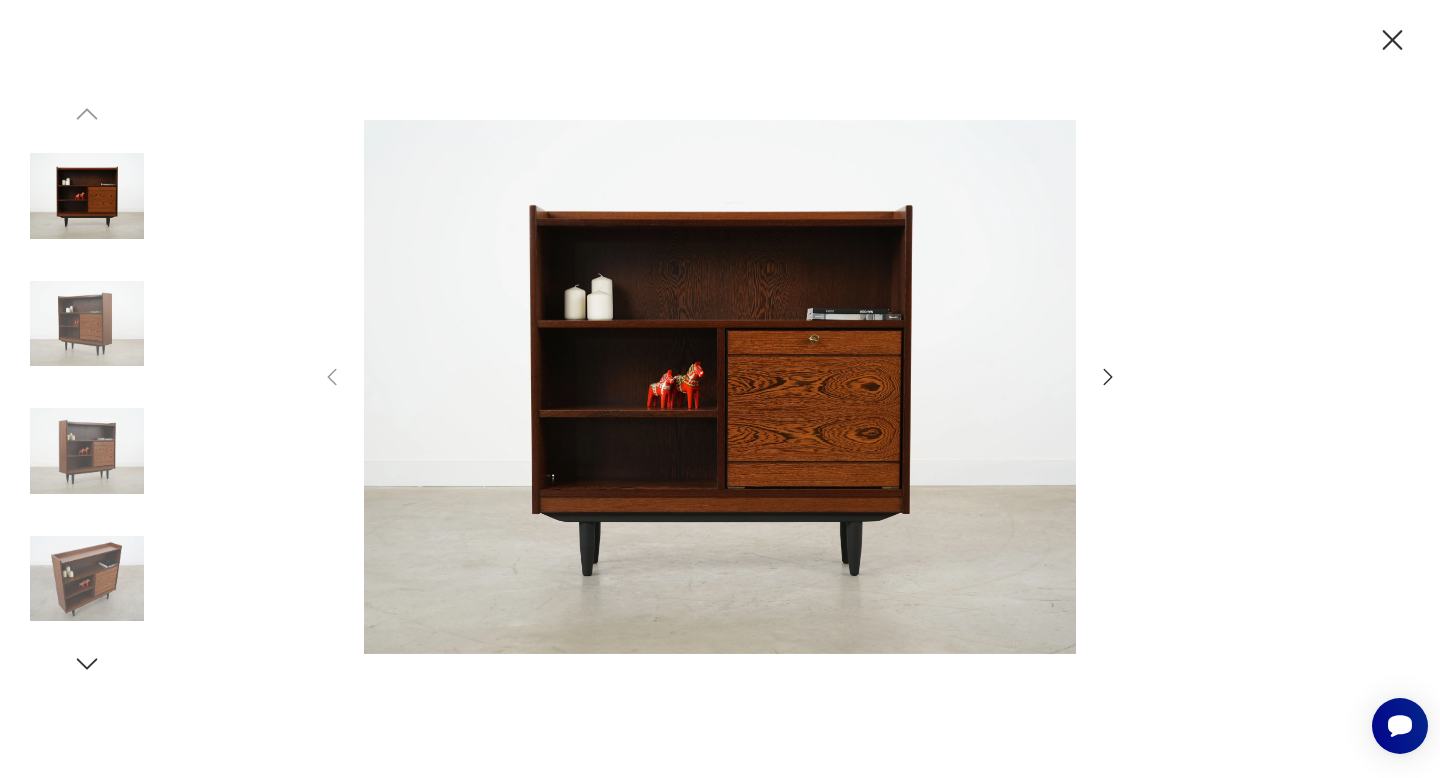 click 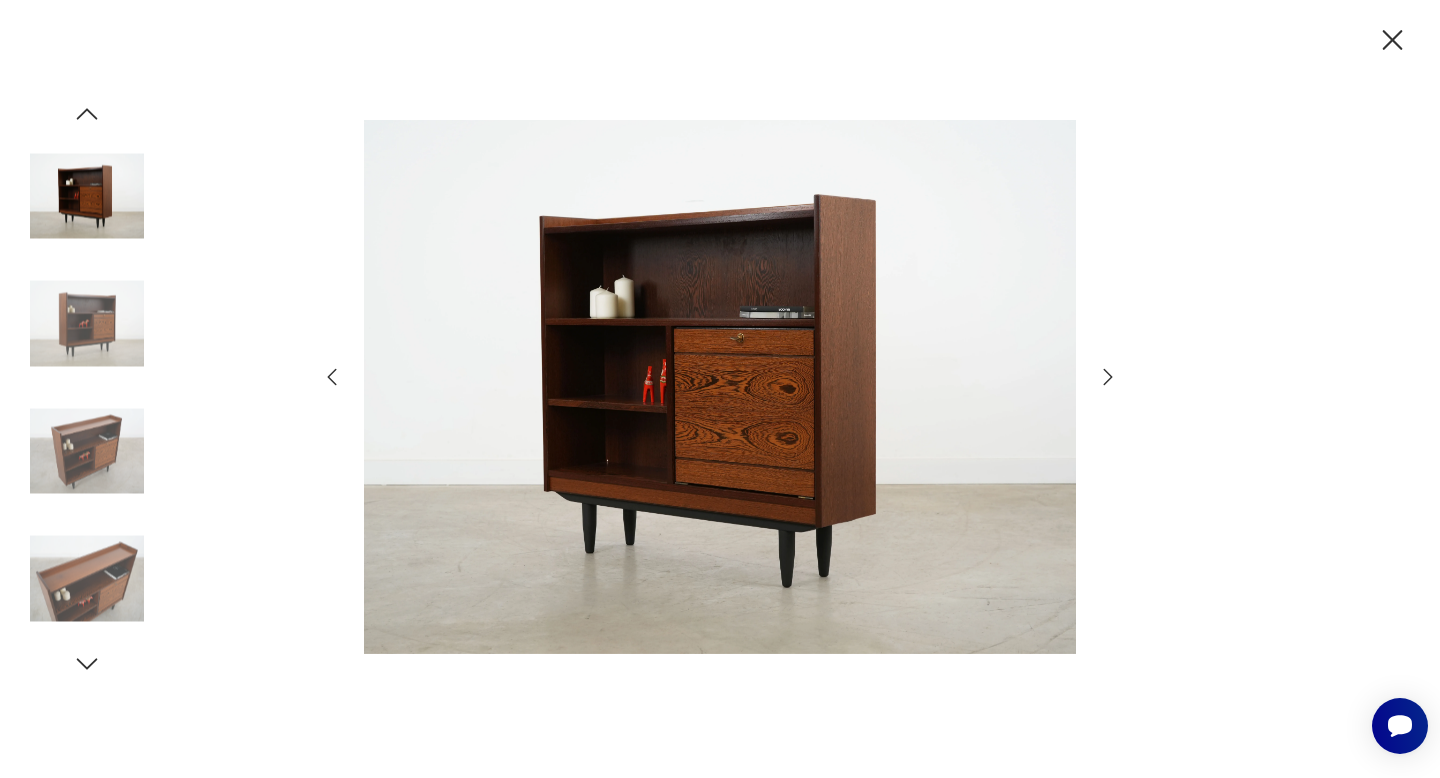 click 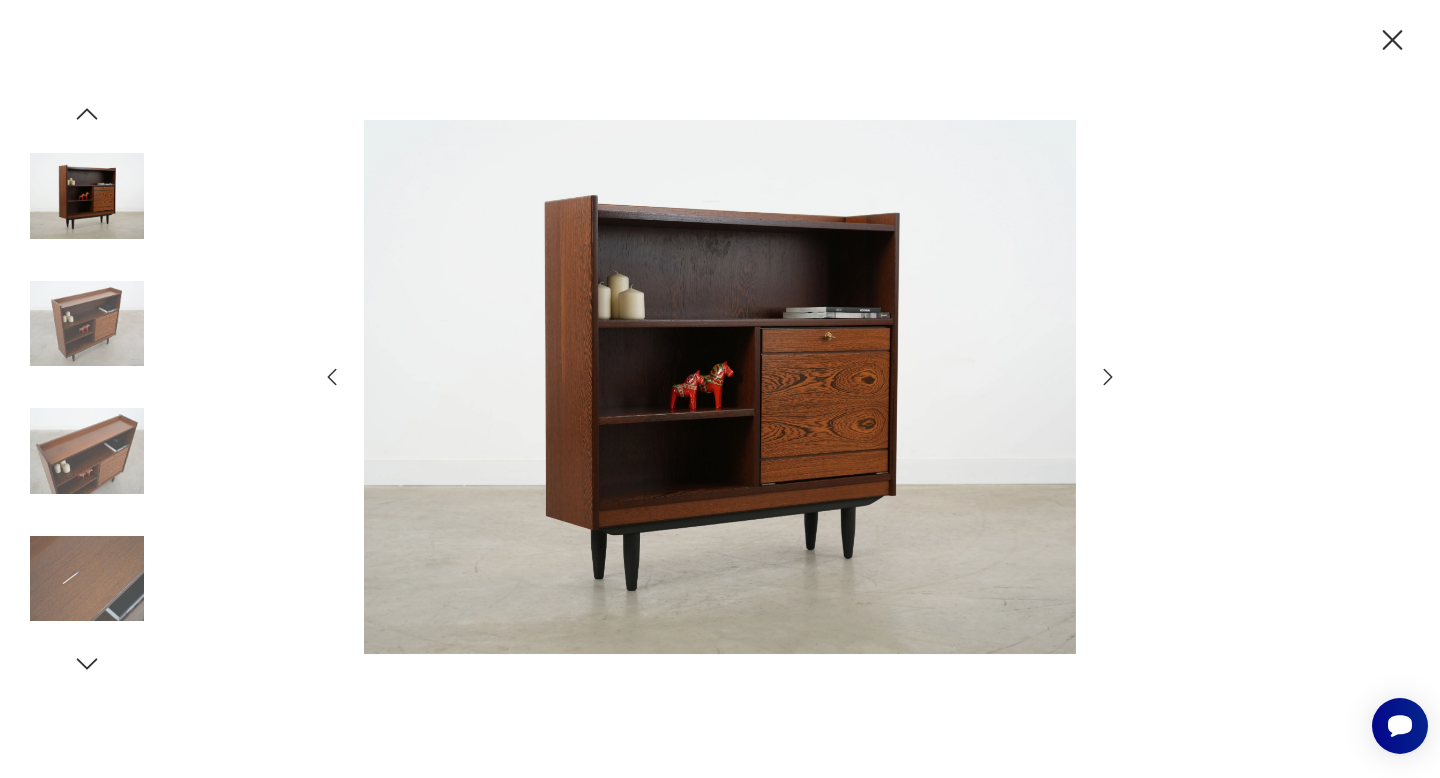 click 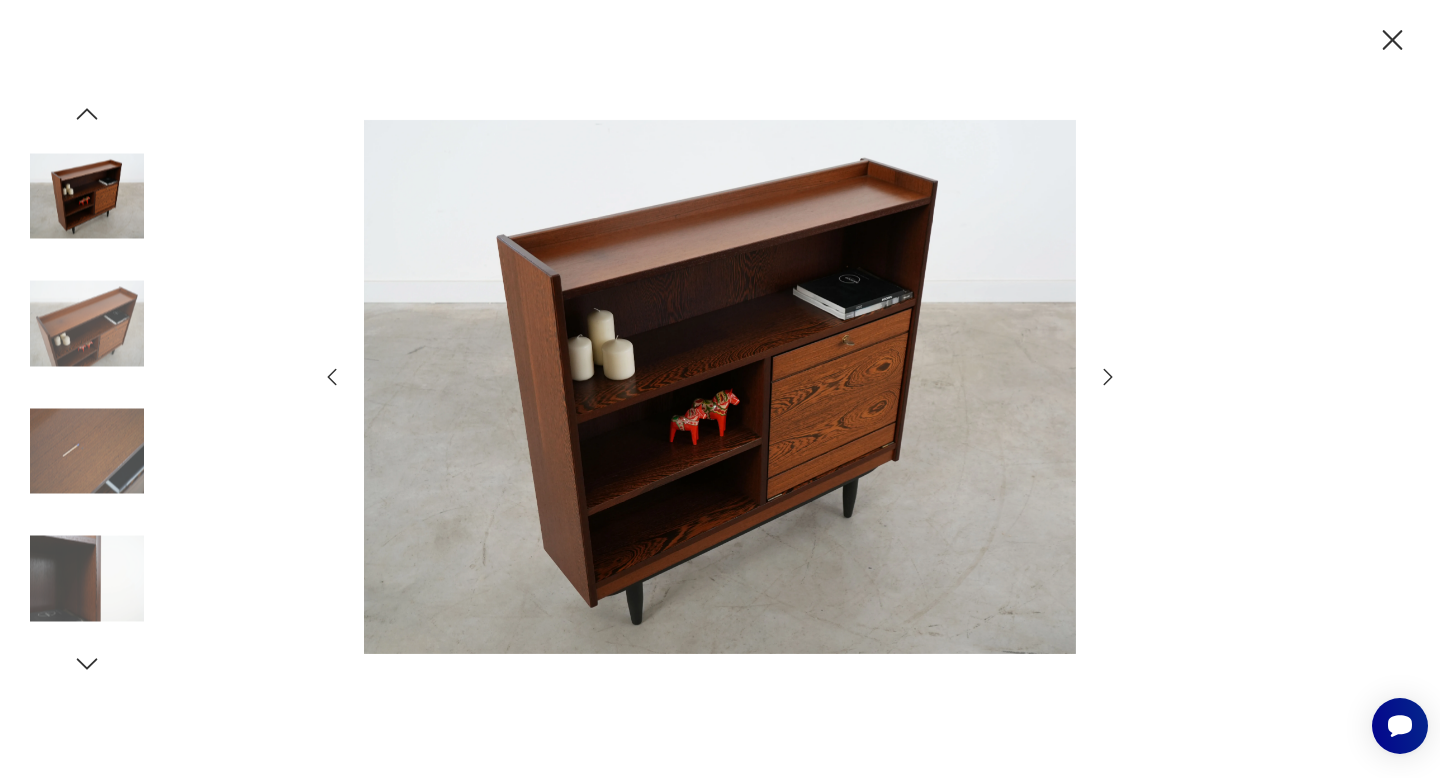 click 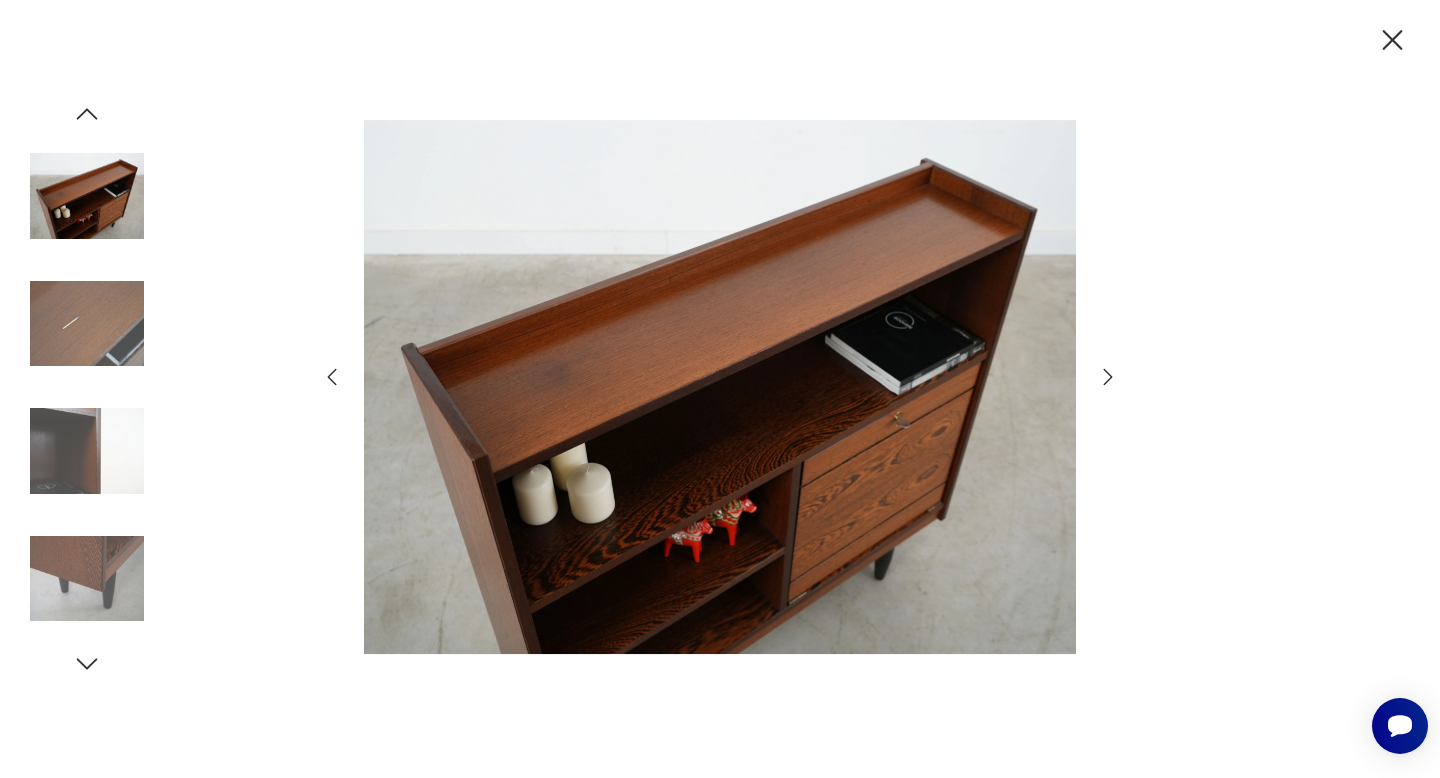 click 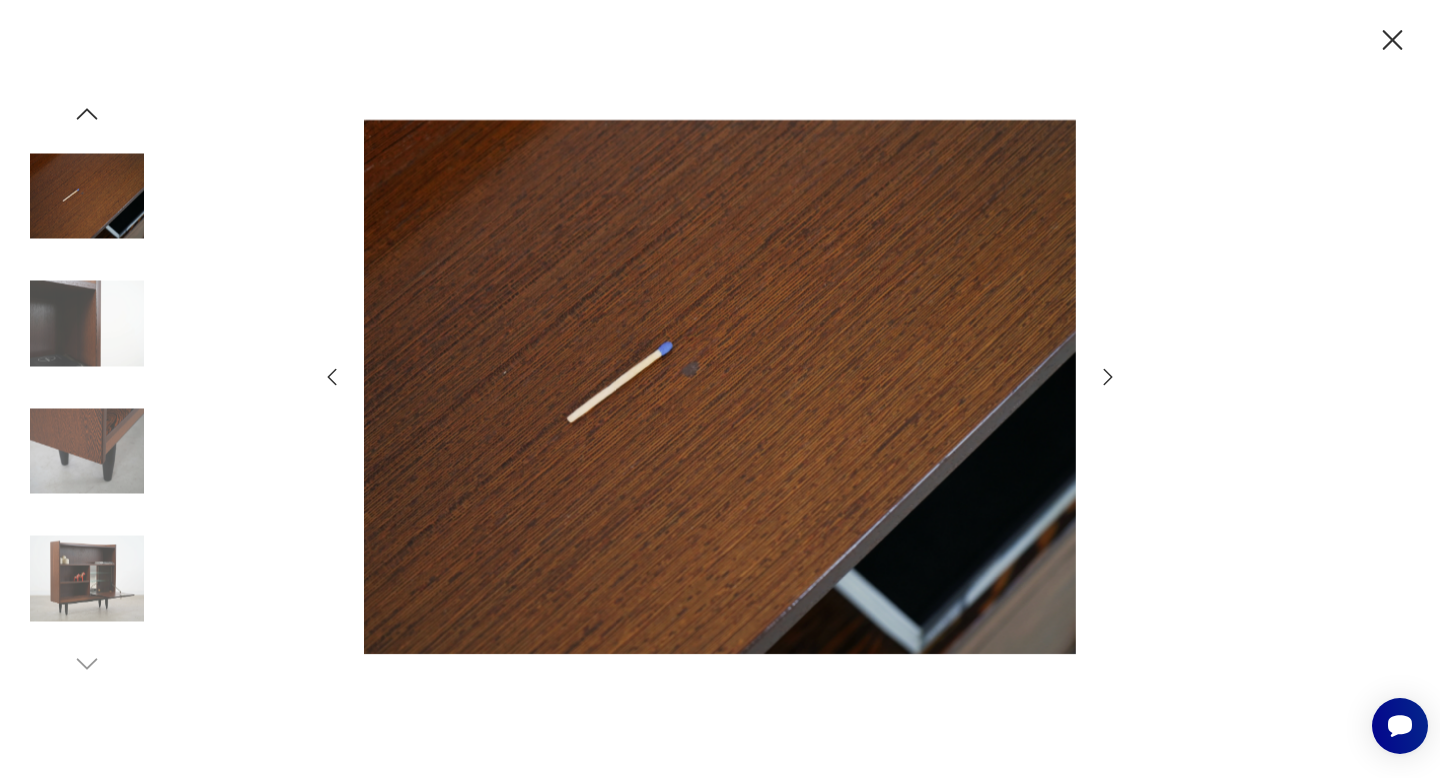 click 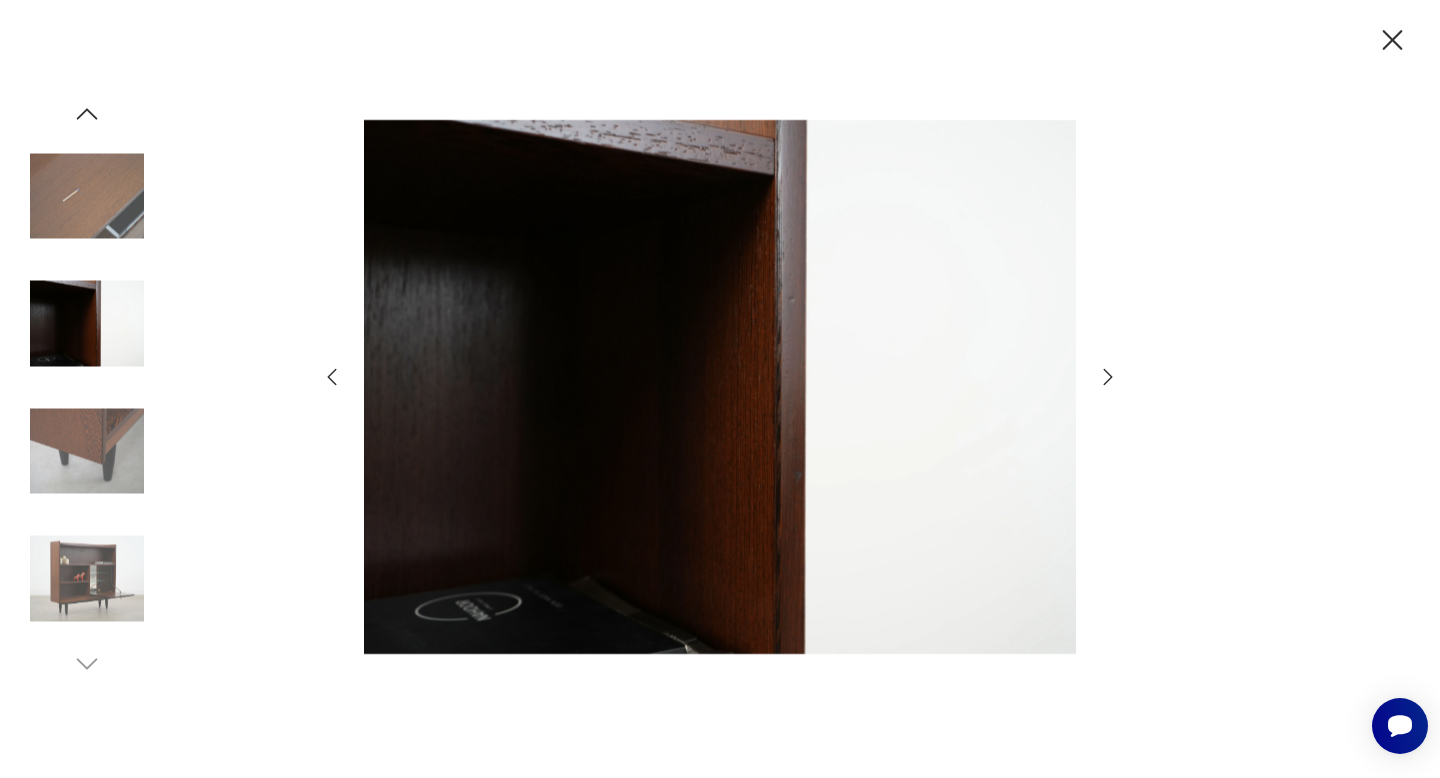 click 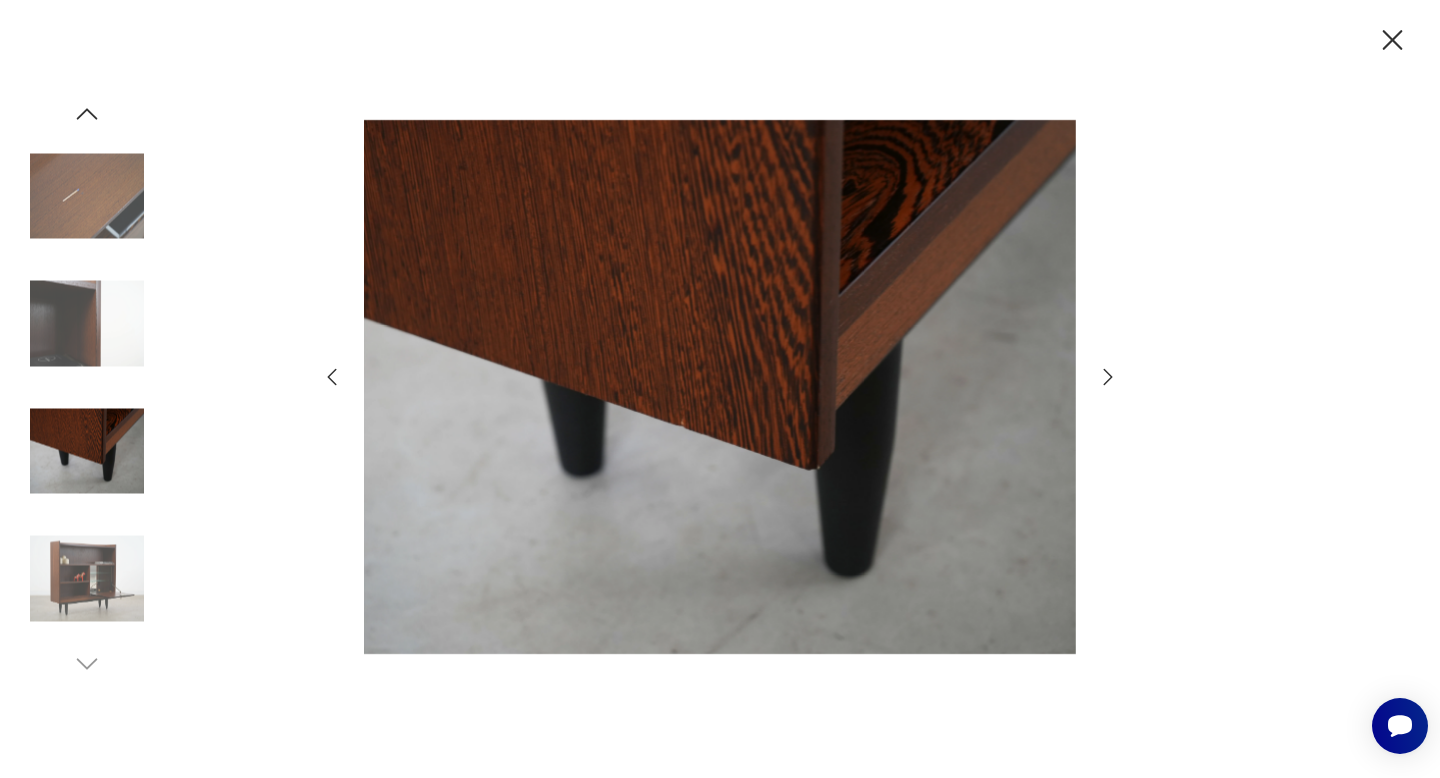 click 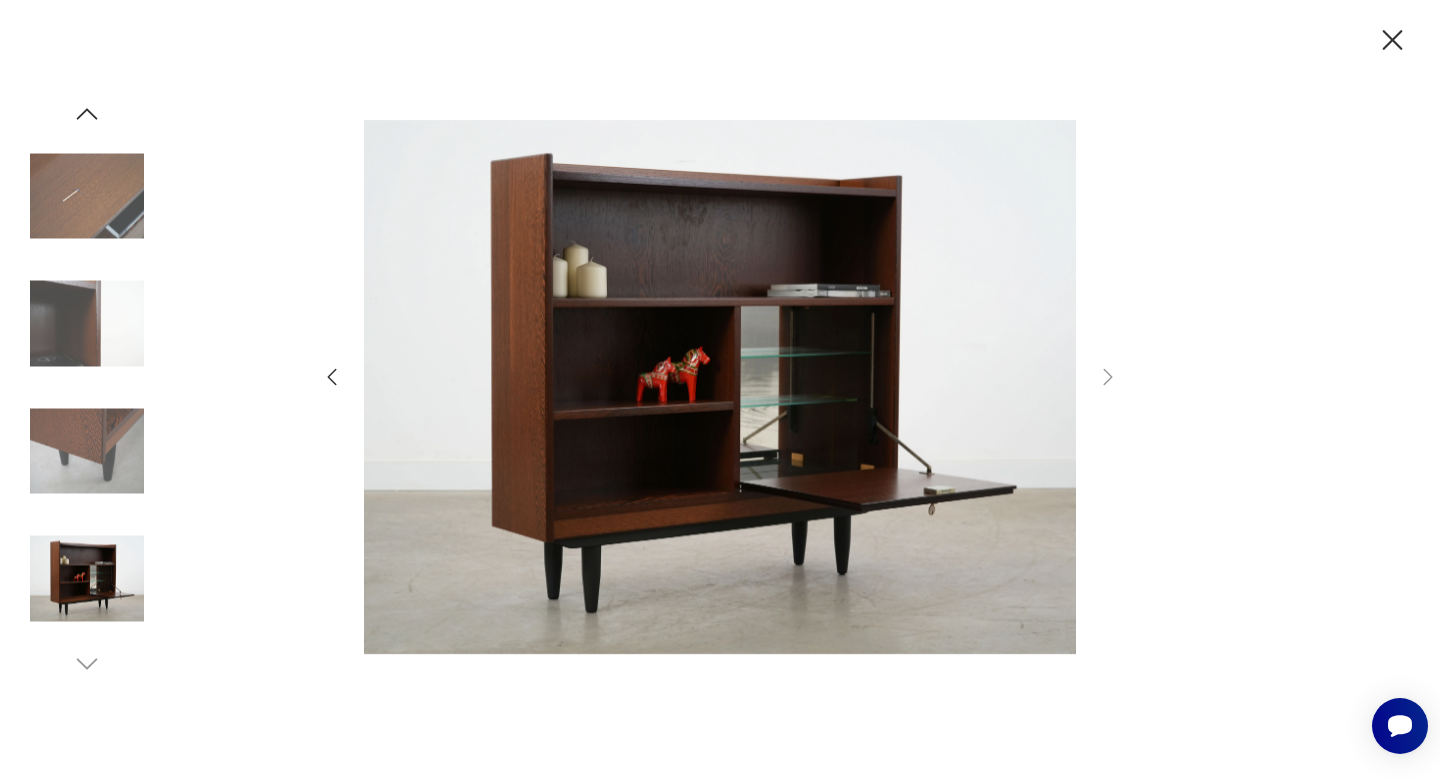 click 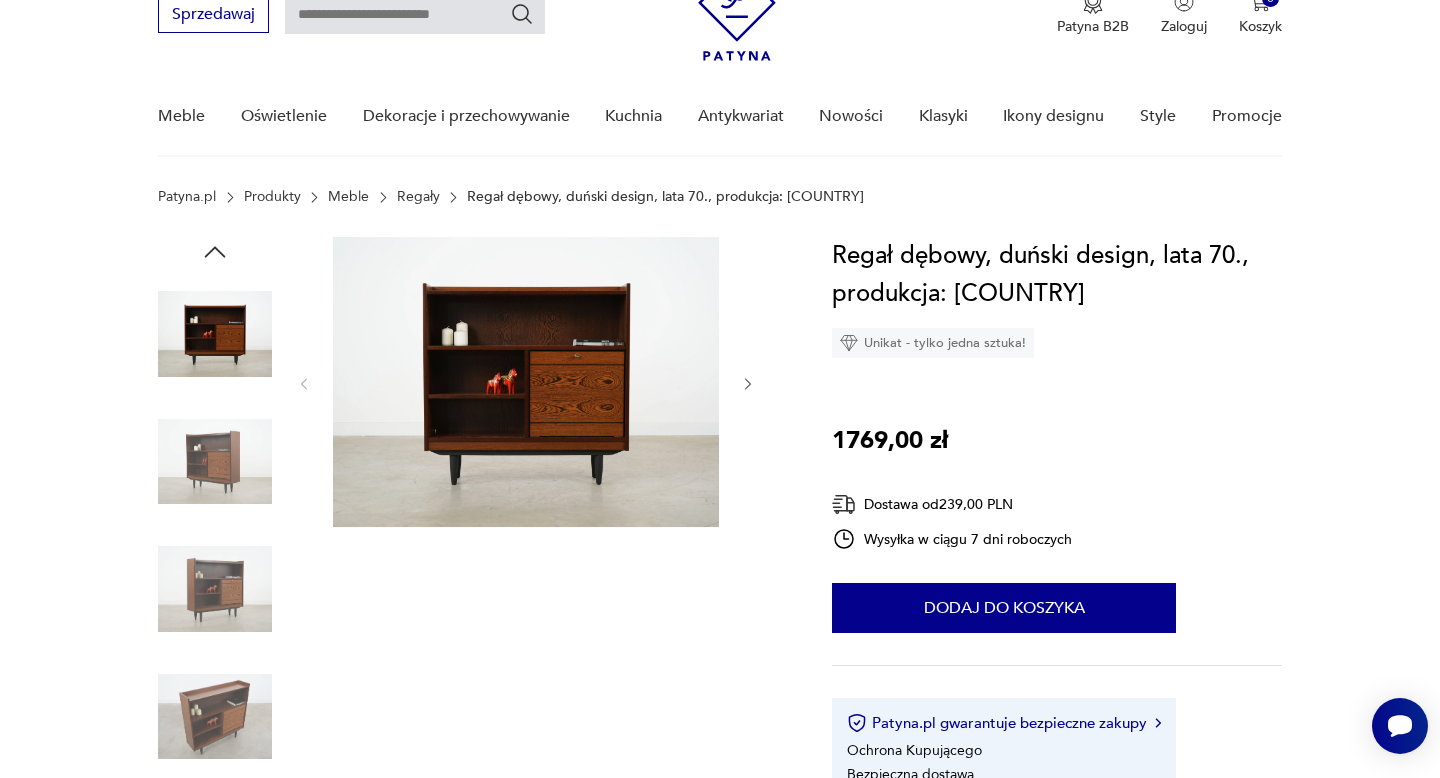 scroll, scrollTop: 85, scrollLeft: 0, axis: vertical 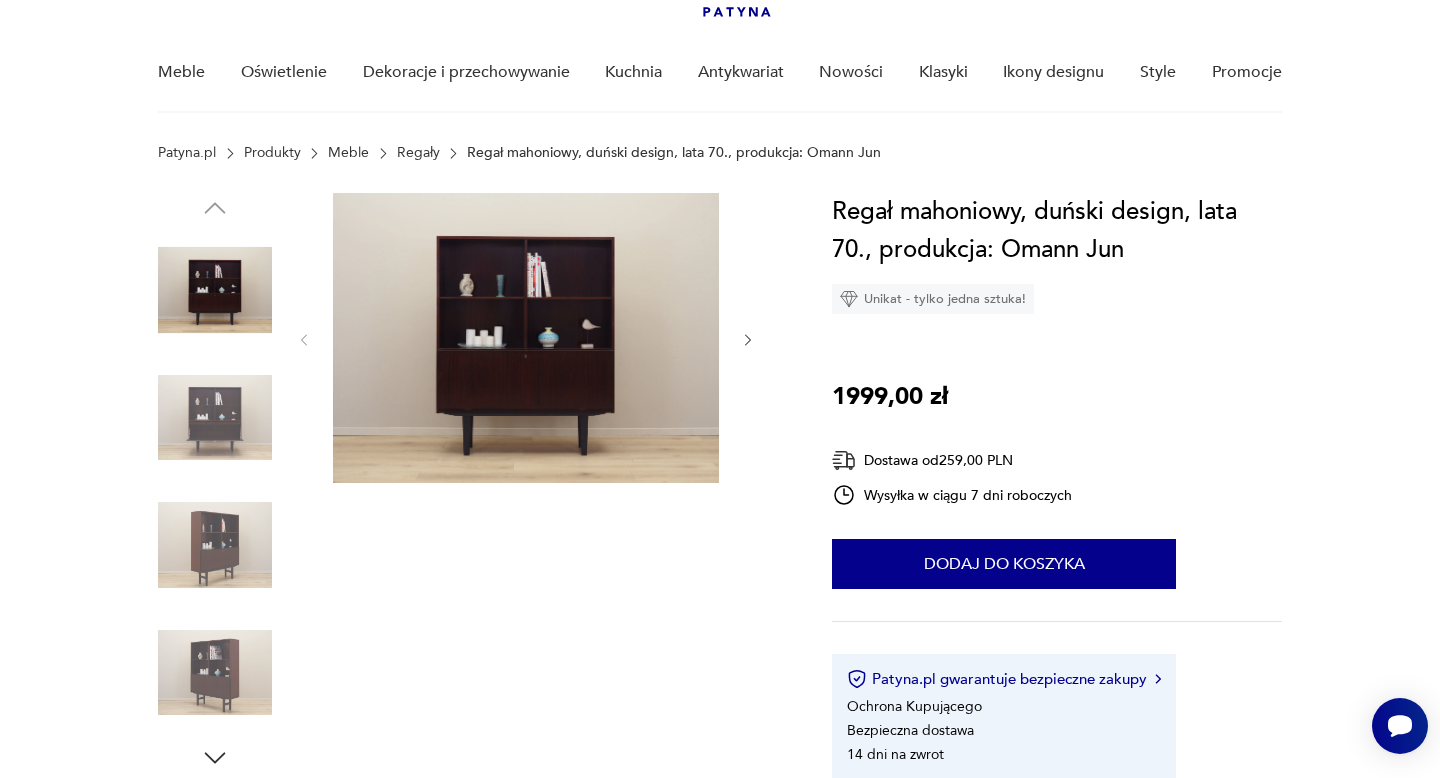 click at bounding box center (526, 338) 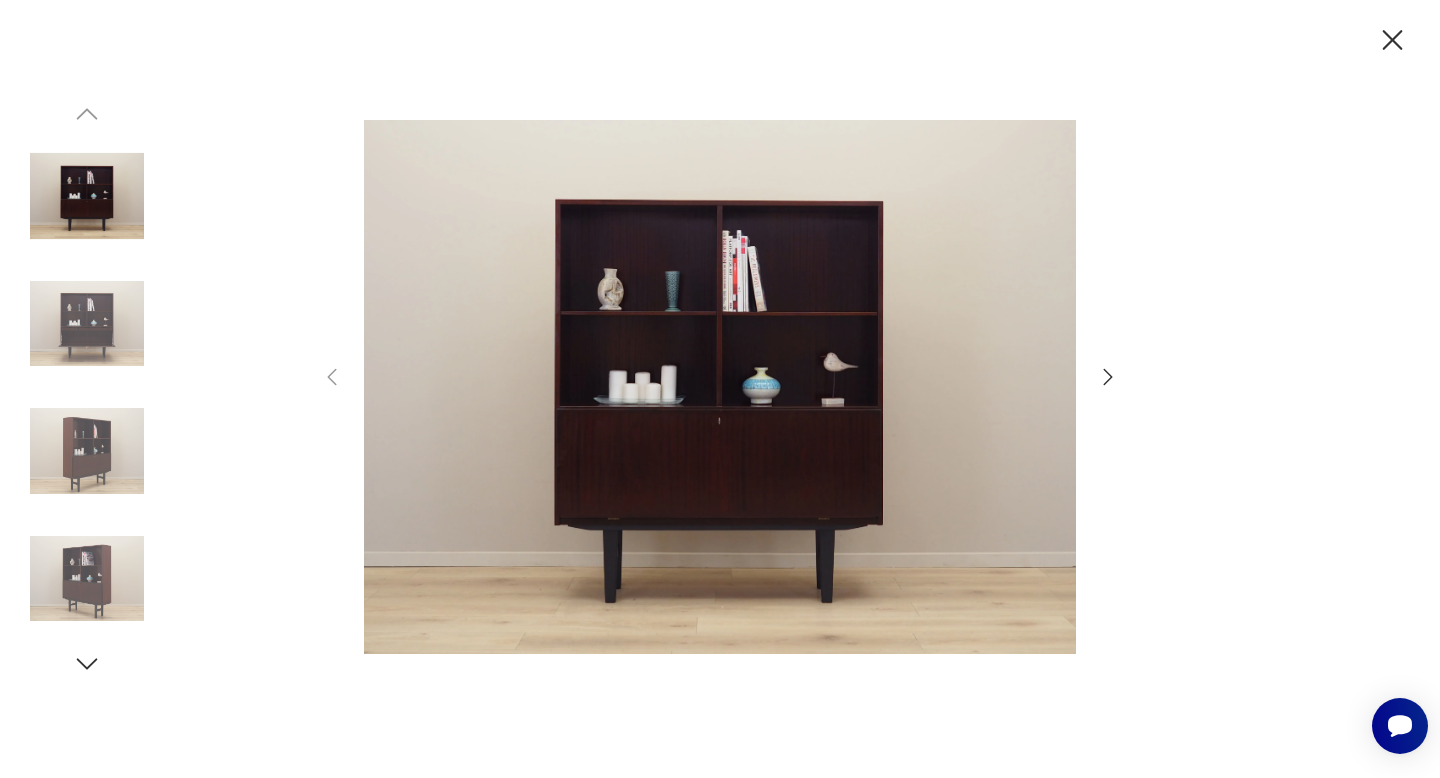 click 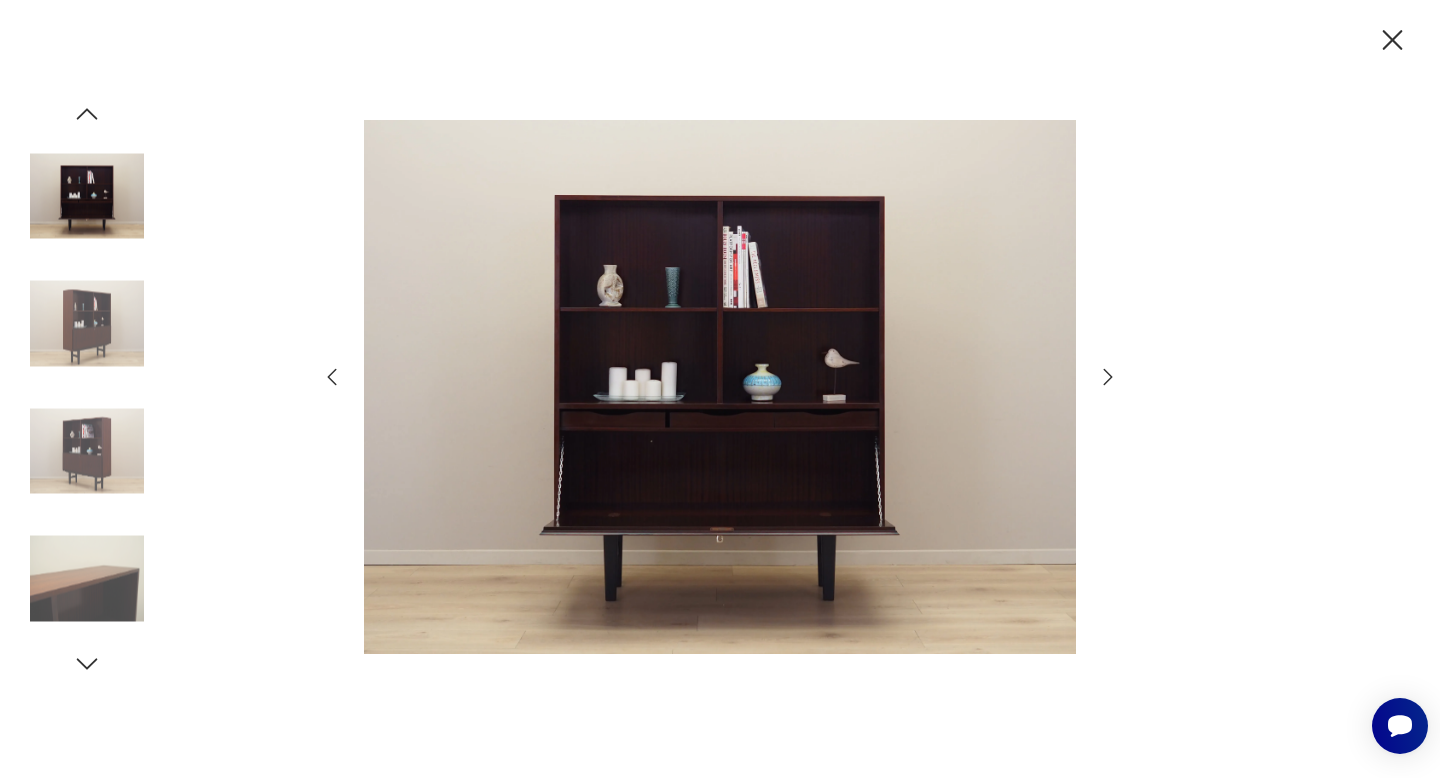 click 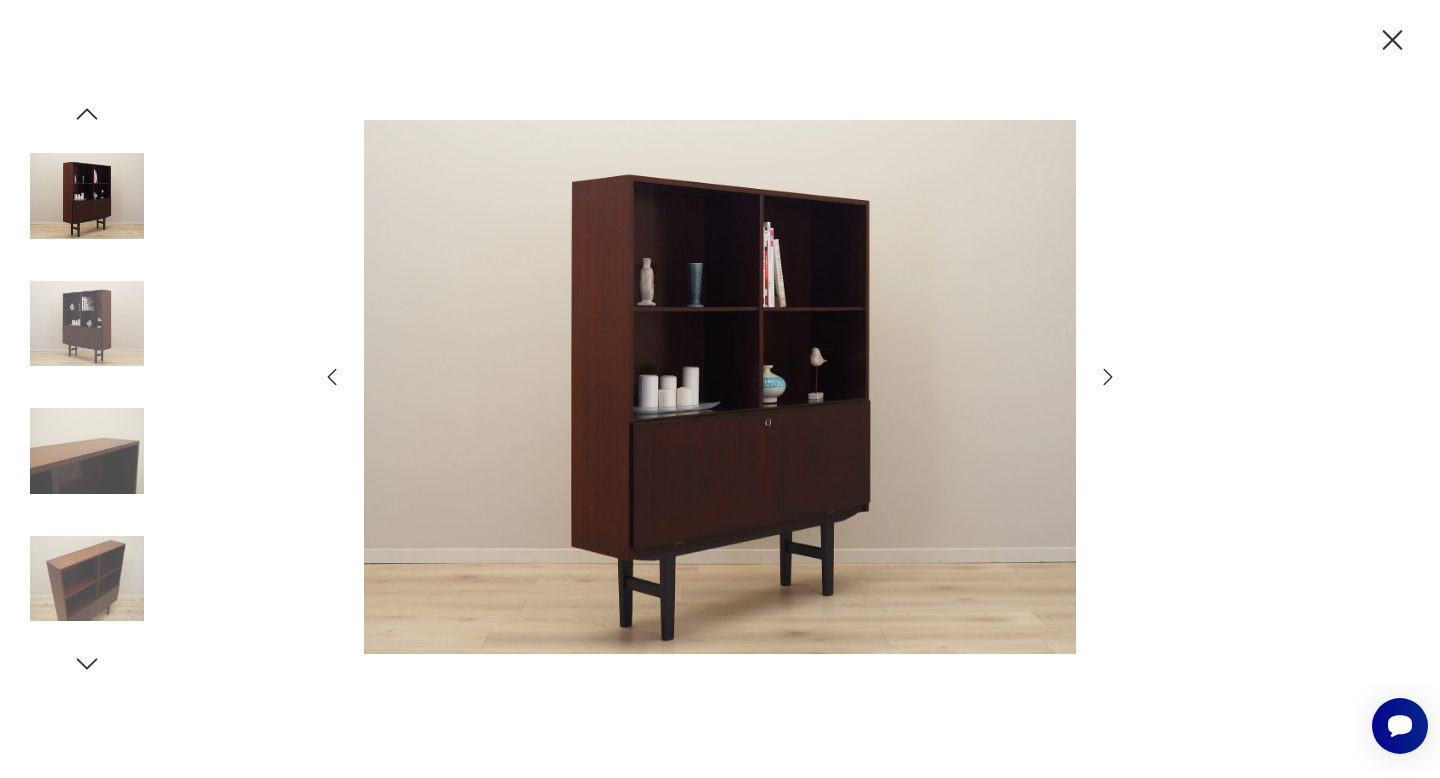 click 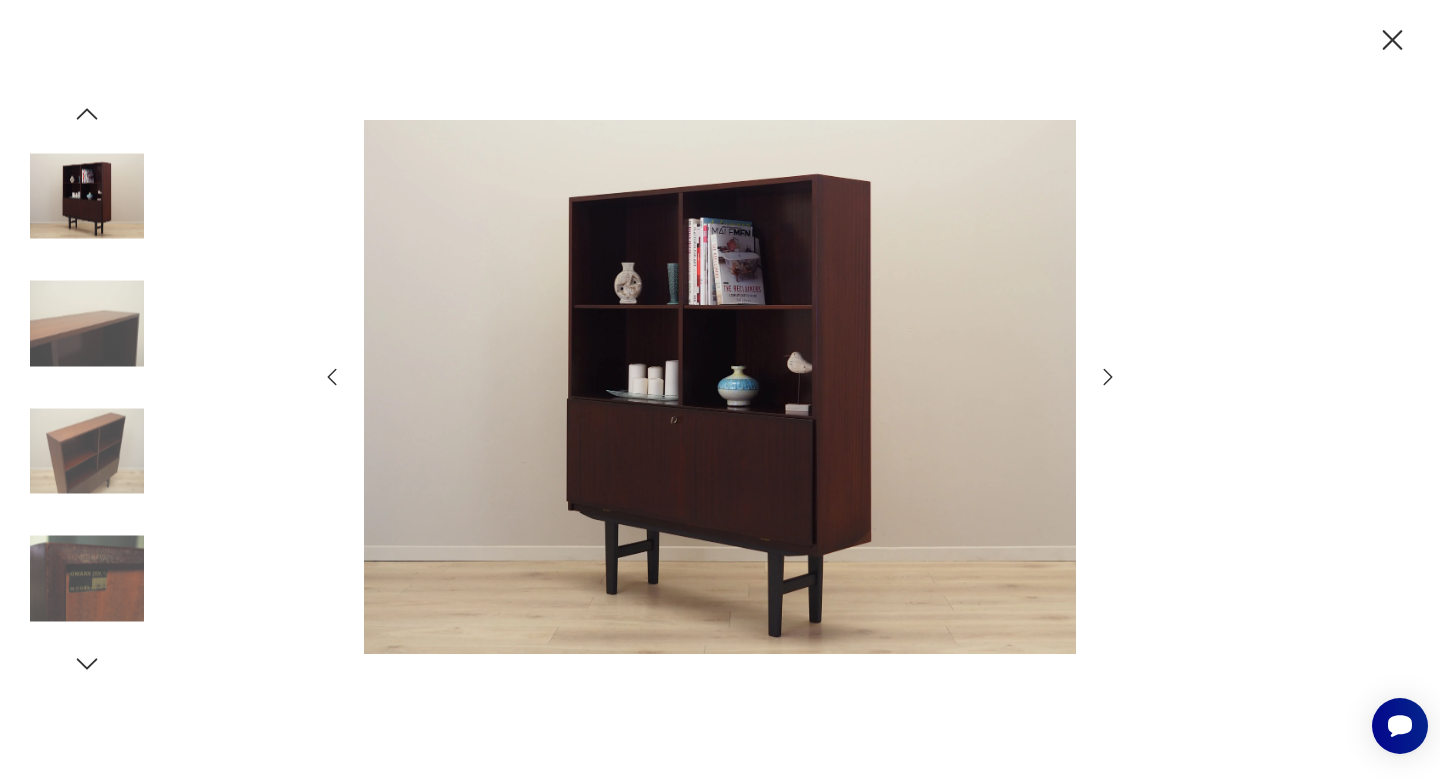 click 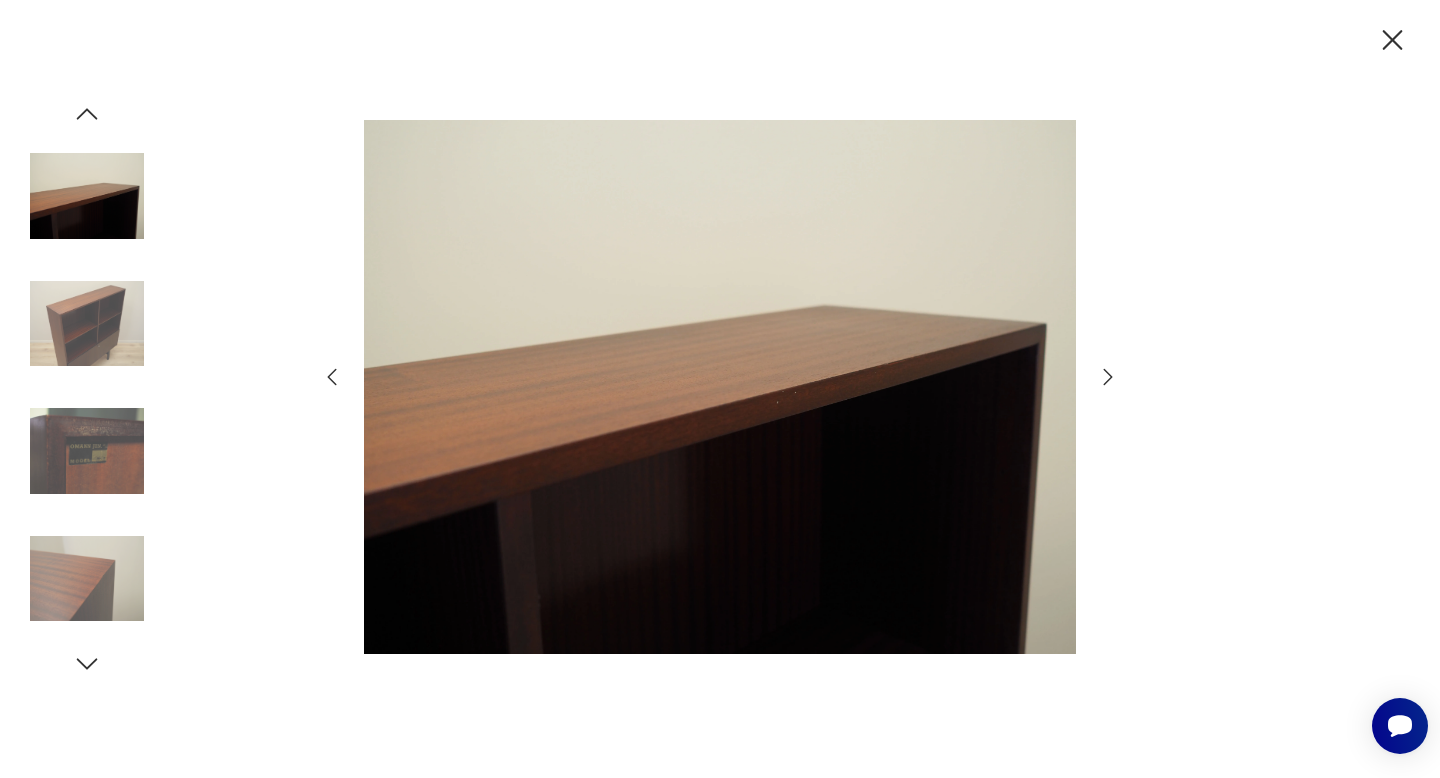 click 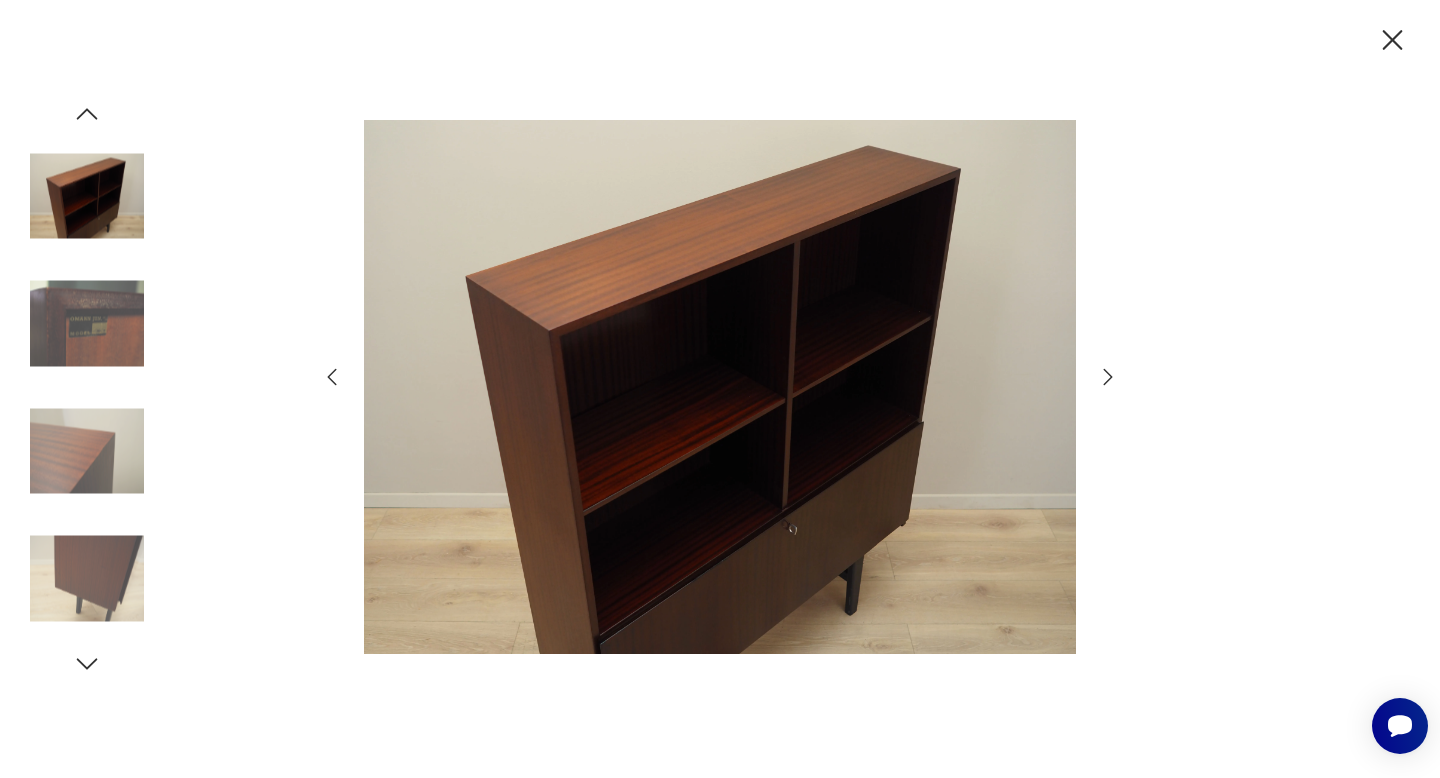 click 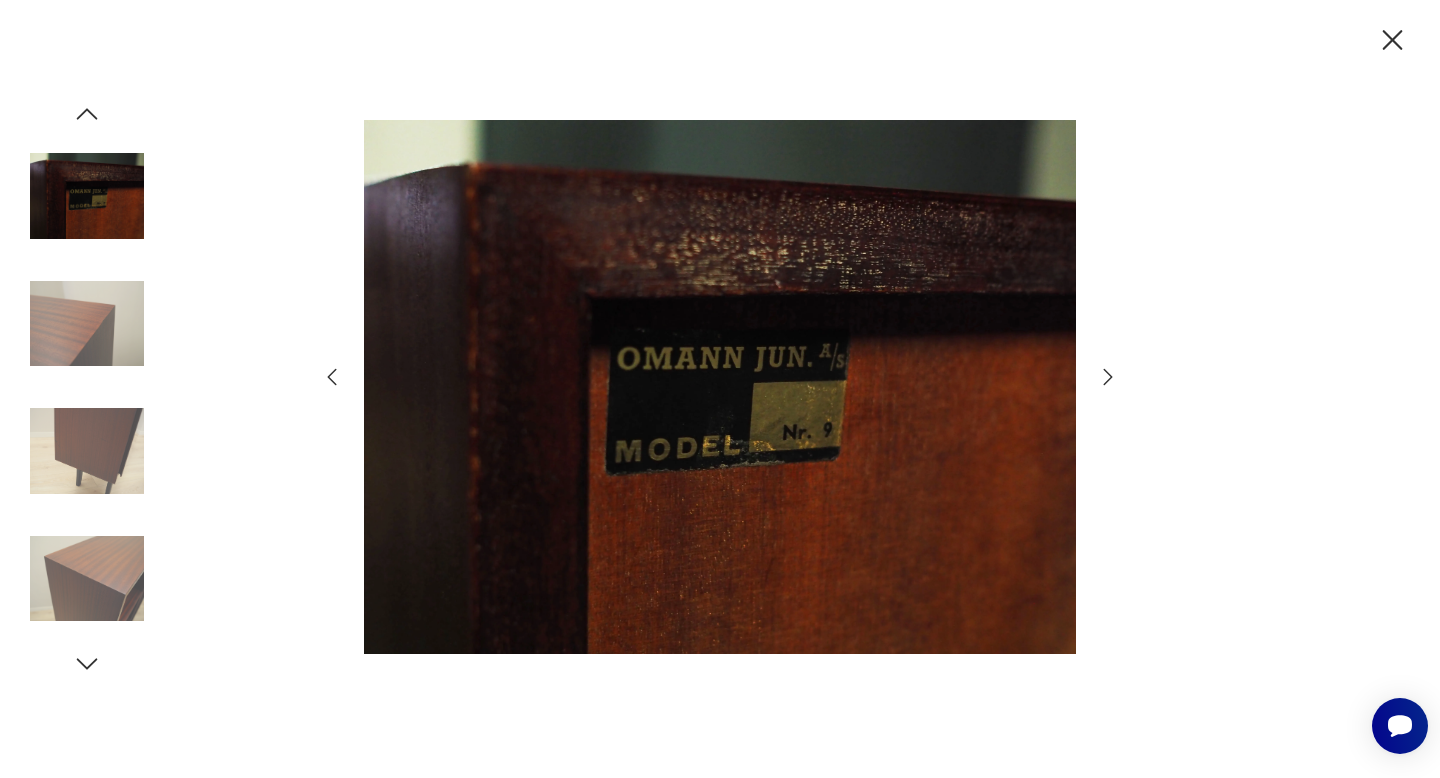 click 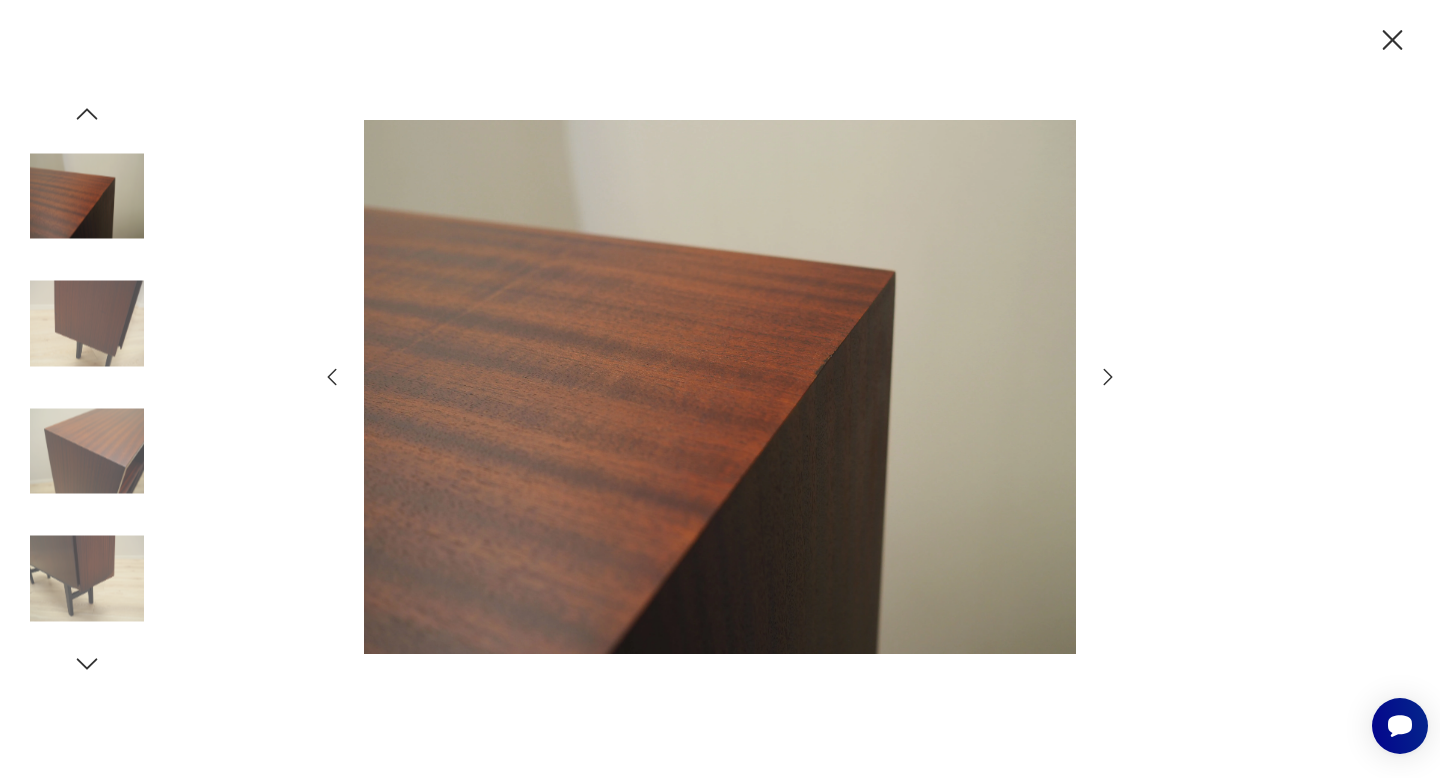 click 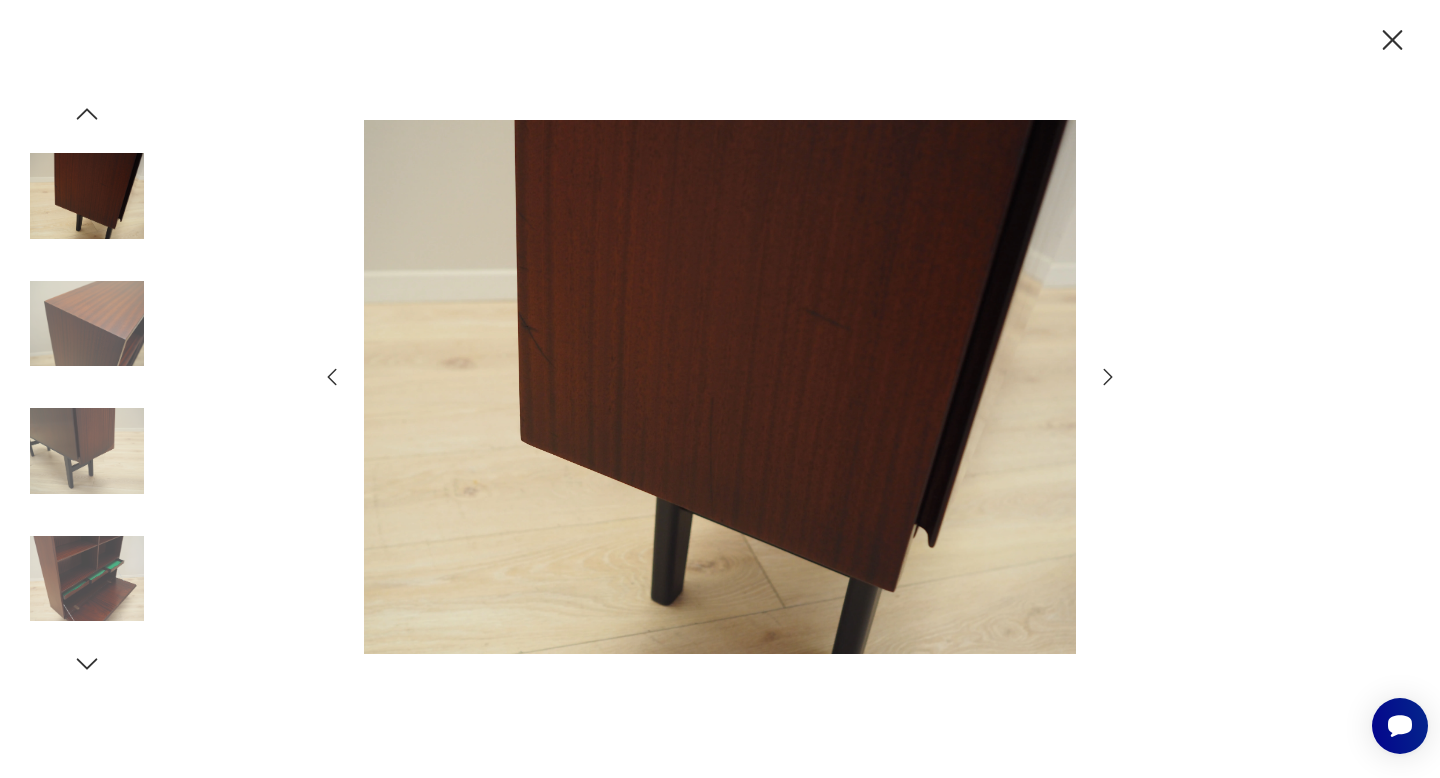 click 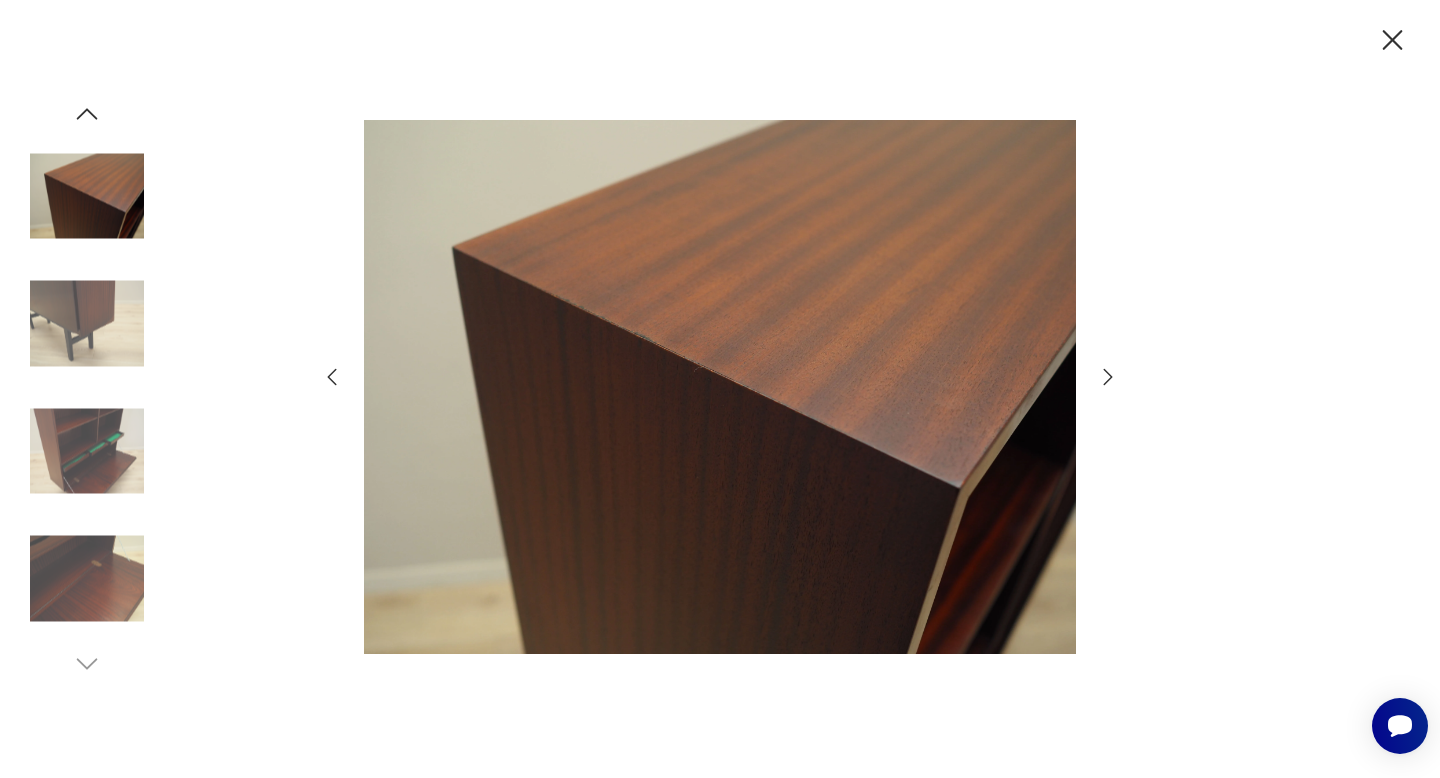 click 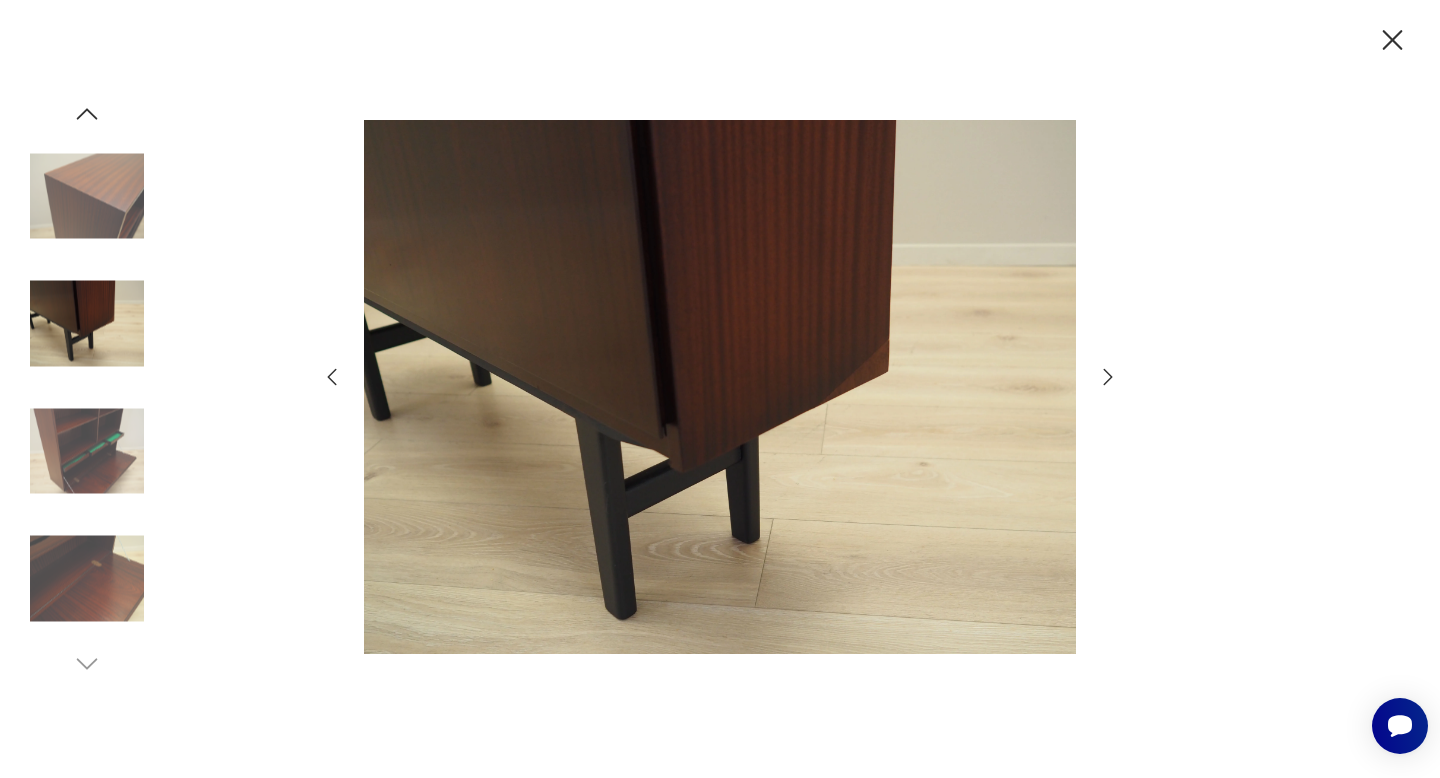 click 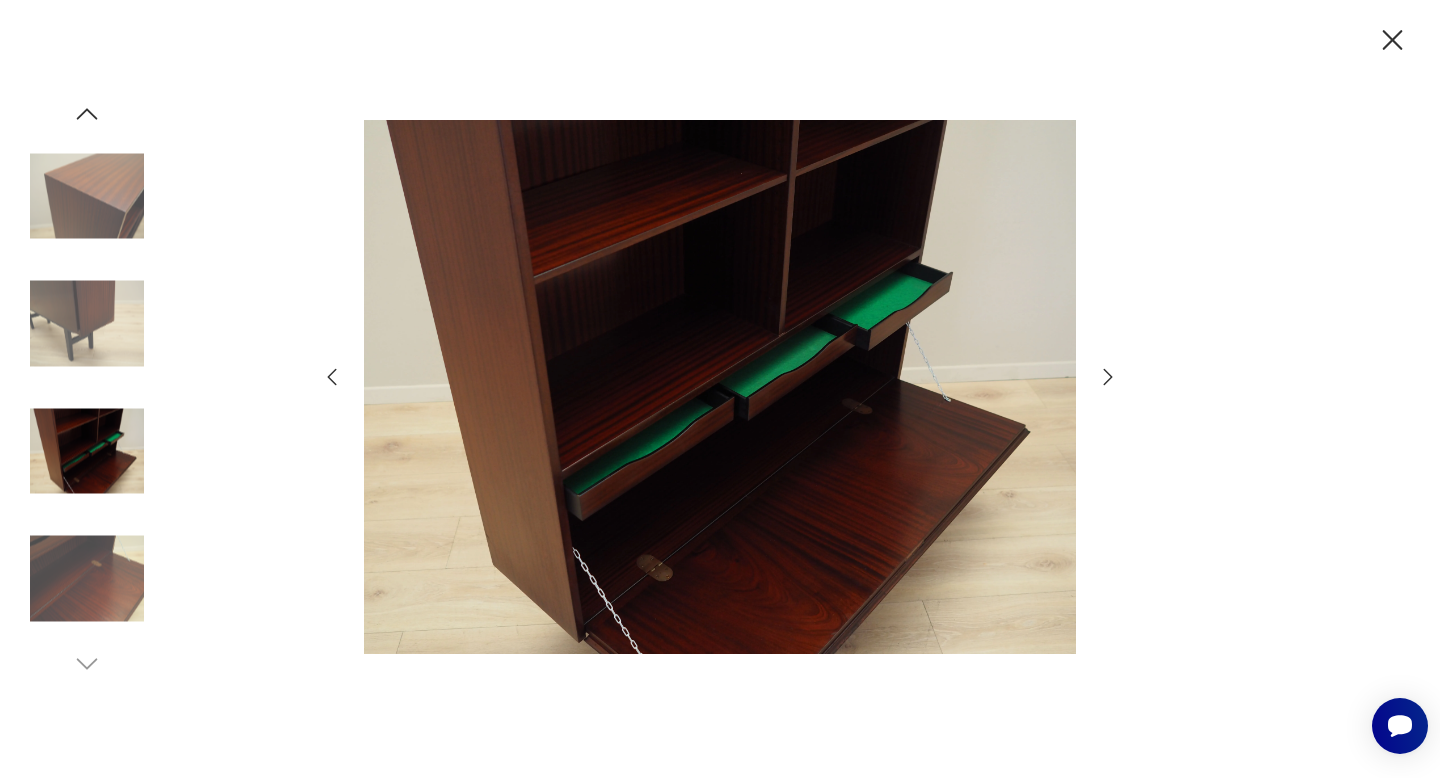 click 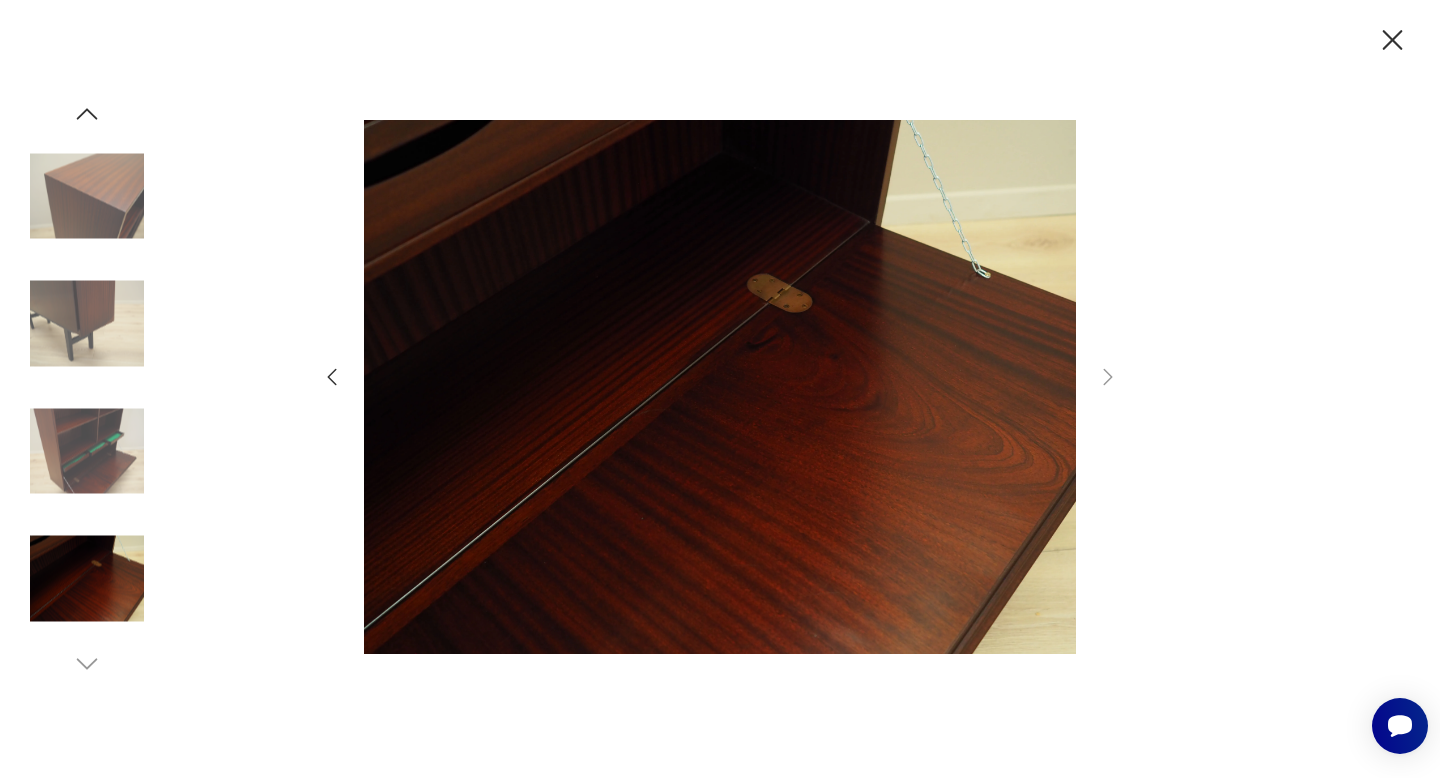 click 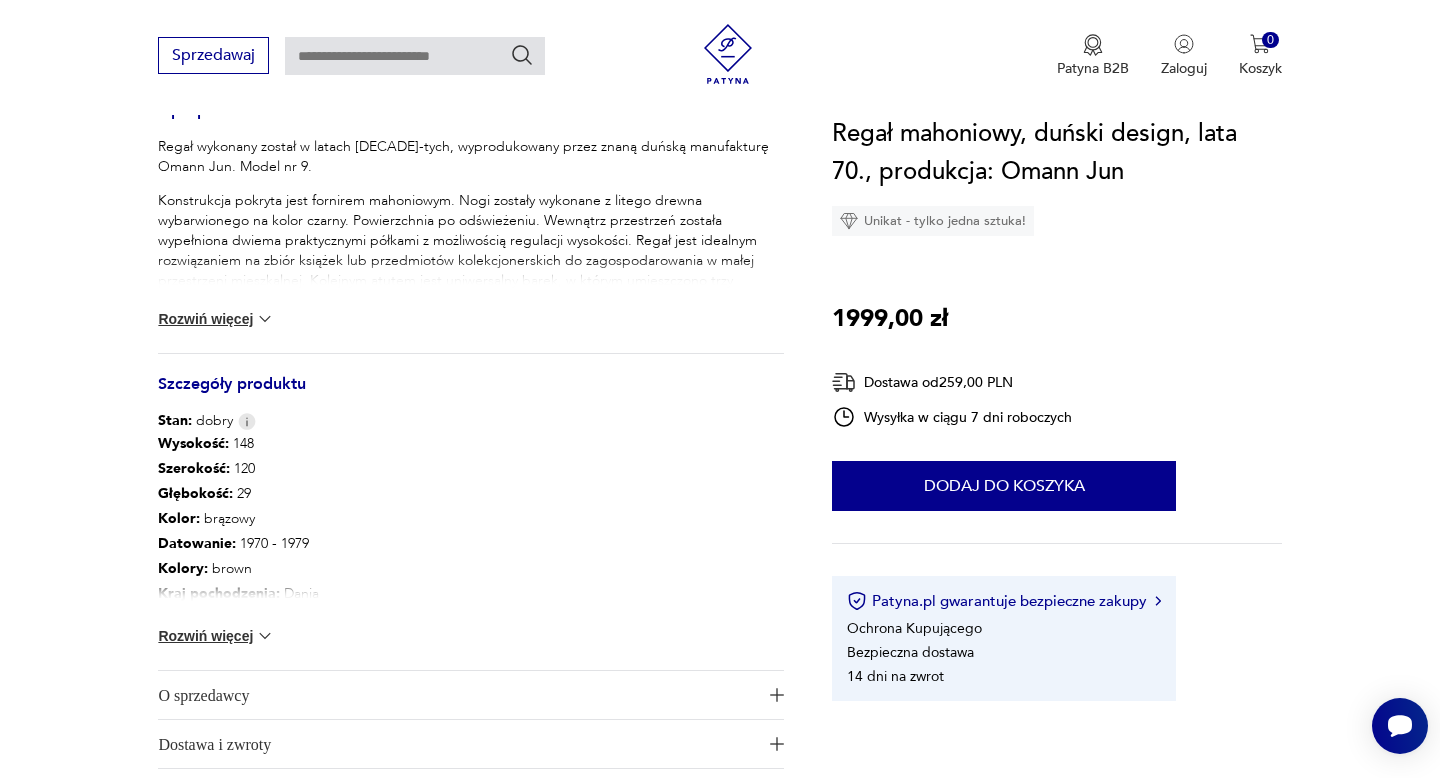 scroll, scrollTop: 986, scrollLeft: 0, axis: vertical 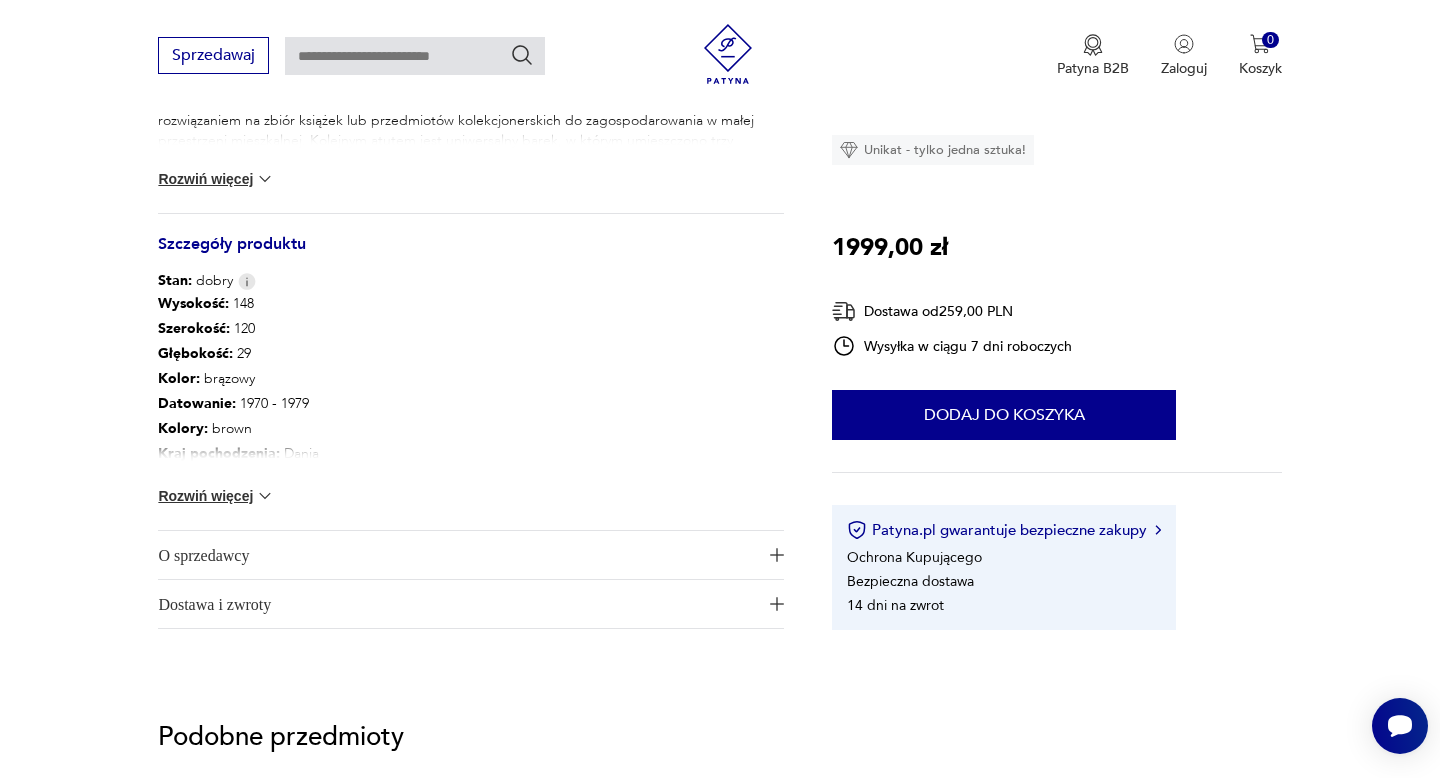 click on "Rozwiń więcej" at bounding box center (216, 496) 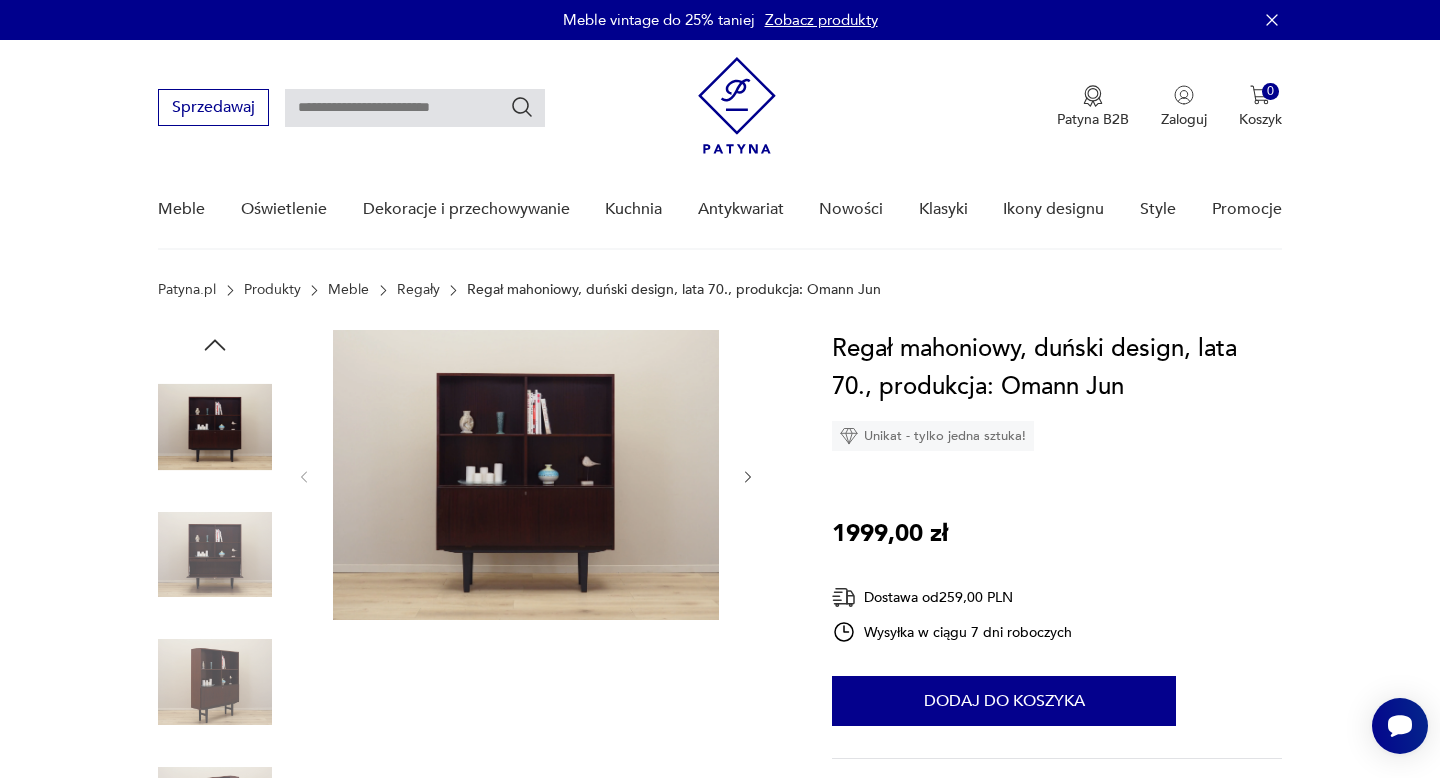 scroll, scrollTop: 28, scrollLeft: 0, axis: vertical 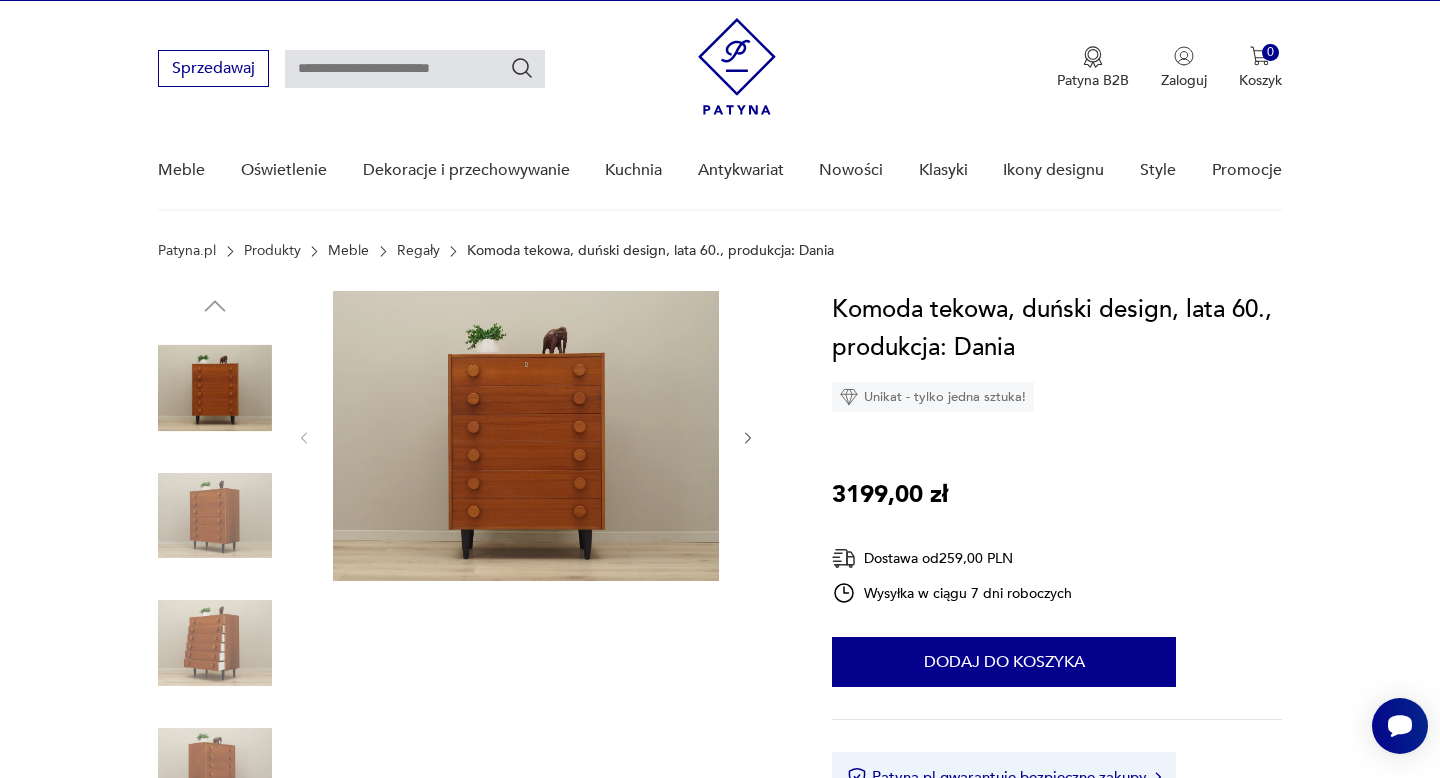 click at bounding box center [215, 516] 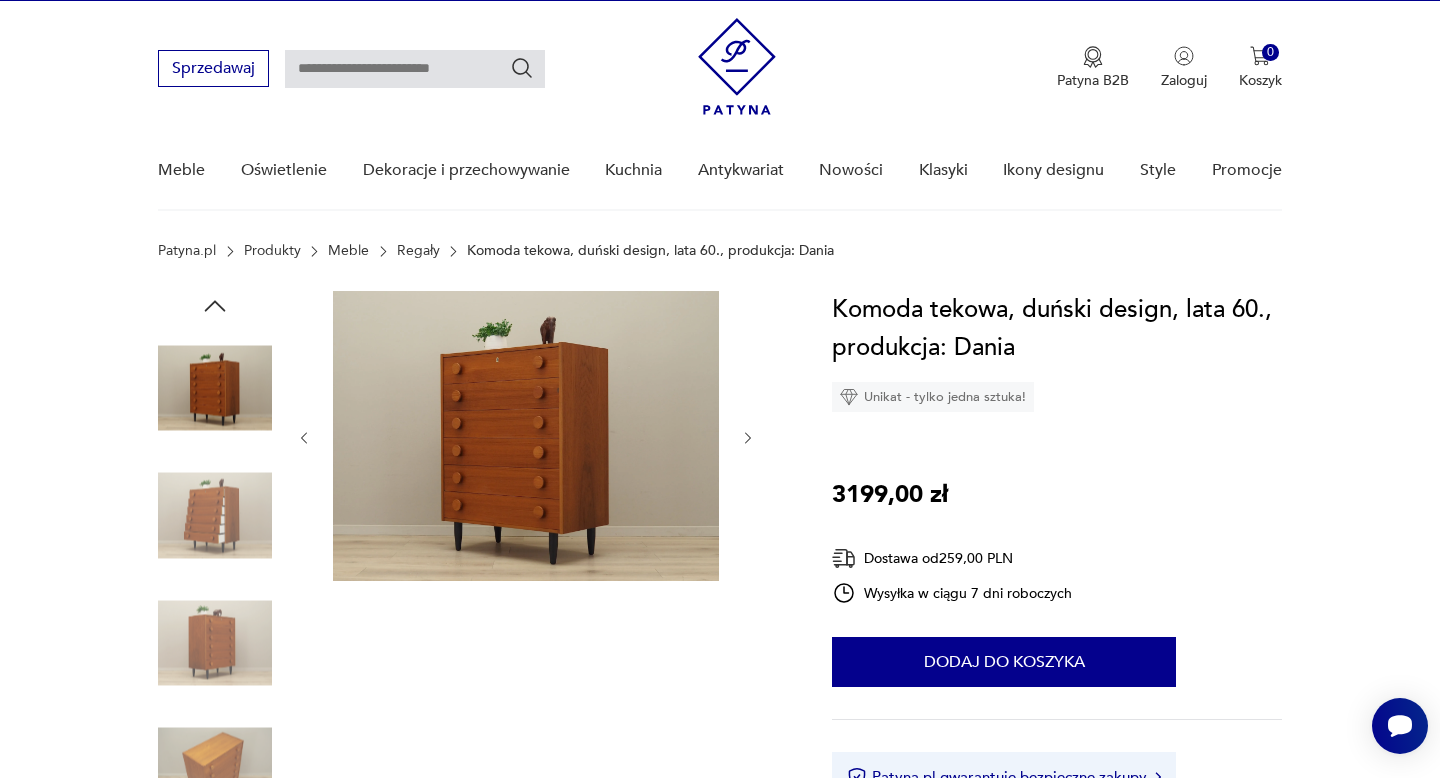 click at bounding box center [215, 454] 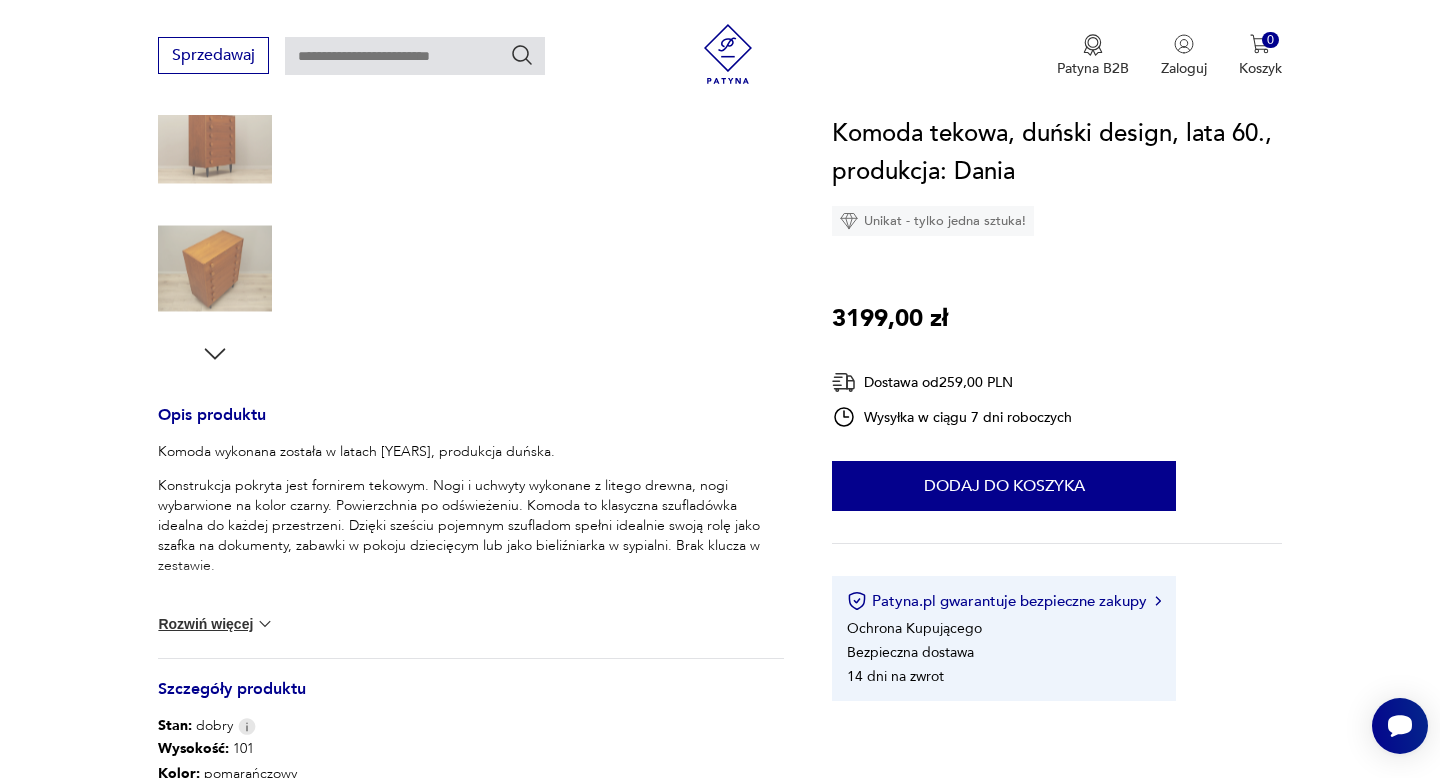 scroll, scrollTop: 549, scrollLeft: 0, axis: vertical 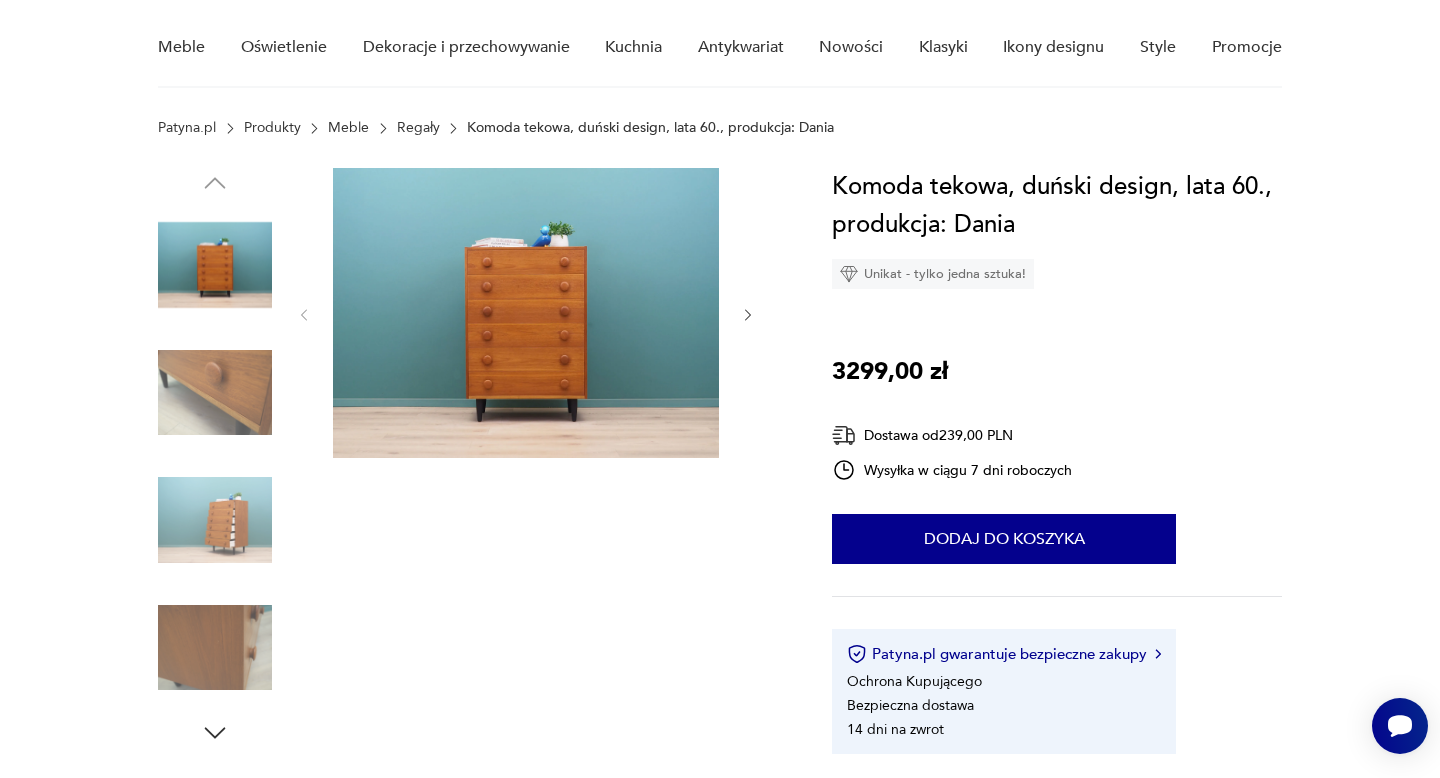 click at bounding box center [215, 520] 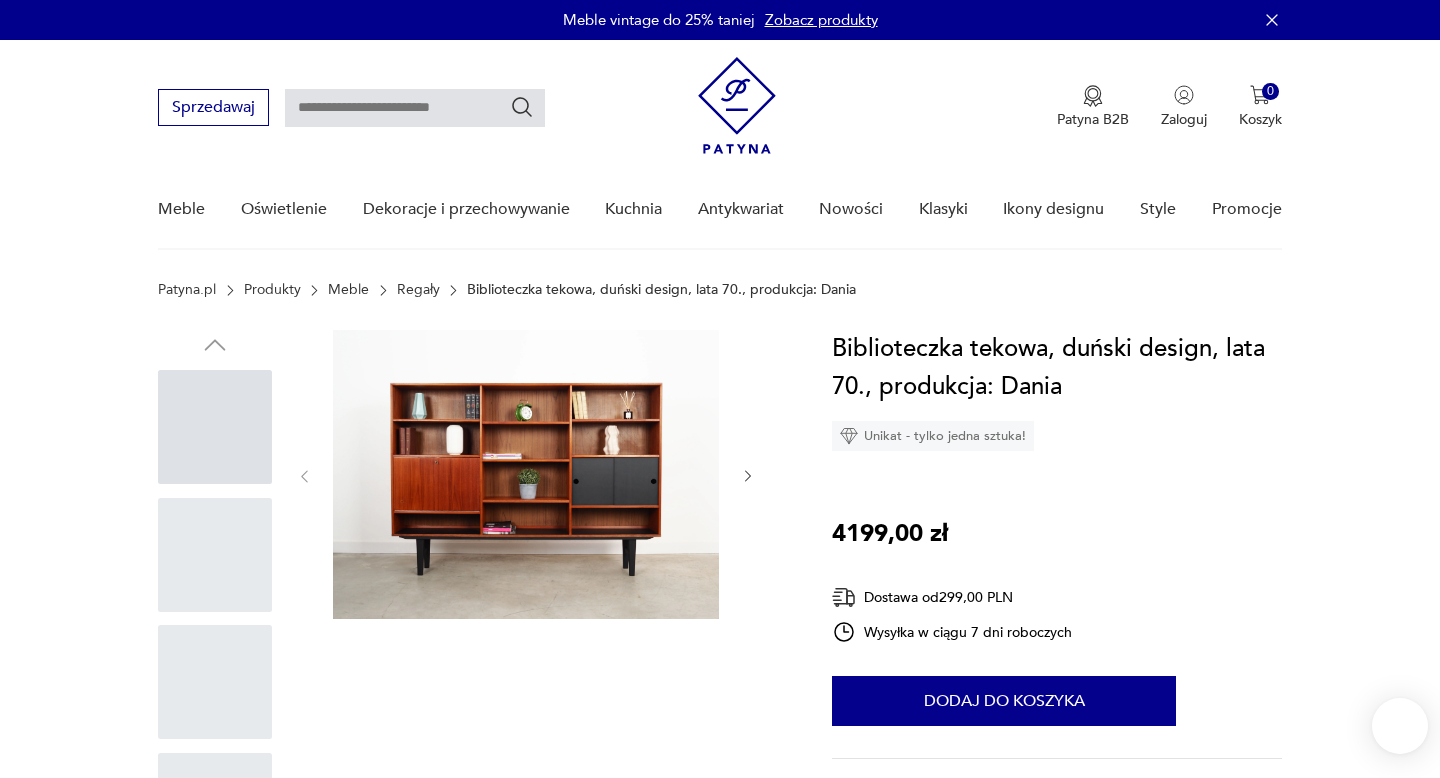 scroll, scrollTop: 0, scrollLeft: 0, axis: both 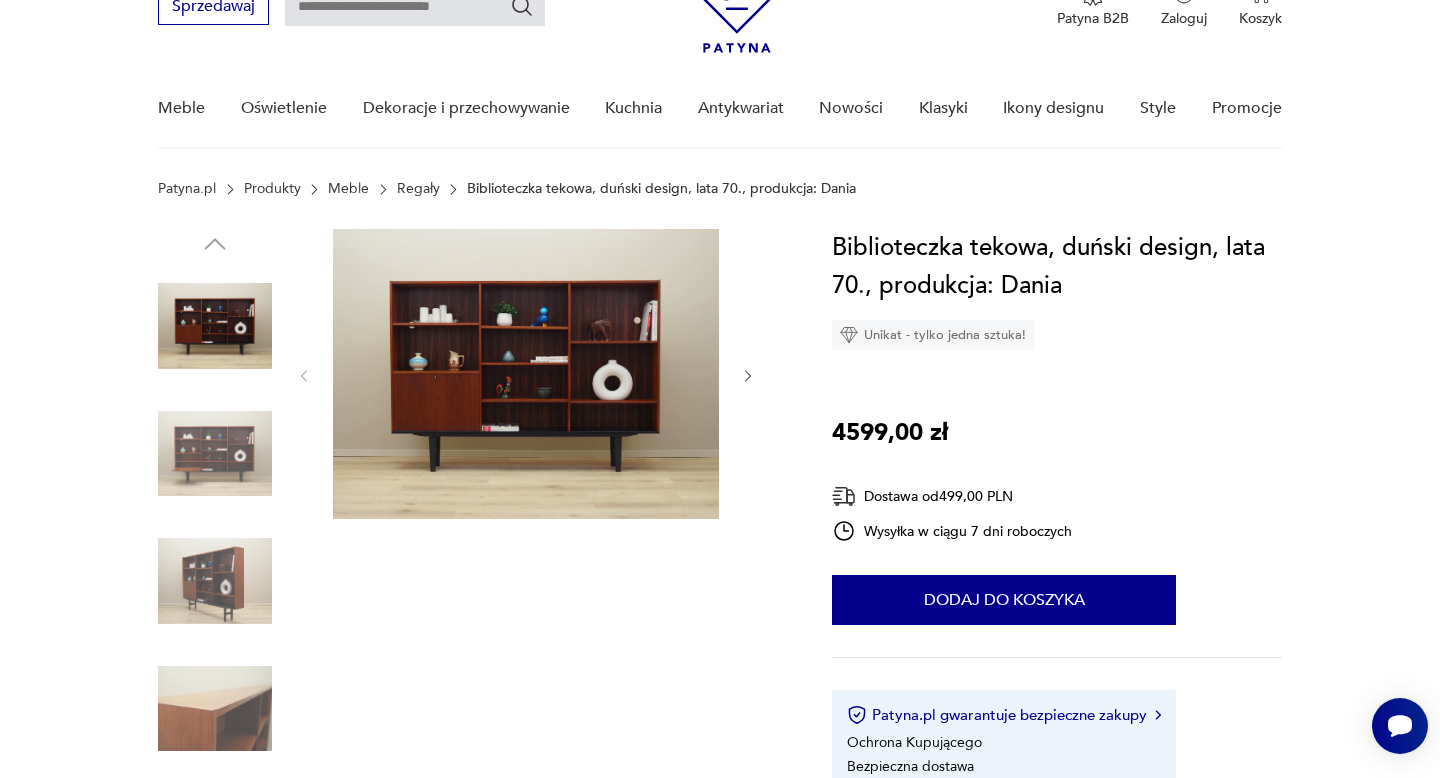 click at bounding box center (526, 374) 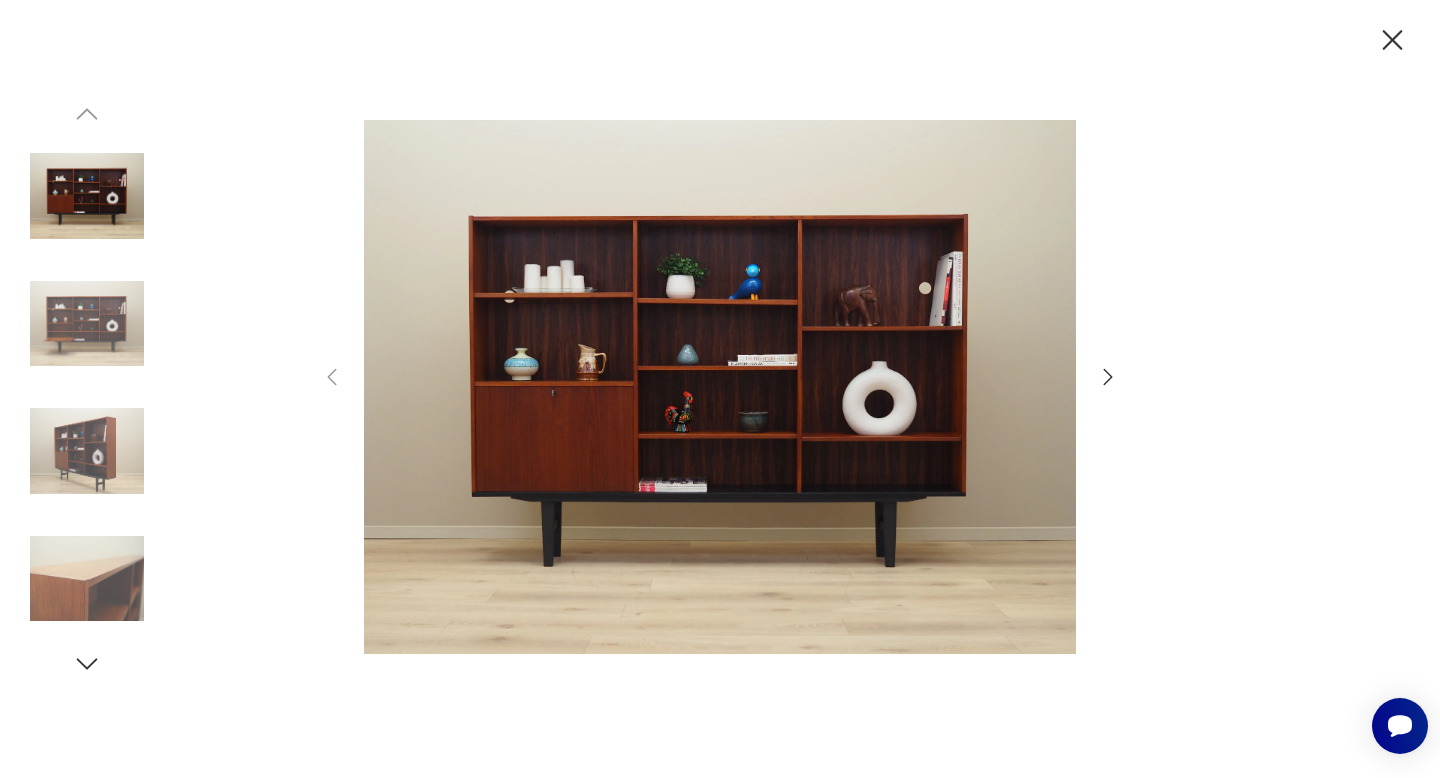 click at bounding box center (87, 324) 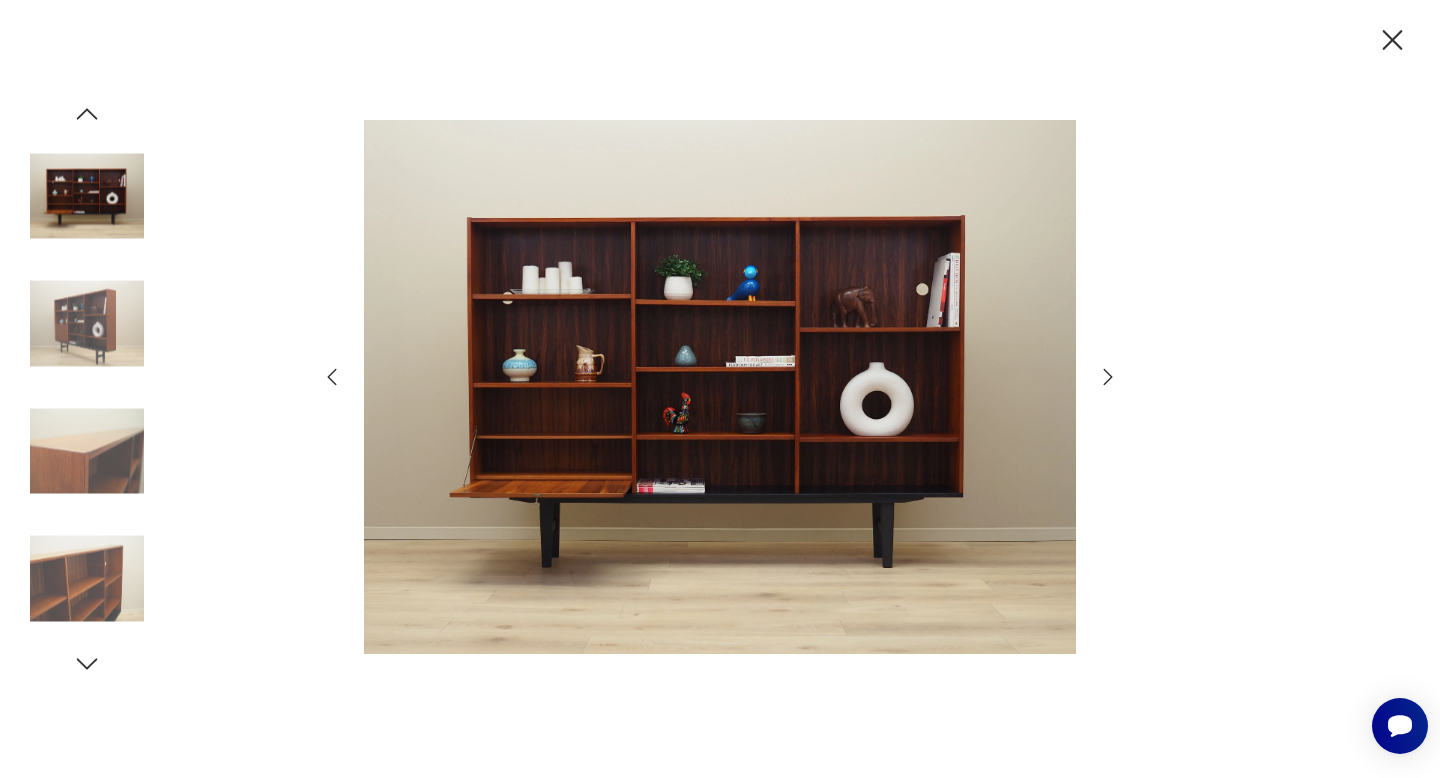 click at bounding box center (87, 262) 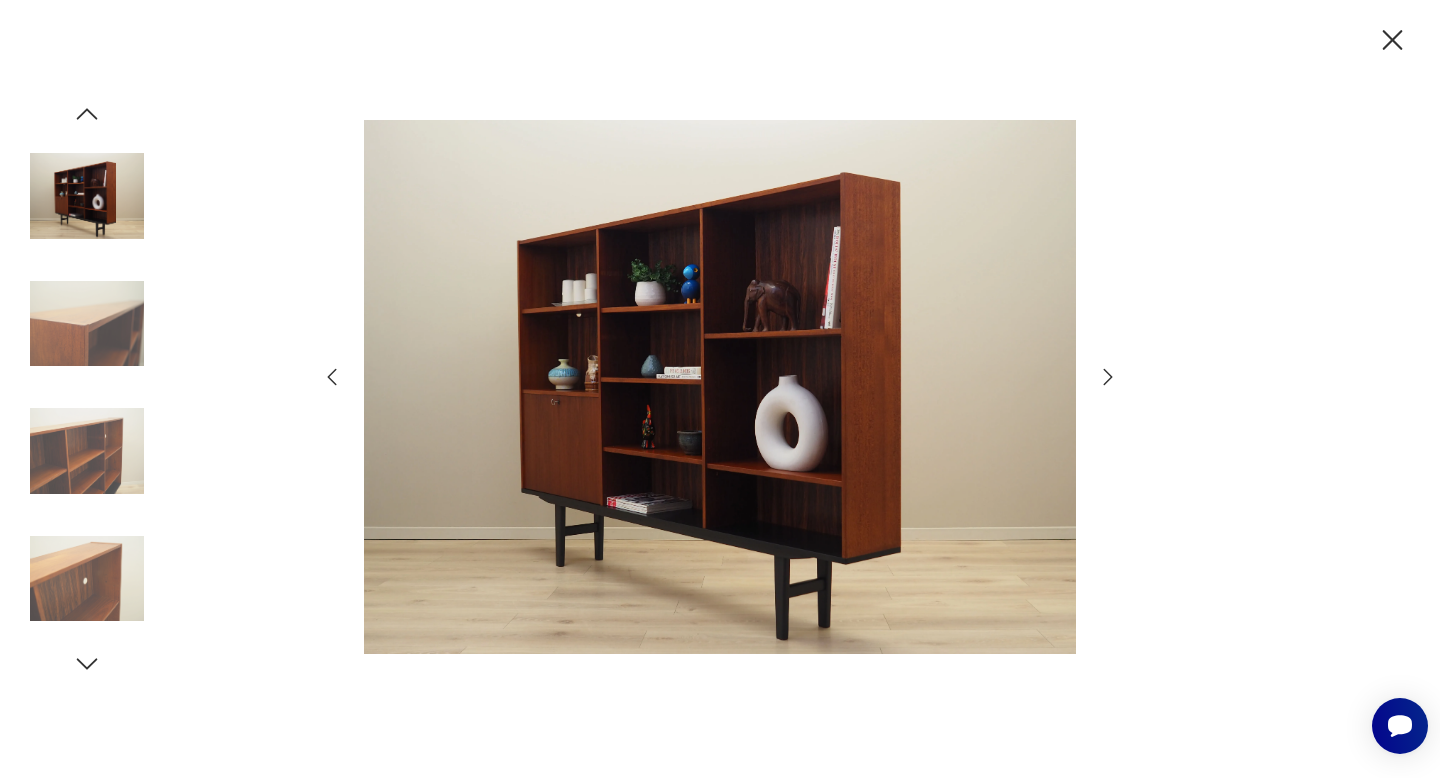 click at bounding box center [87, 324] 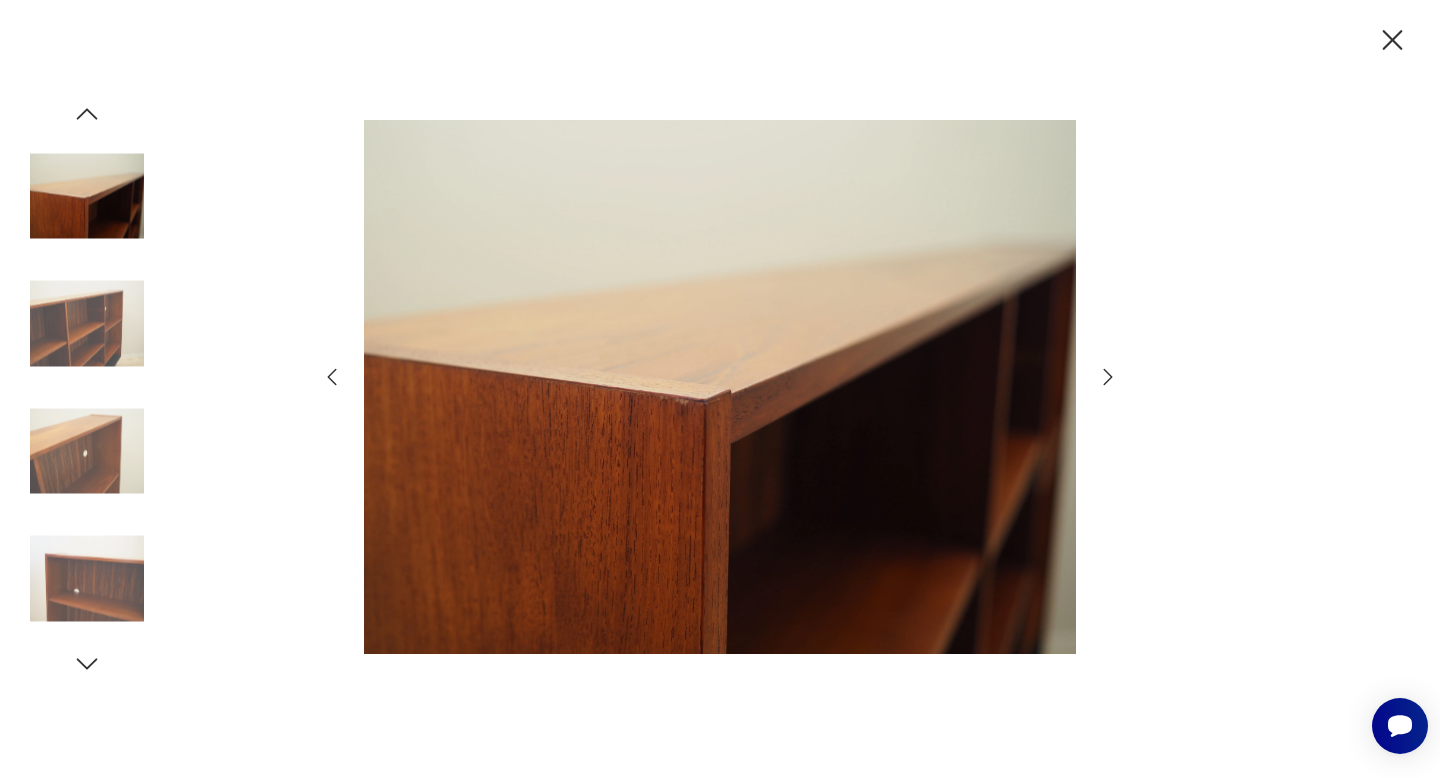 click at bounding box center [87, 451] 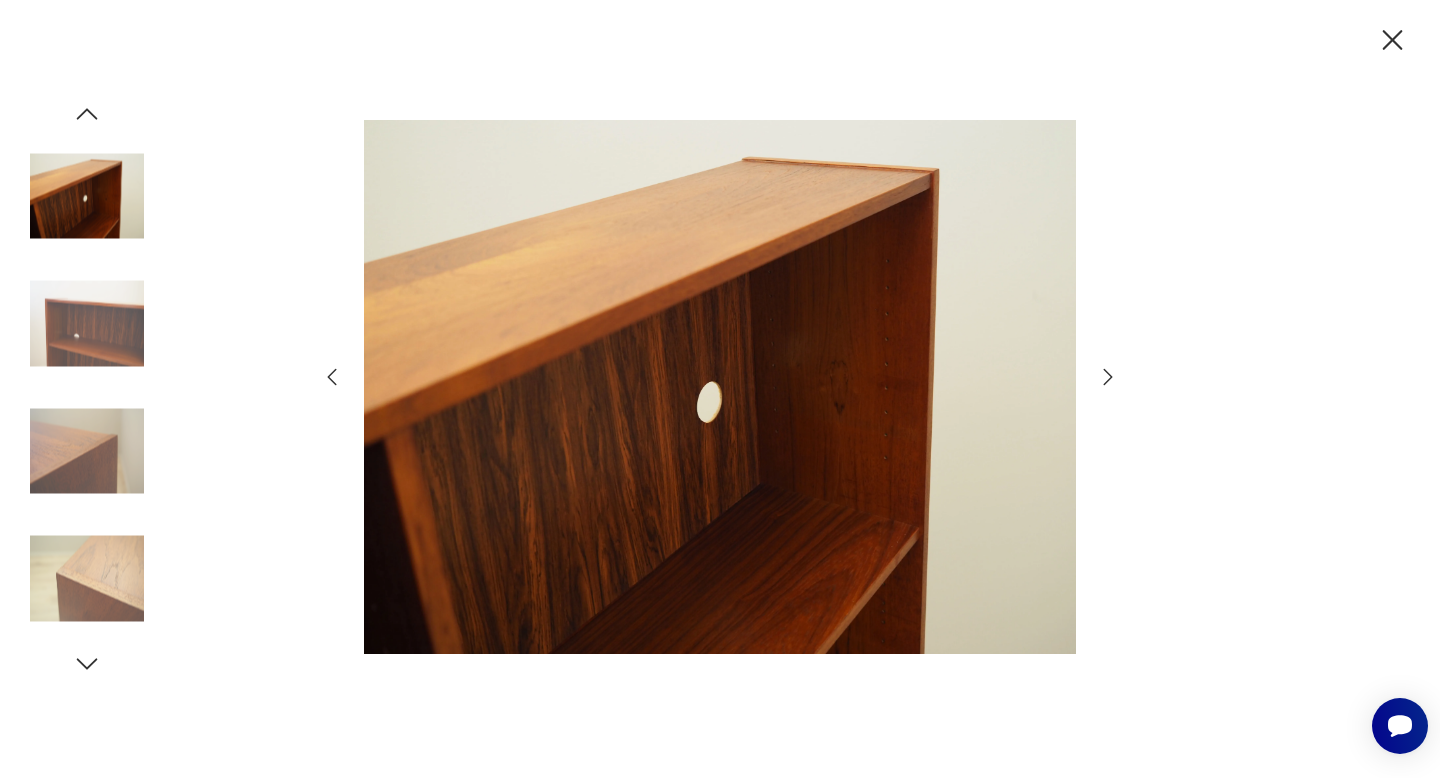 click at bounding box center [87, 451] 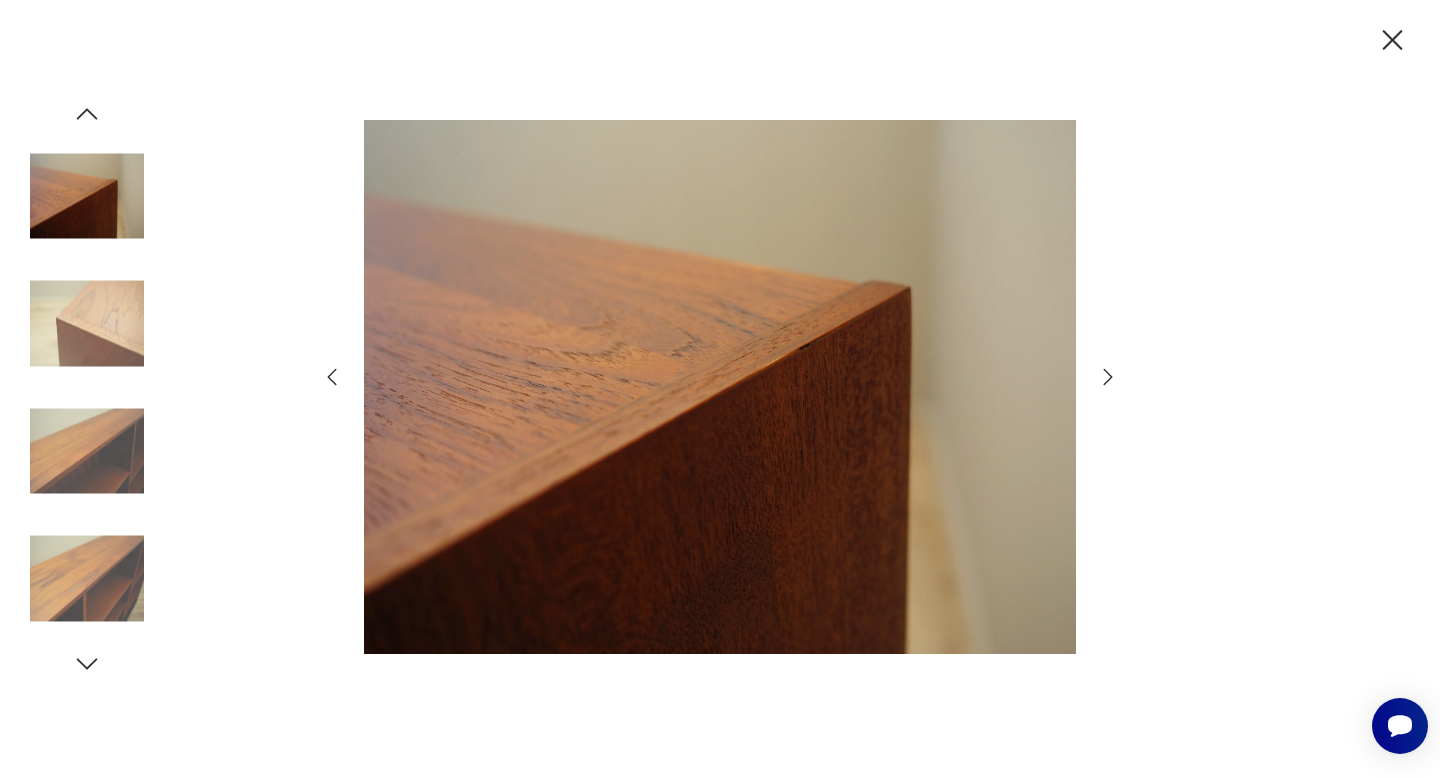 click at bounding box center [87, 389] 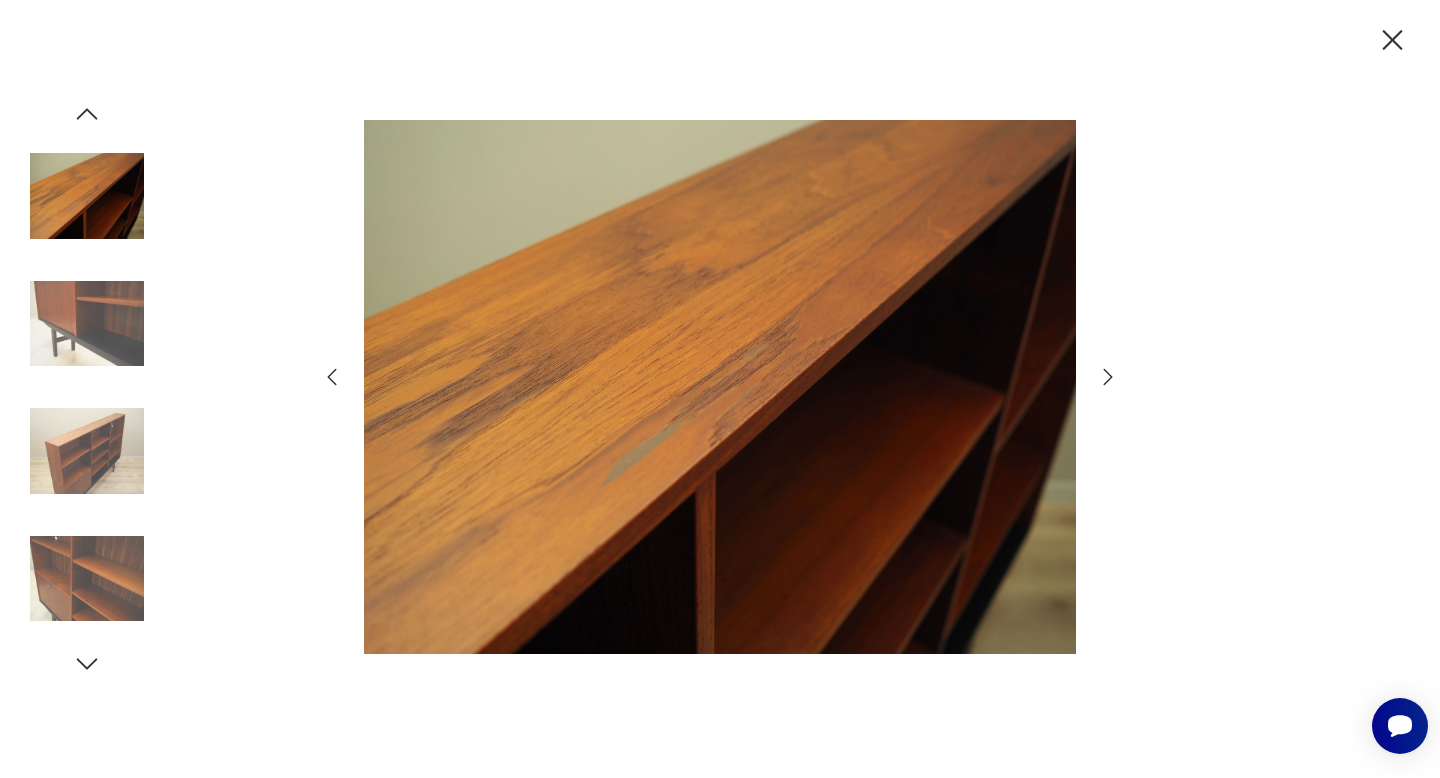 click at bounding box center [87, 579] 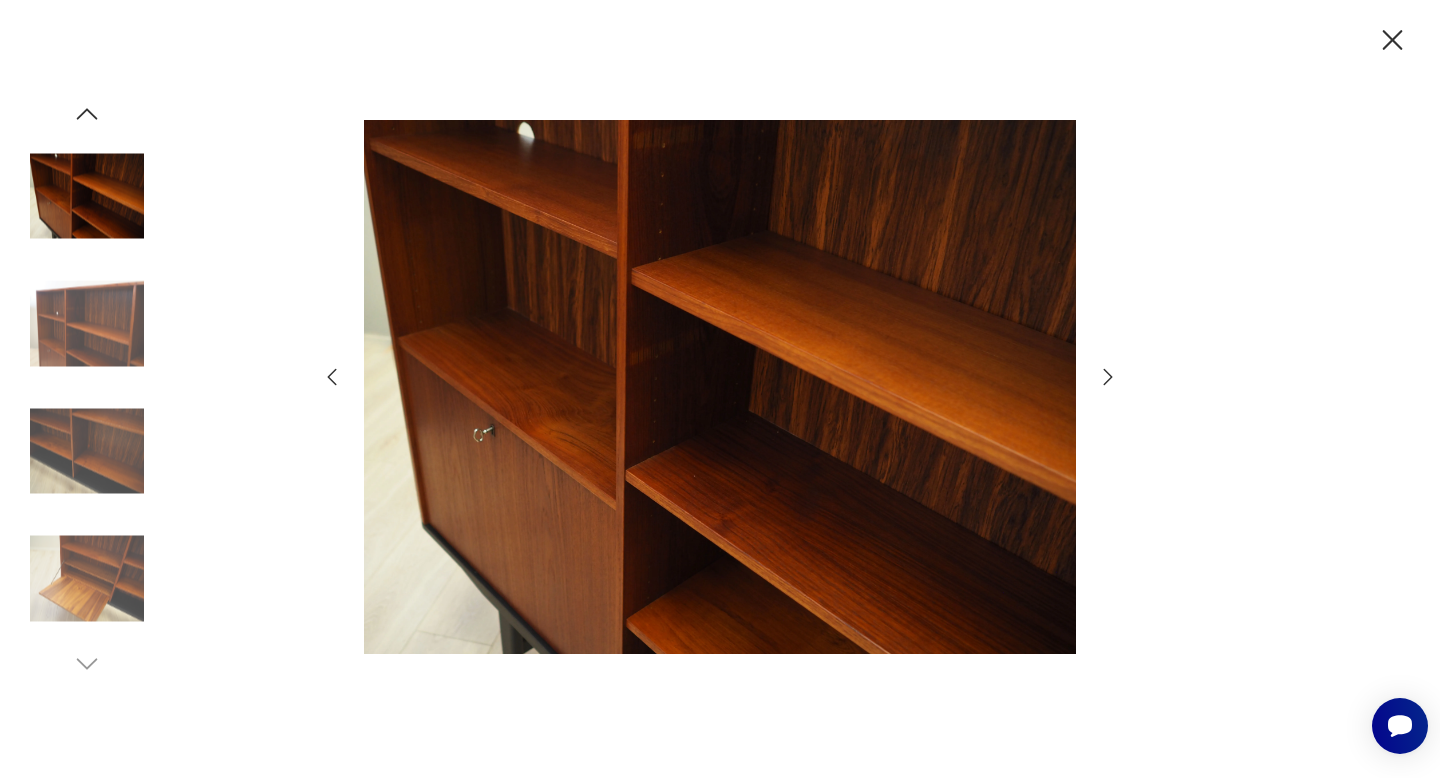 click at bounding box center (87, 579) 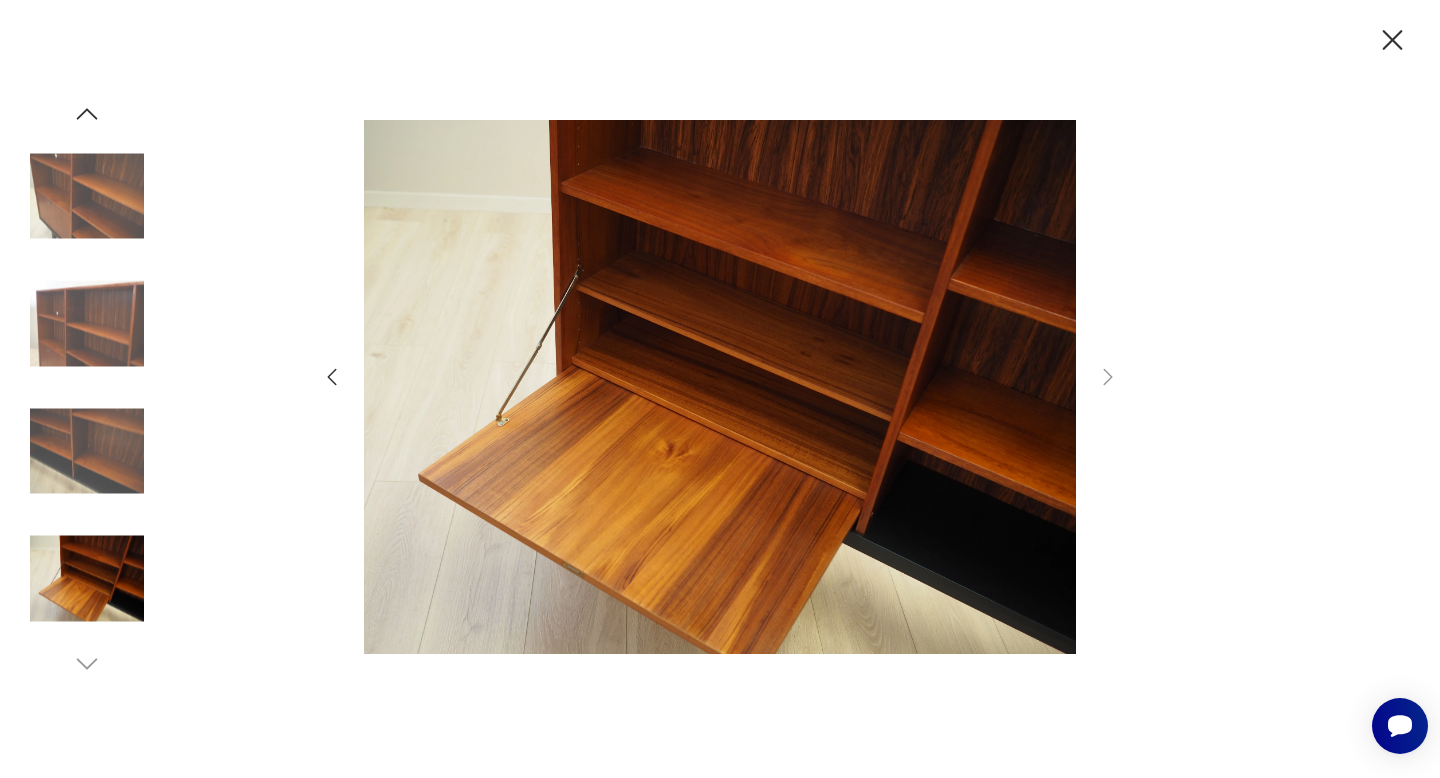 click at bounding box center (87, 196) 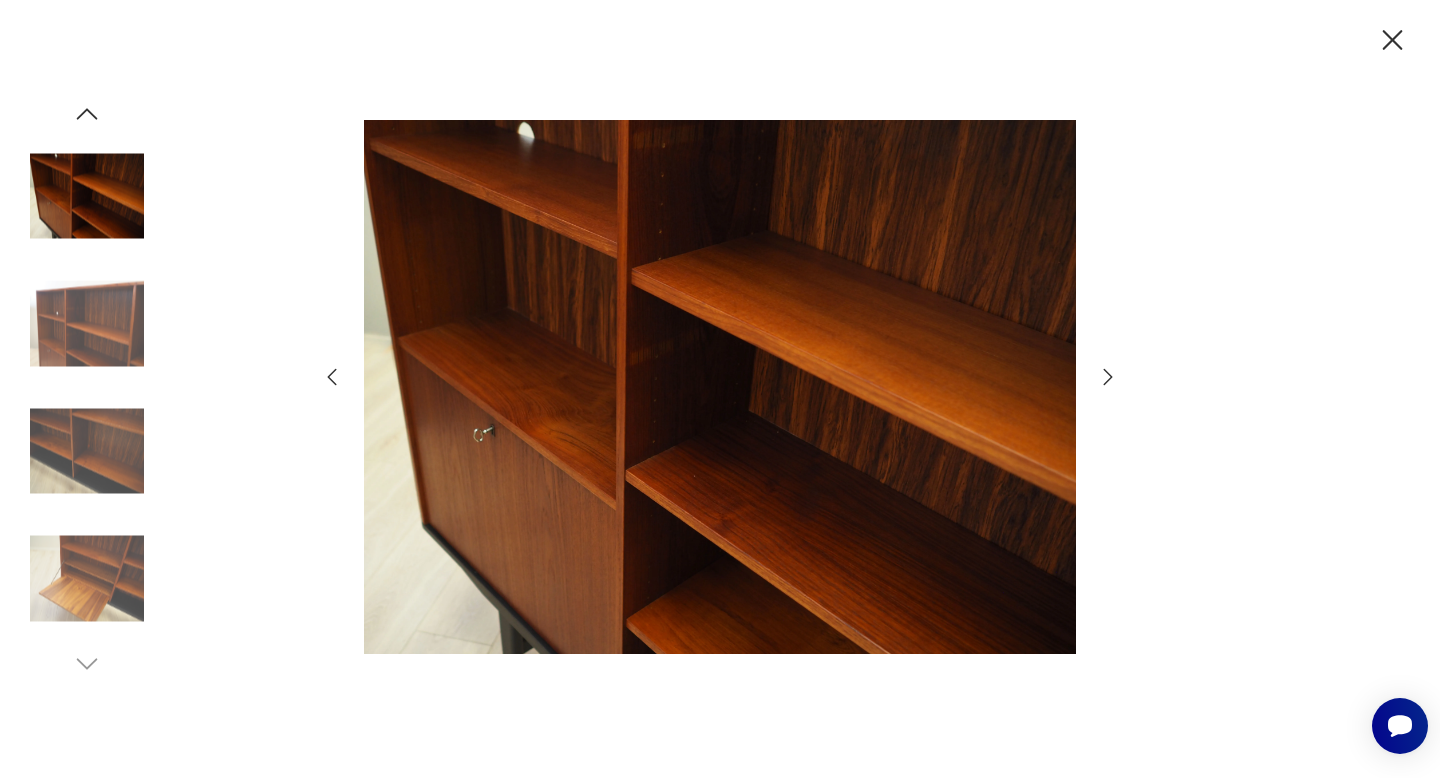 click at bounding box center (87, 196) 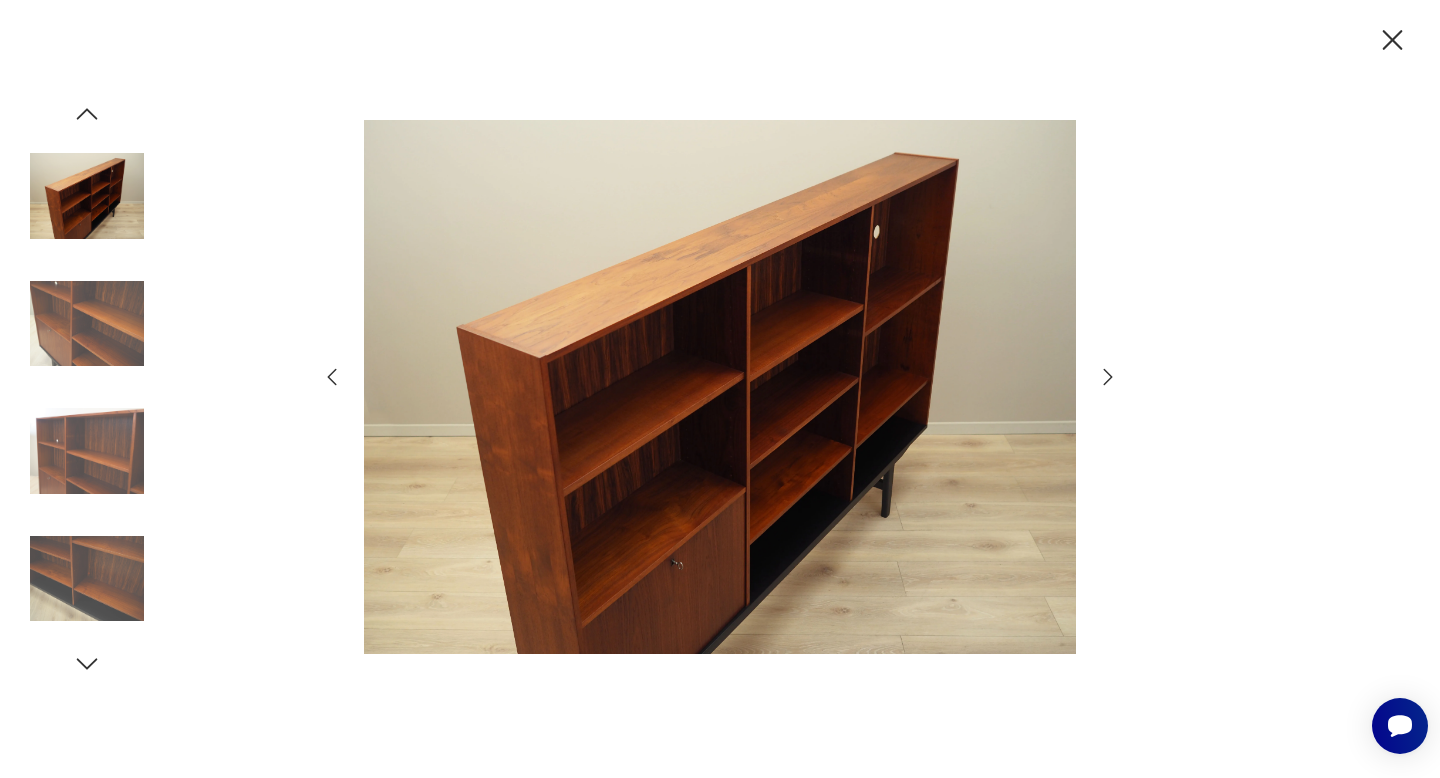 click 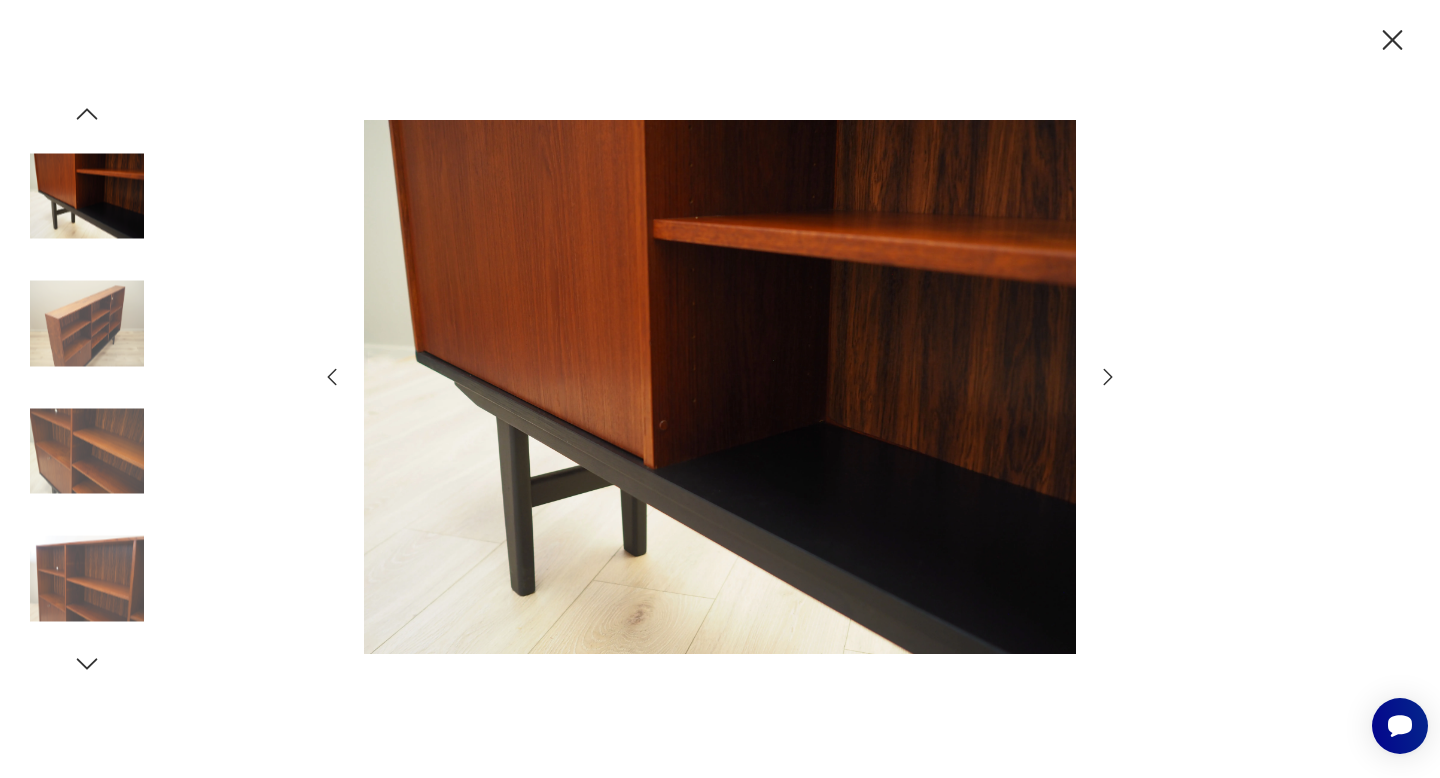 click 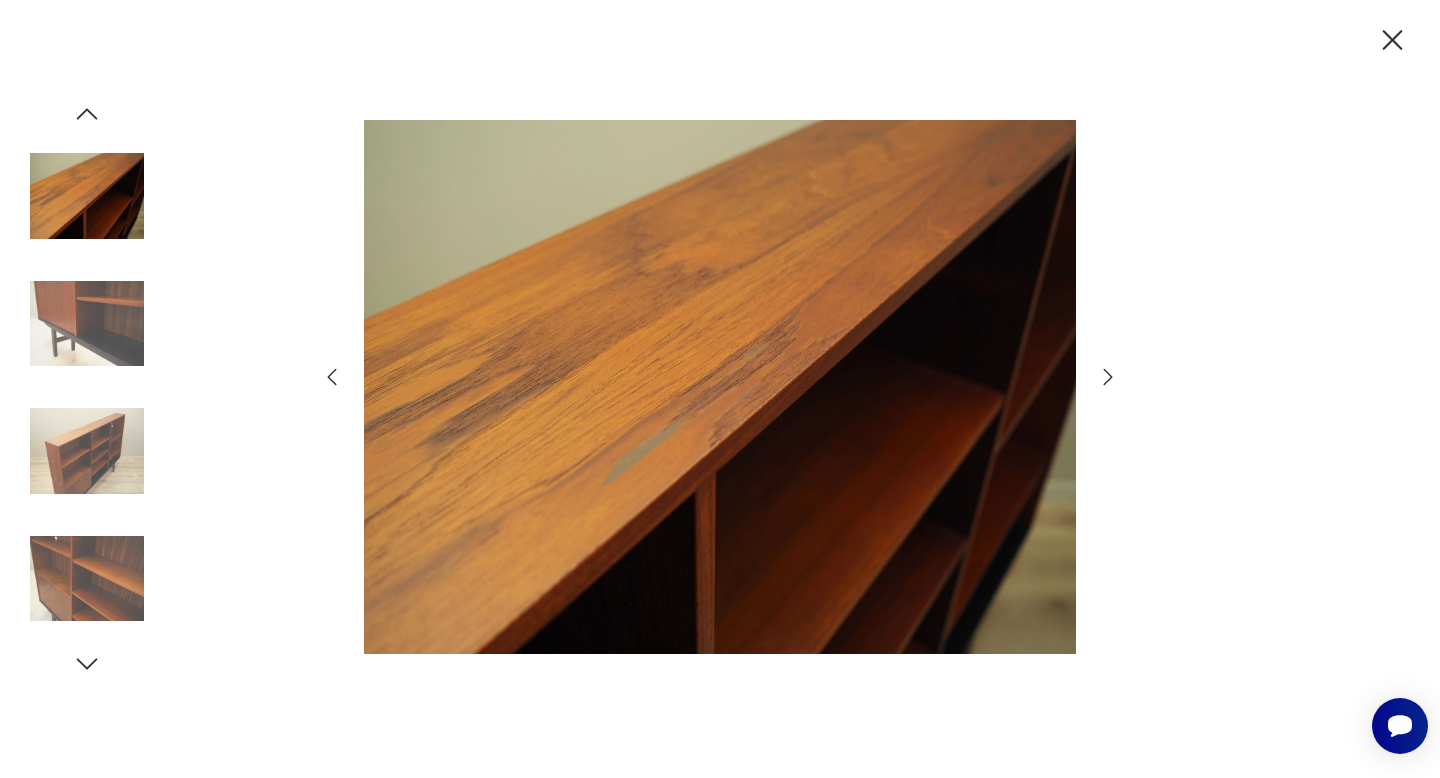 click 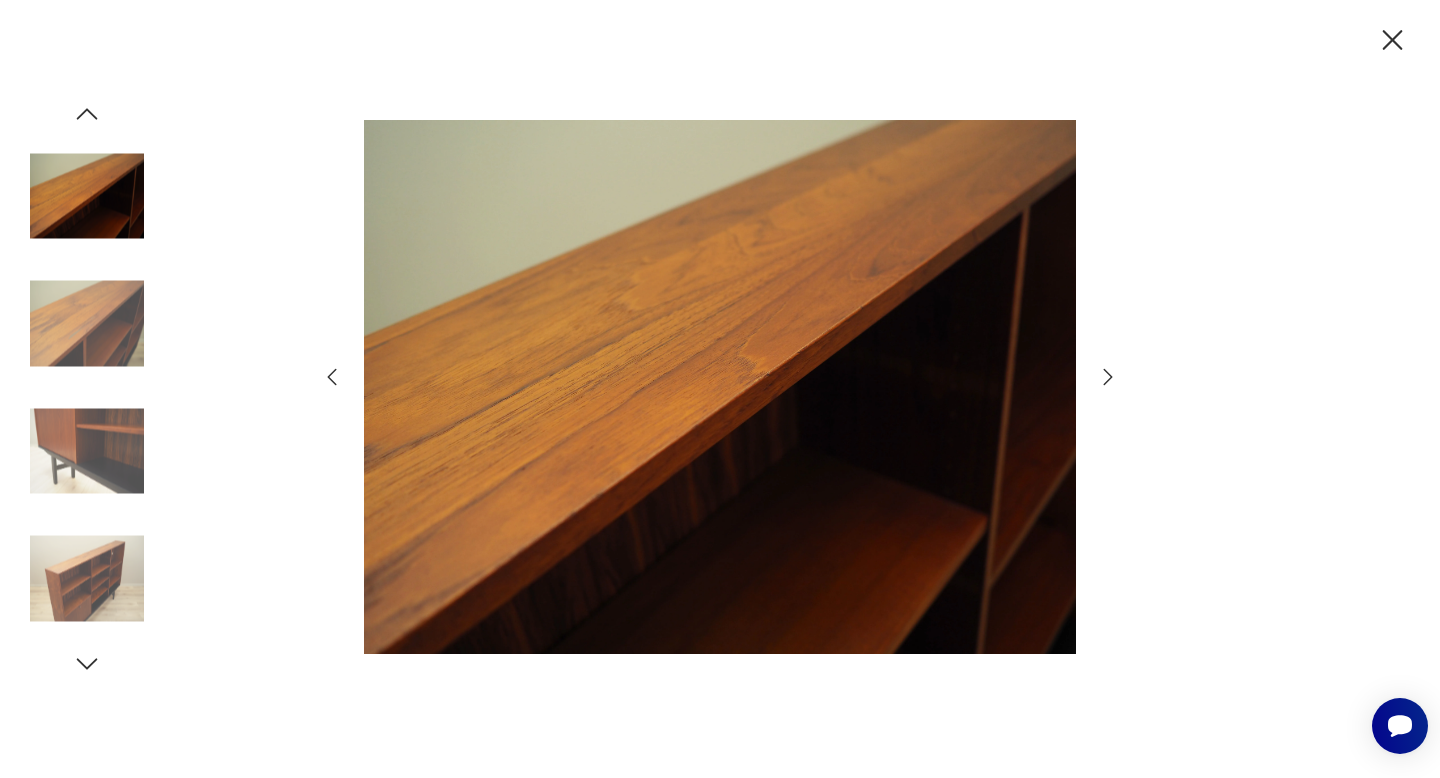 click 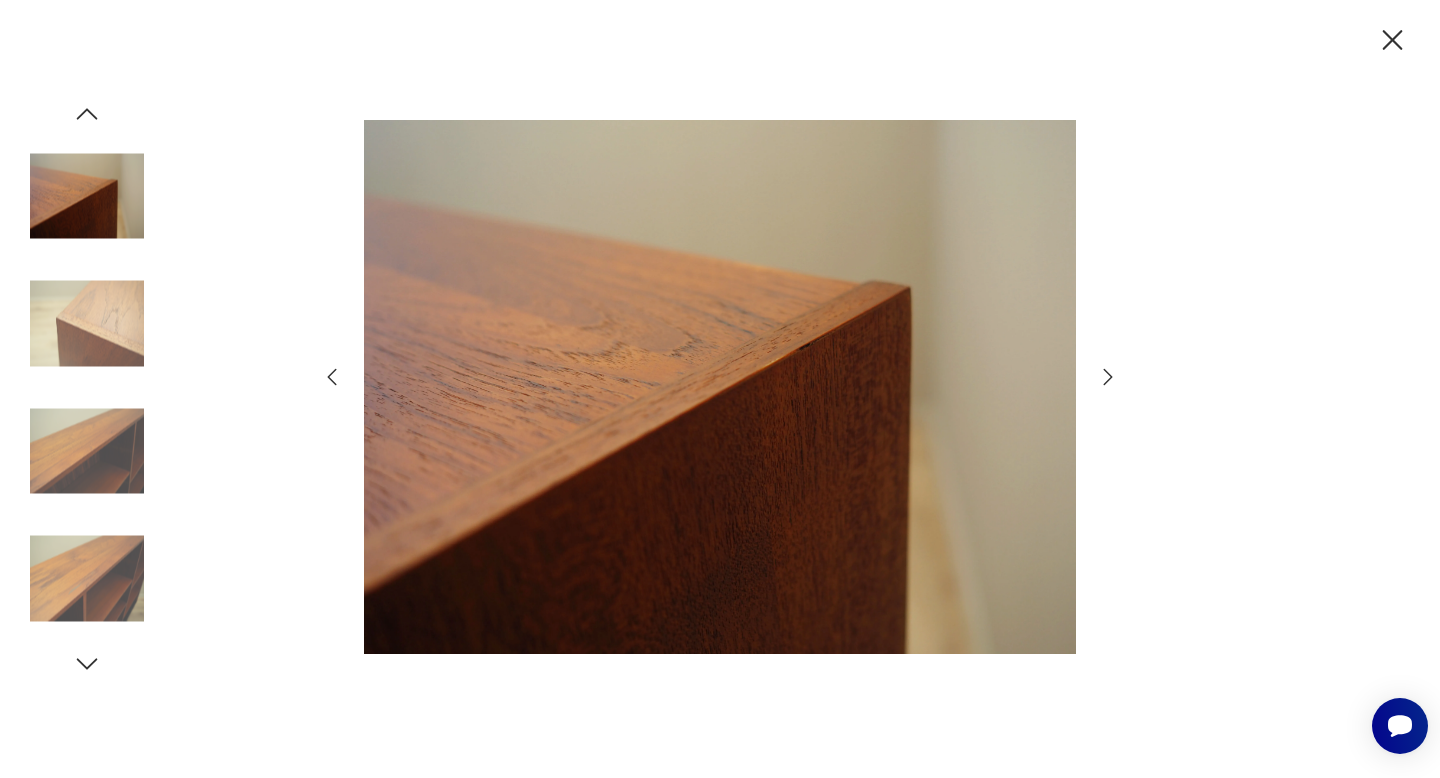 click 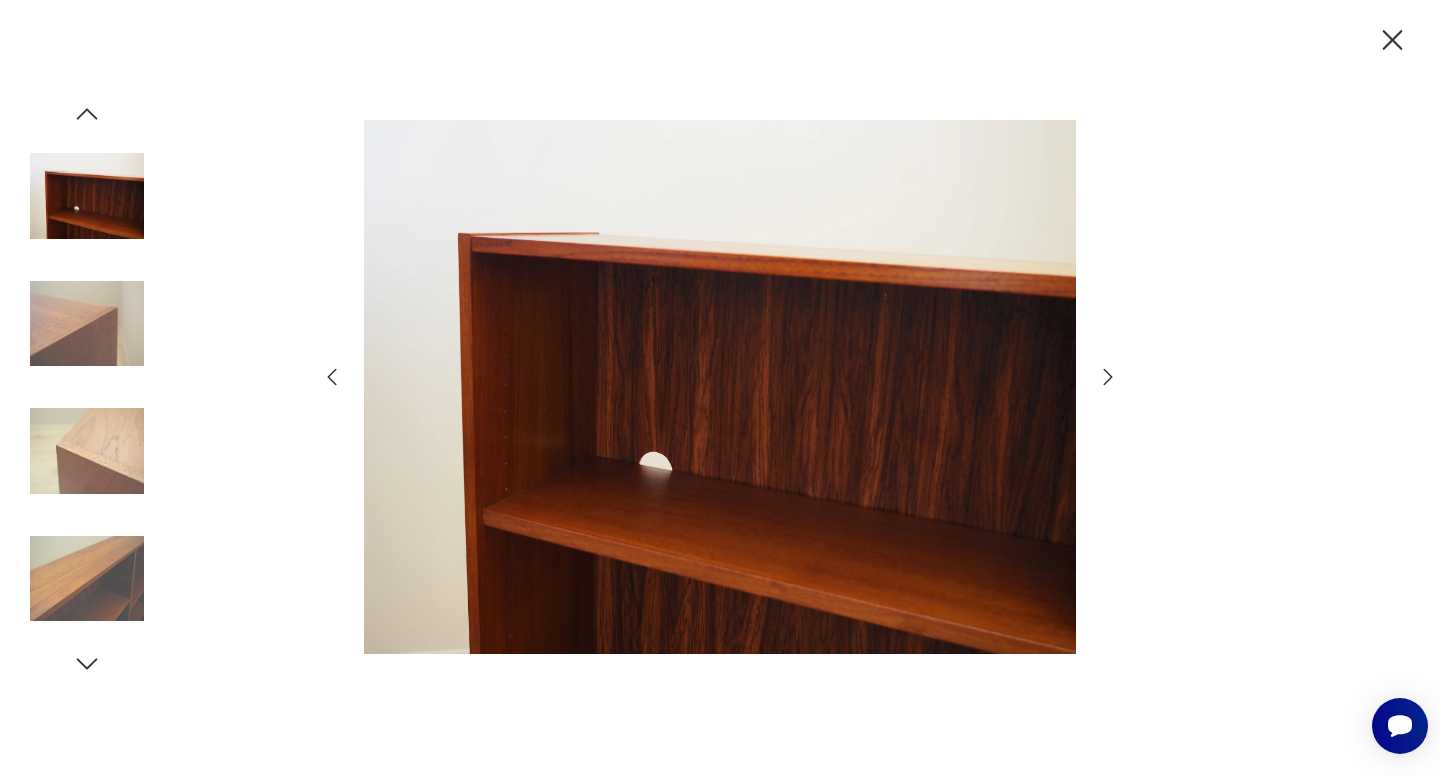 click 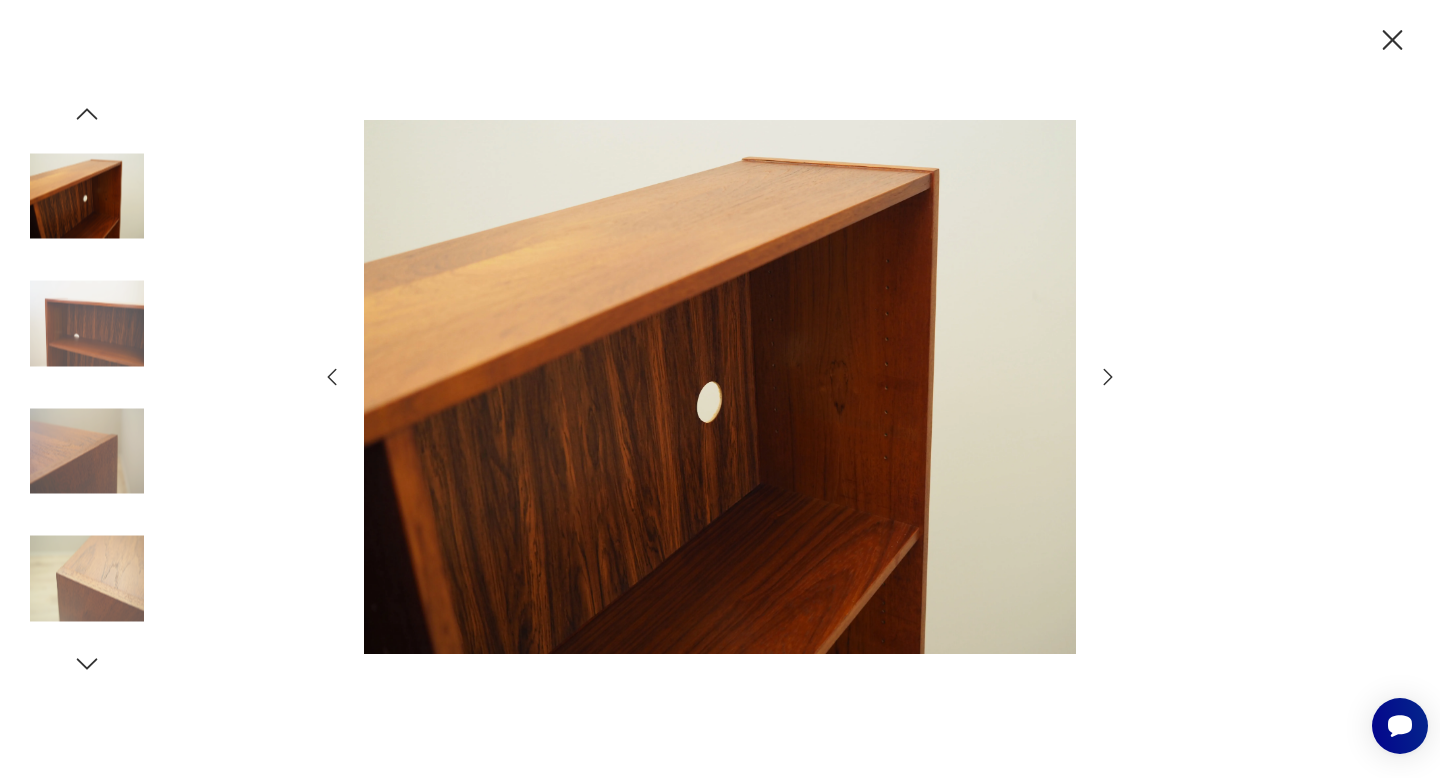 click 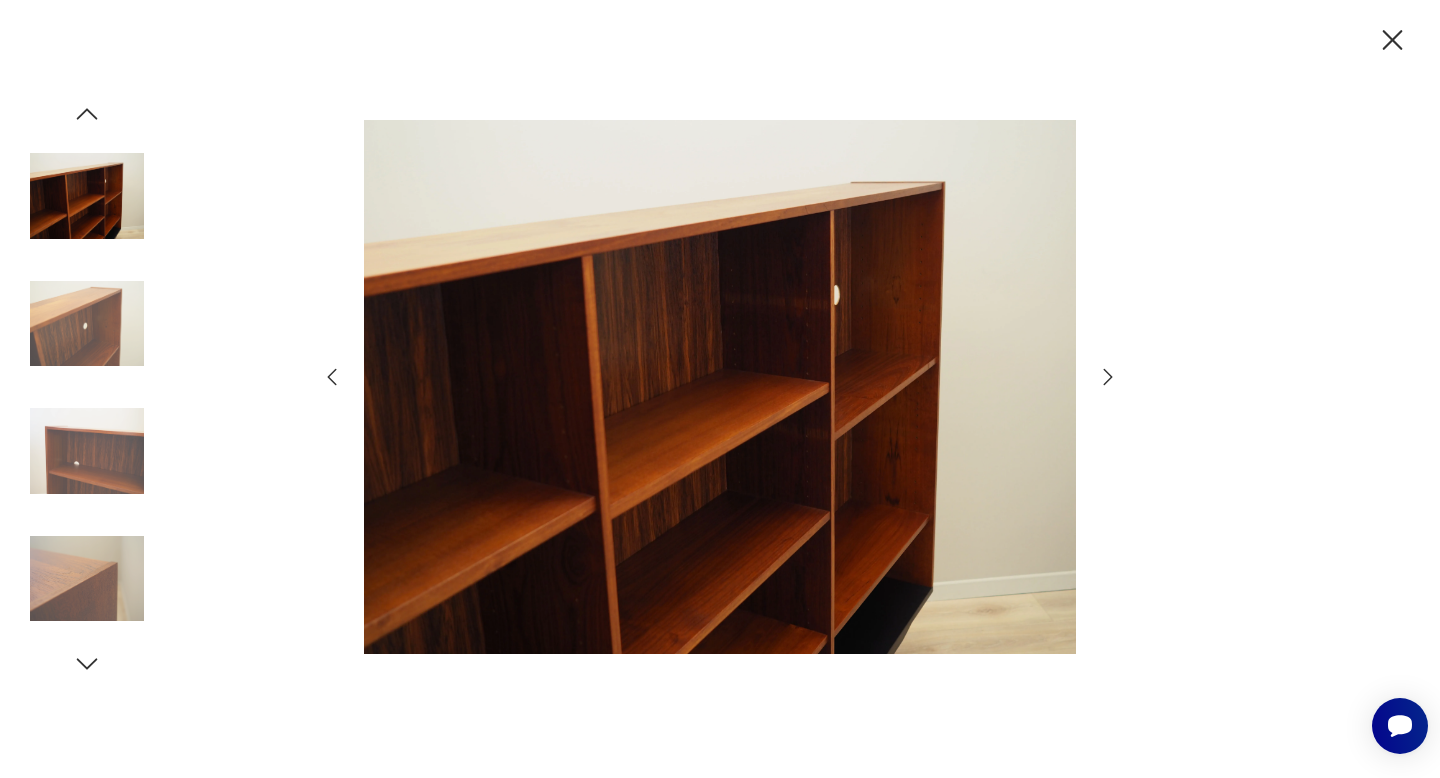 click 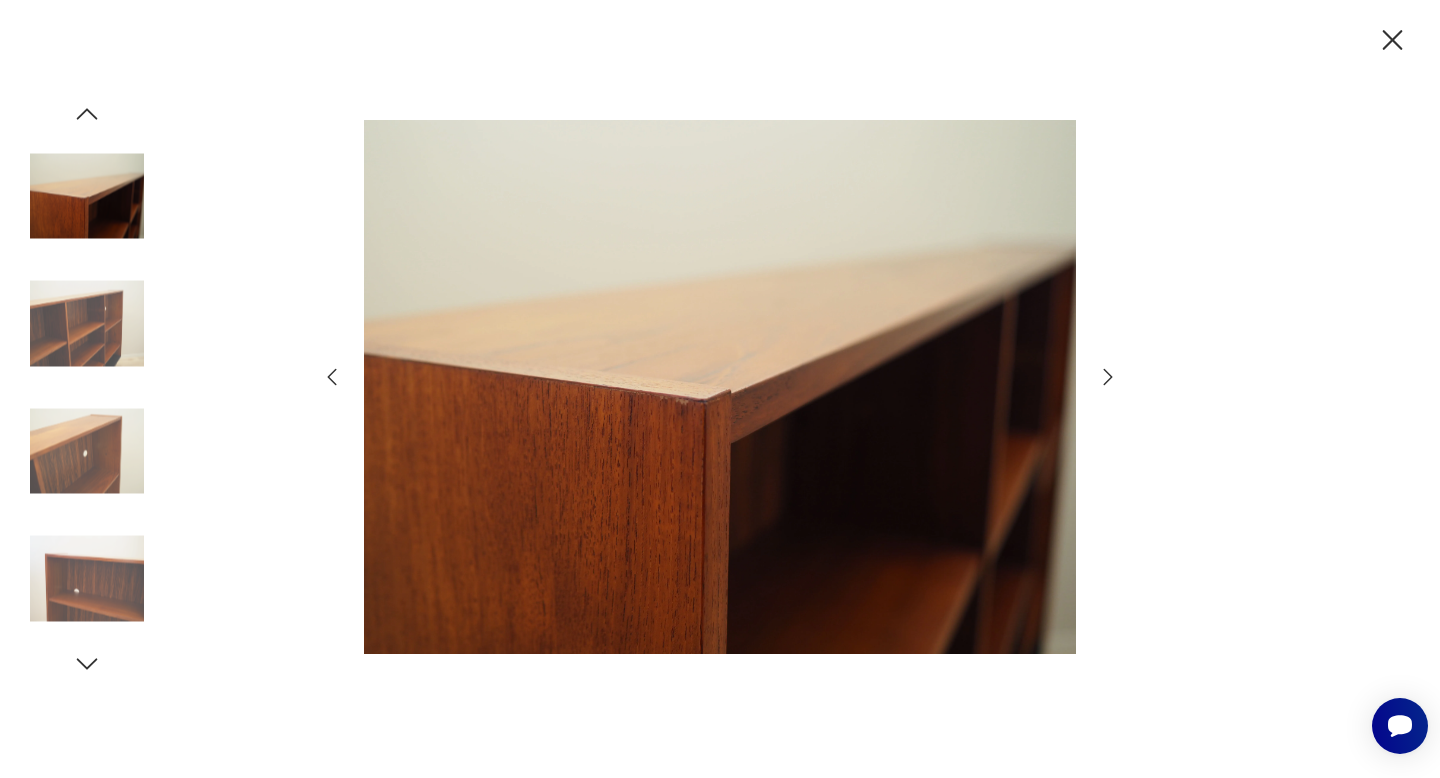 click 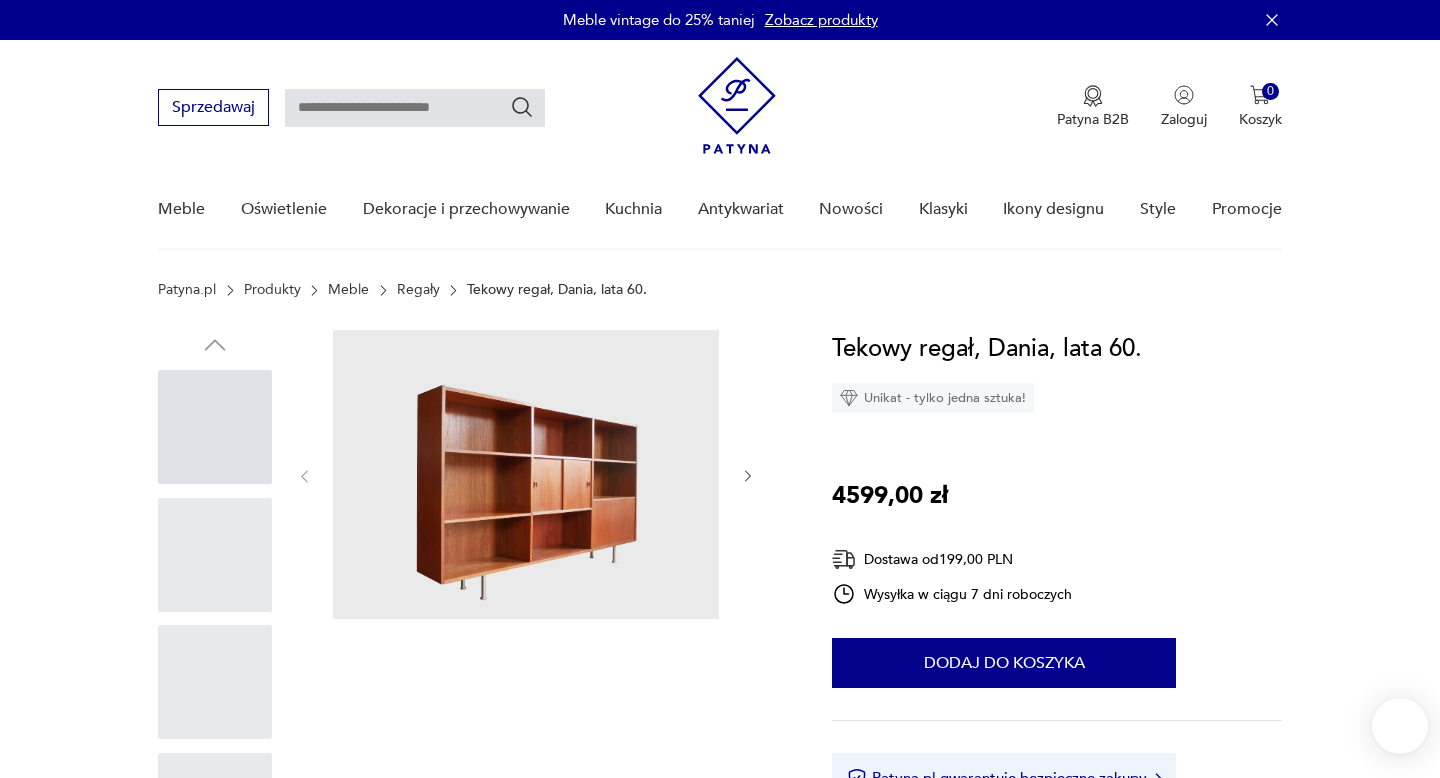 scroll, scrollTop: 0, scrollLeft: 0, axis: both 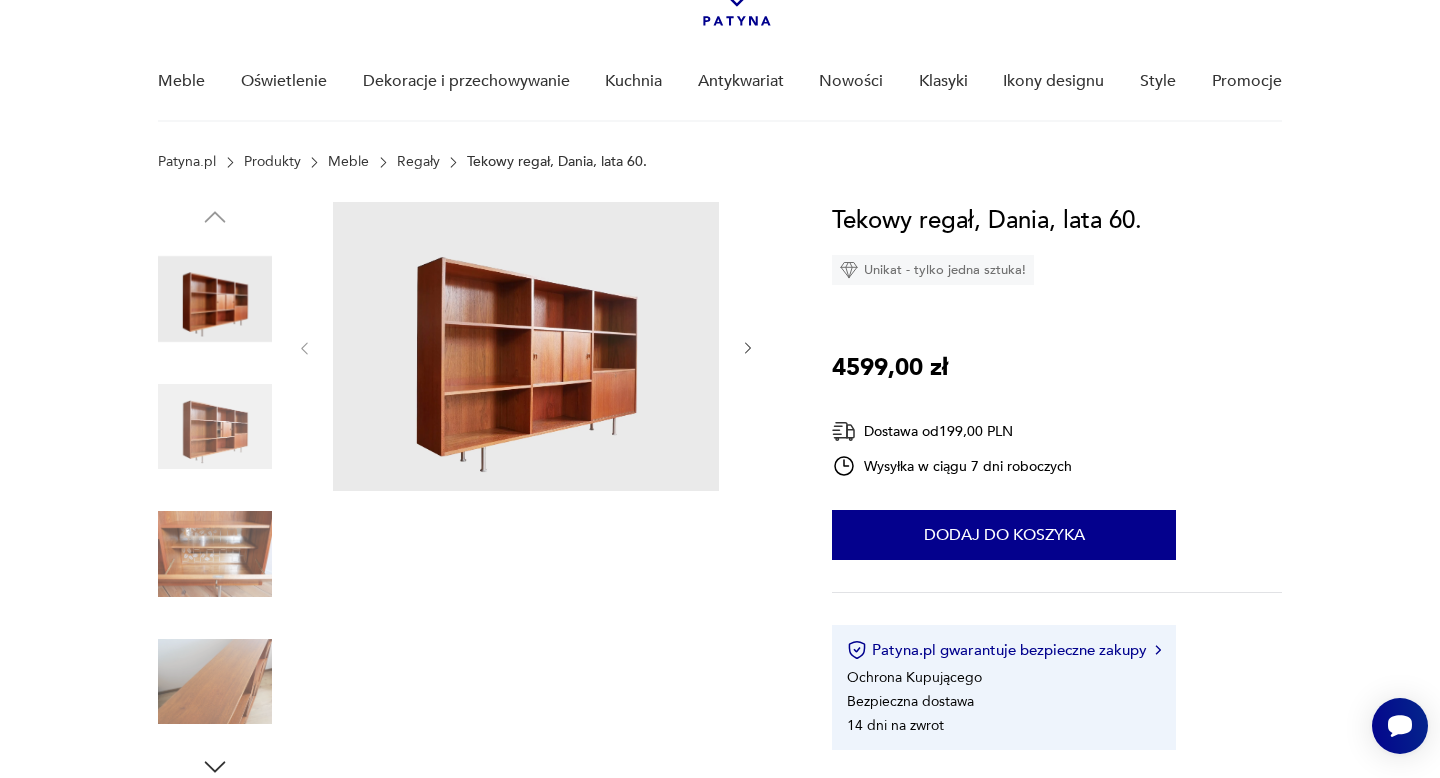 click at bounding box center [526, 346] 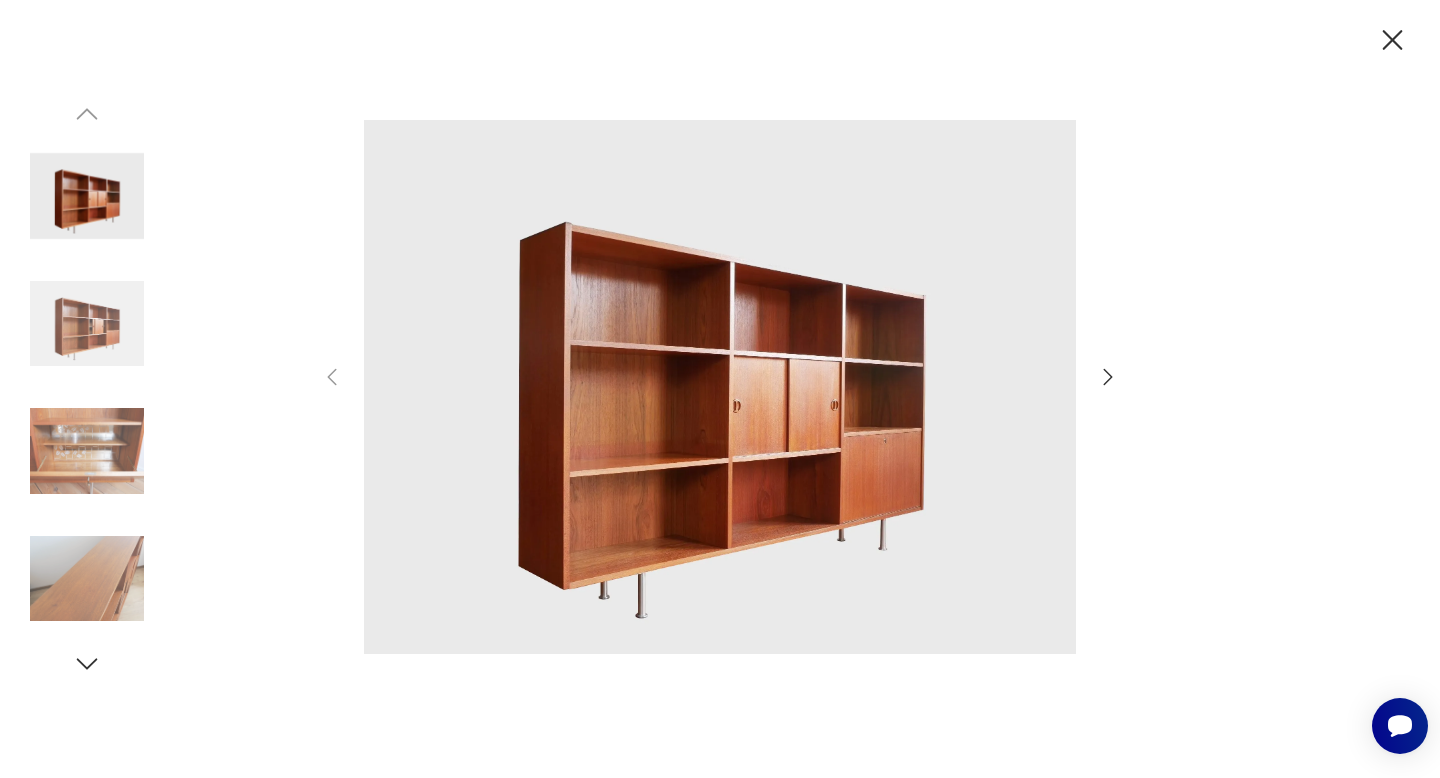 click at bounding box center [87, 451] 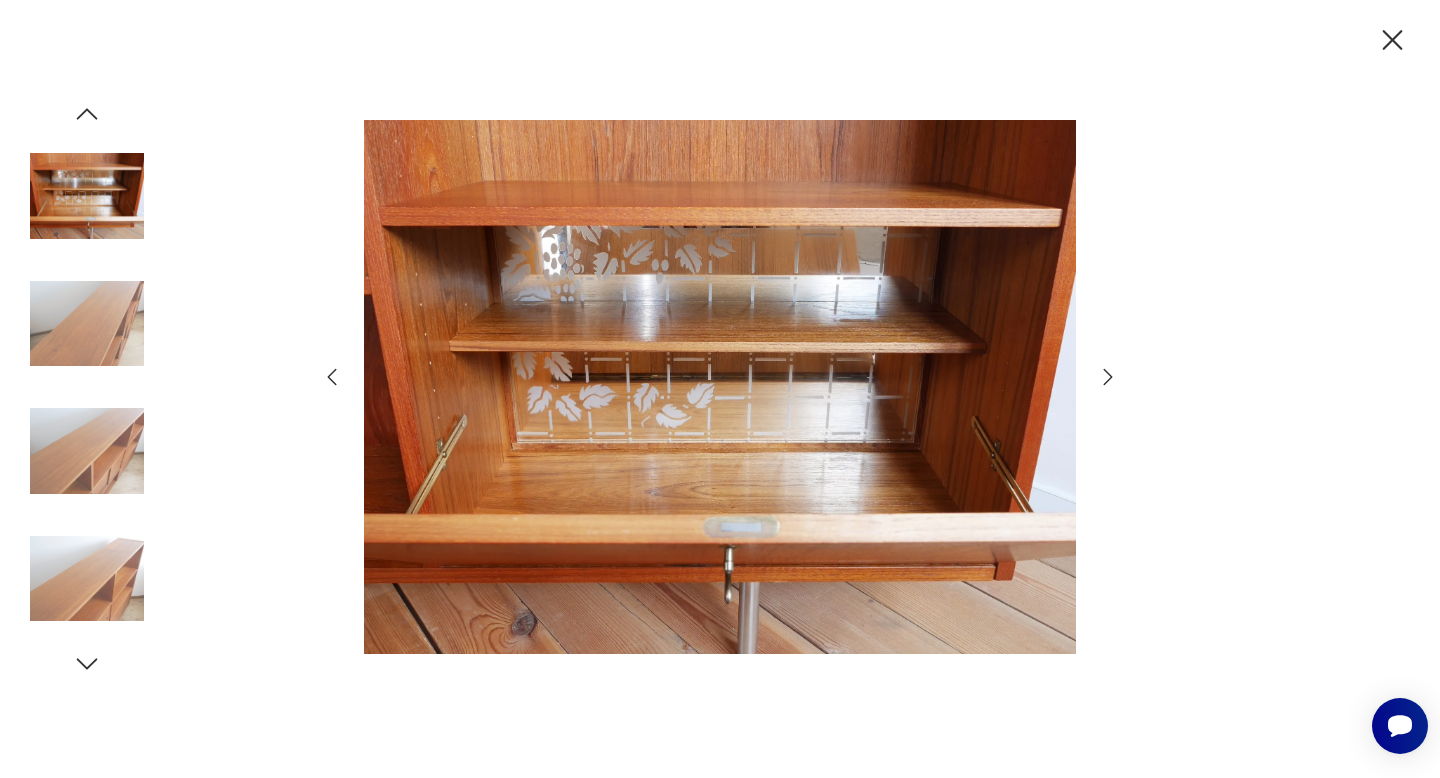 click at bounding box center [87, 451] 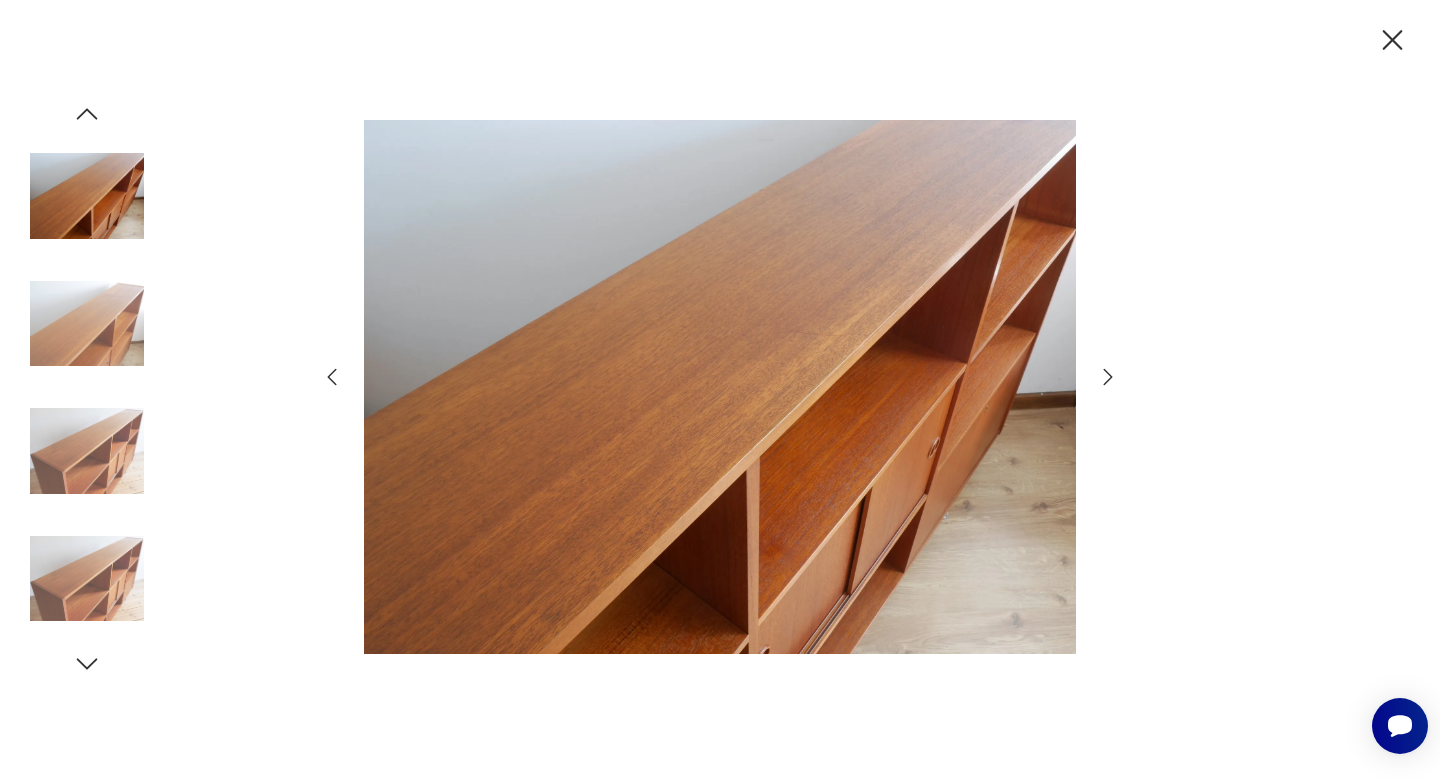 click at bounding box center [87, 579] 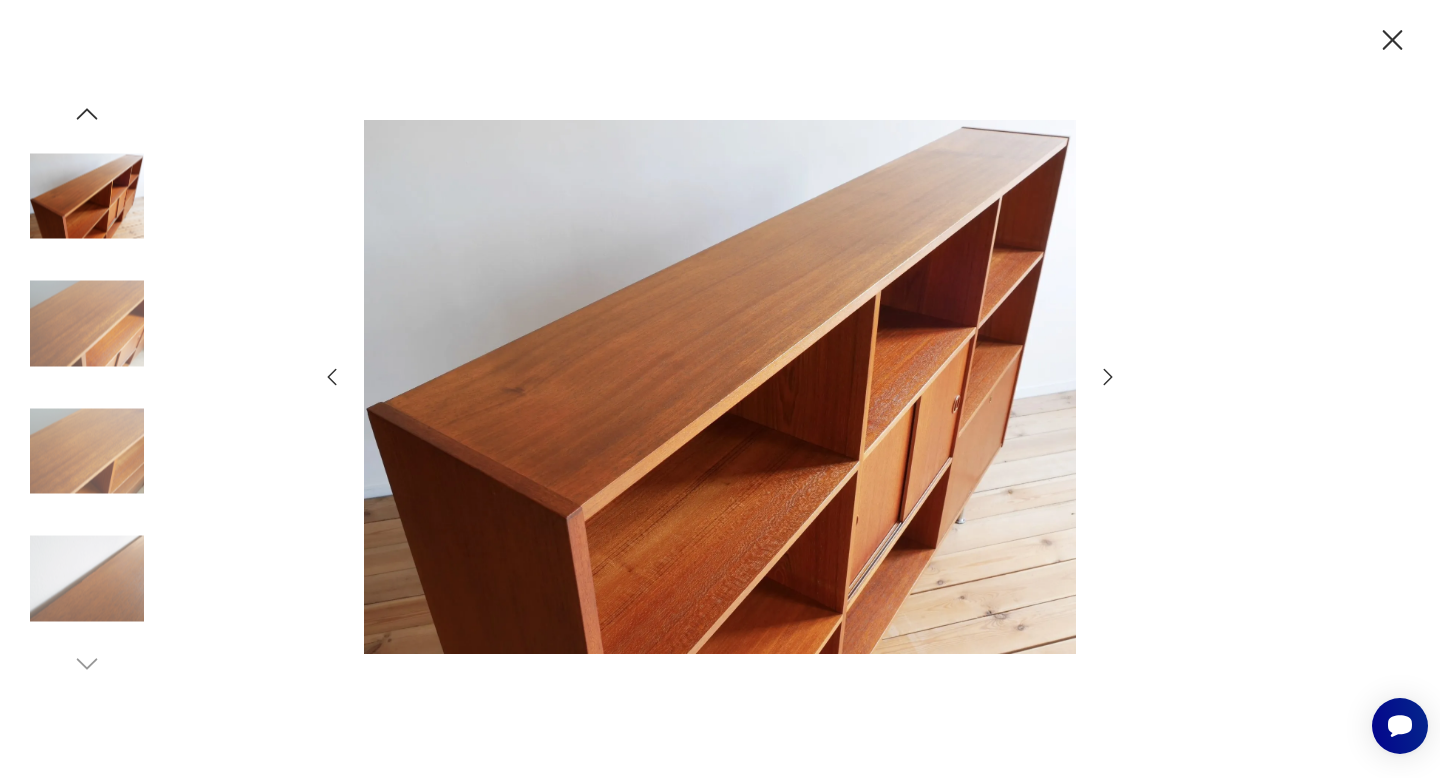 click at bounding box center (87, 579) 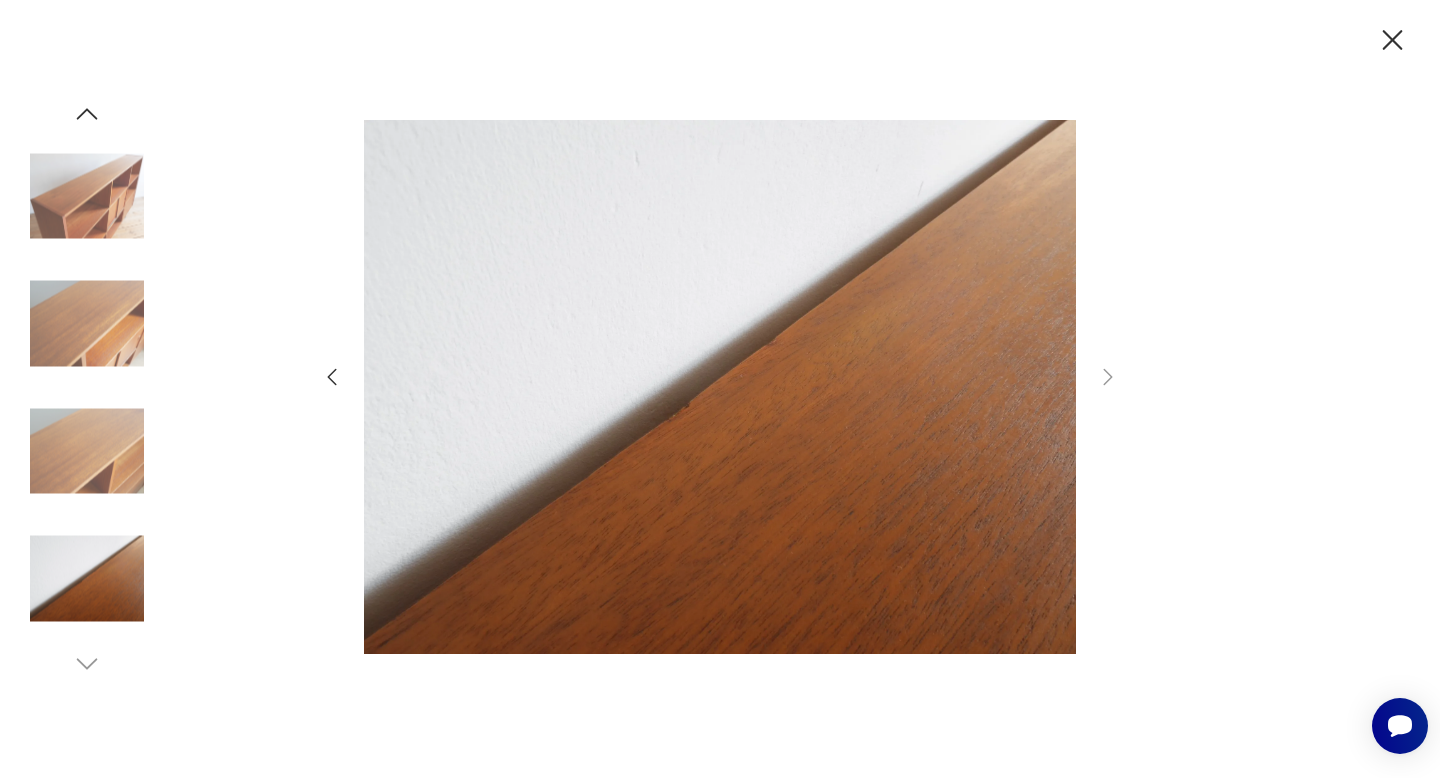 click at bounding box center (87, 196) 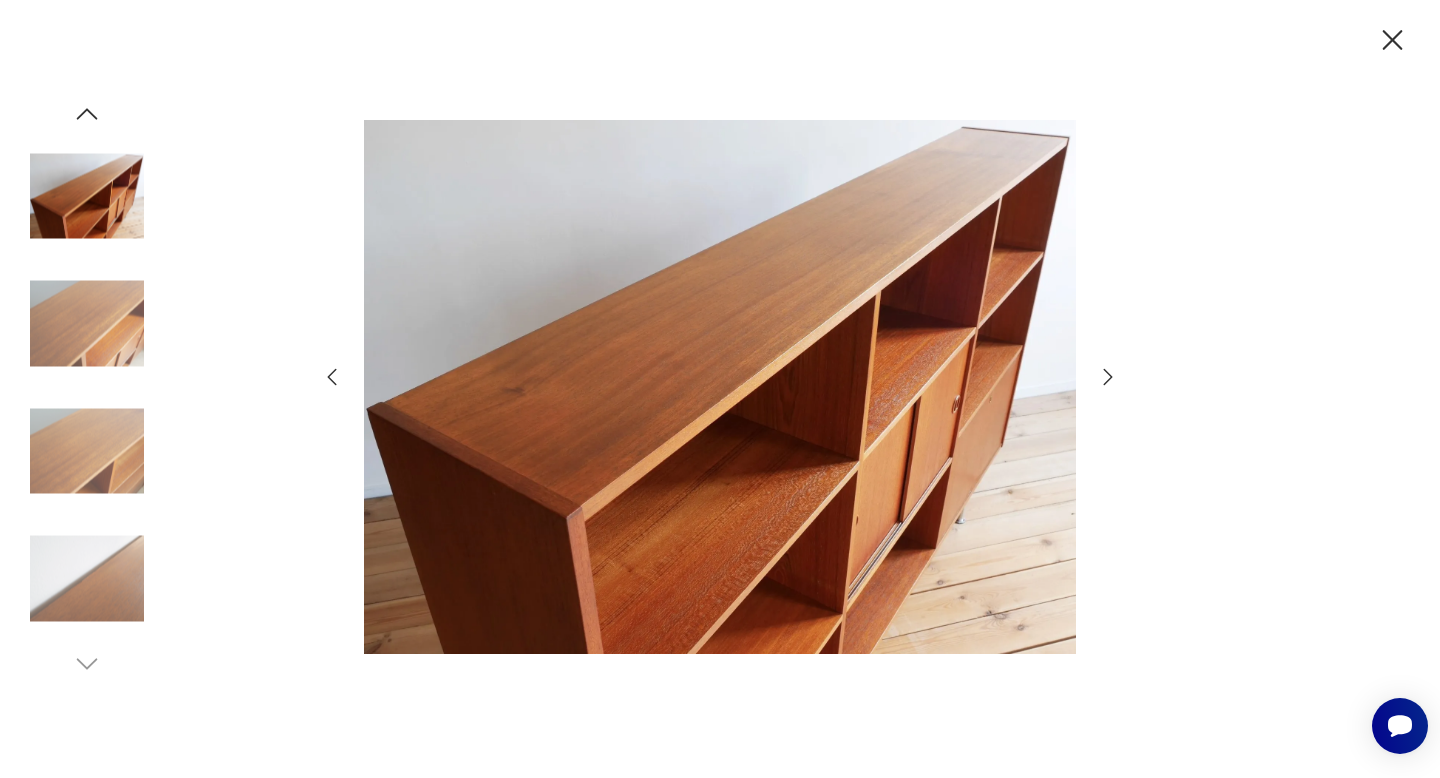 click at bounding box center [87, 196] 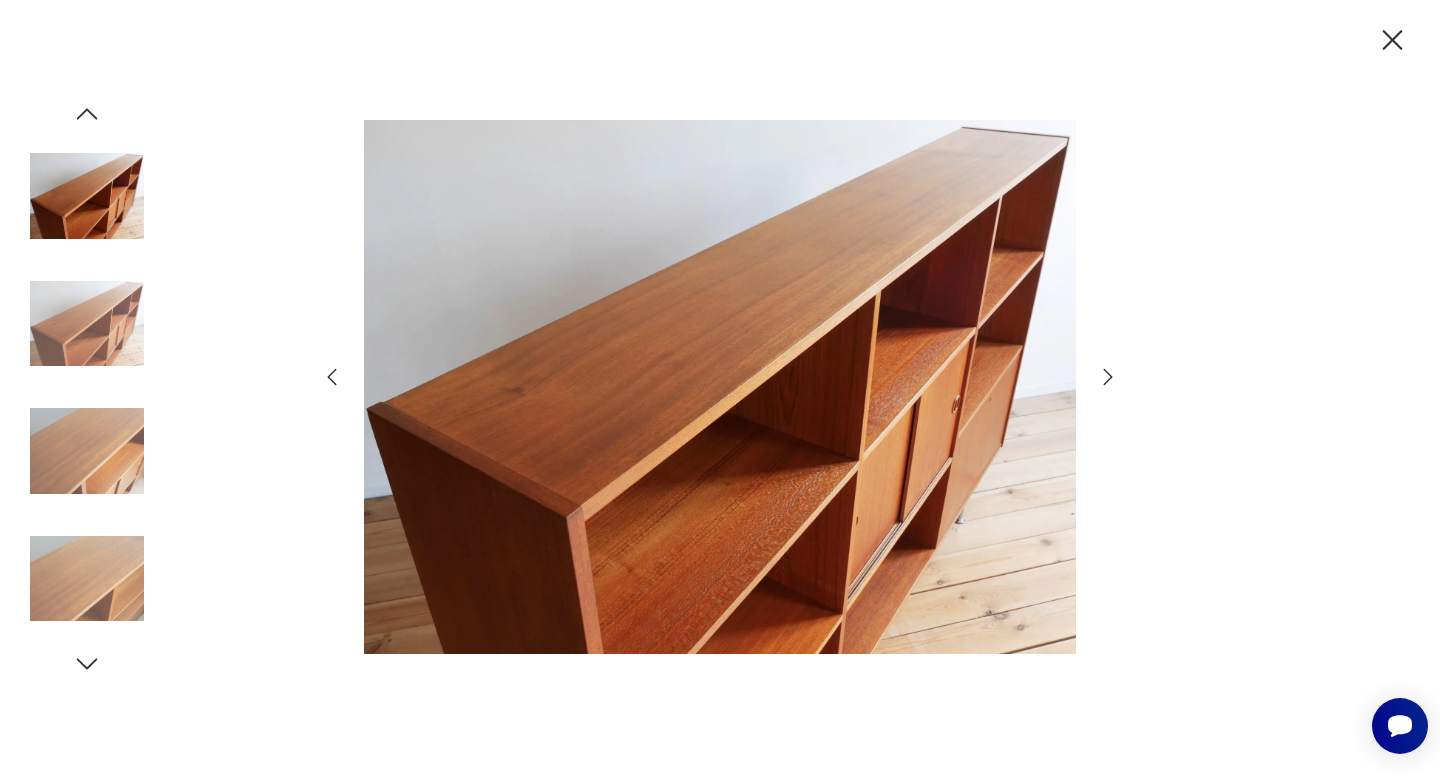 click 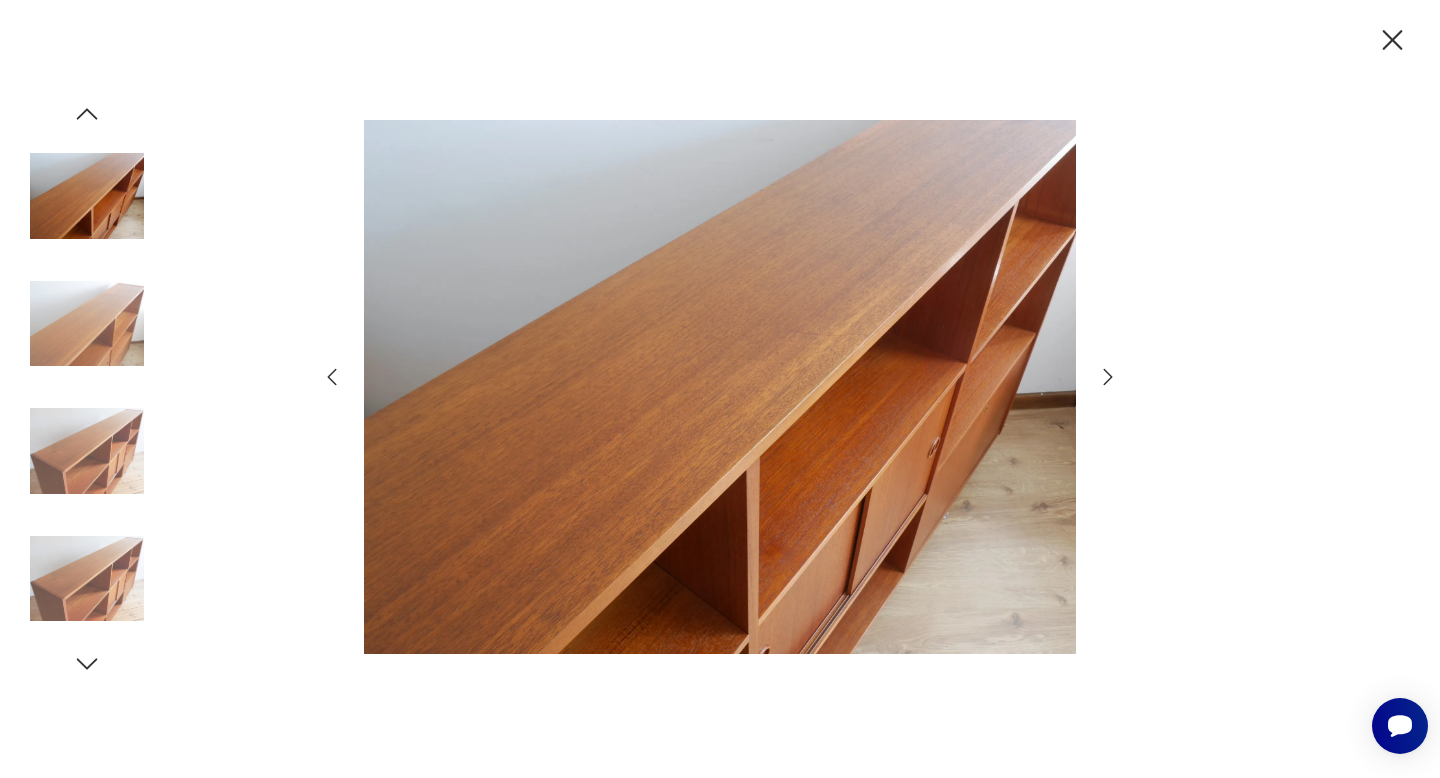 click 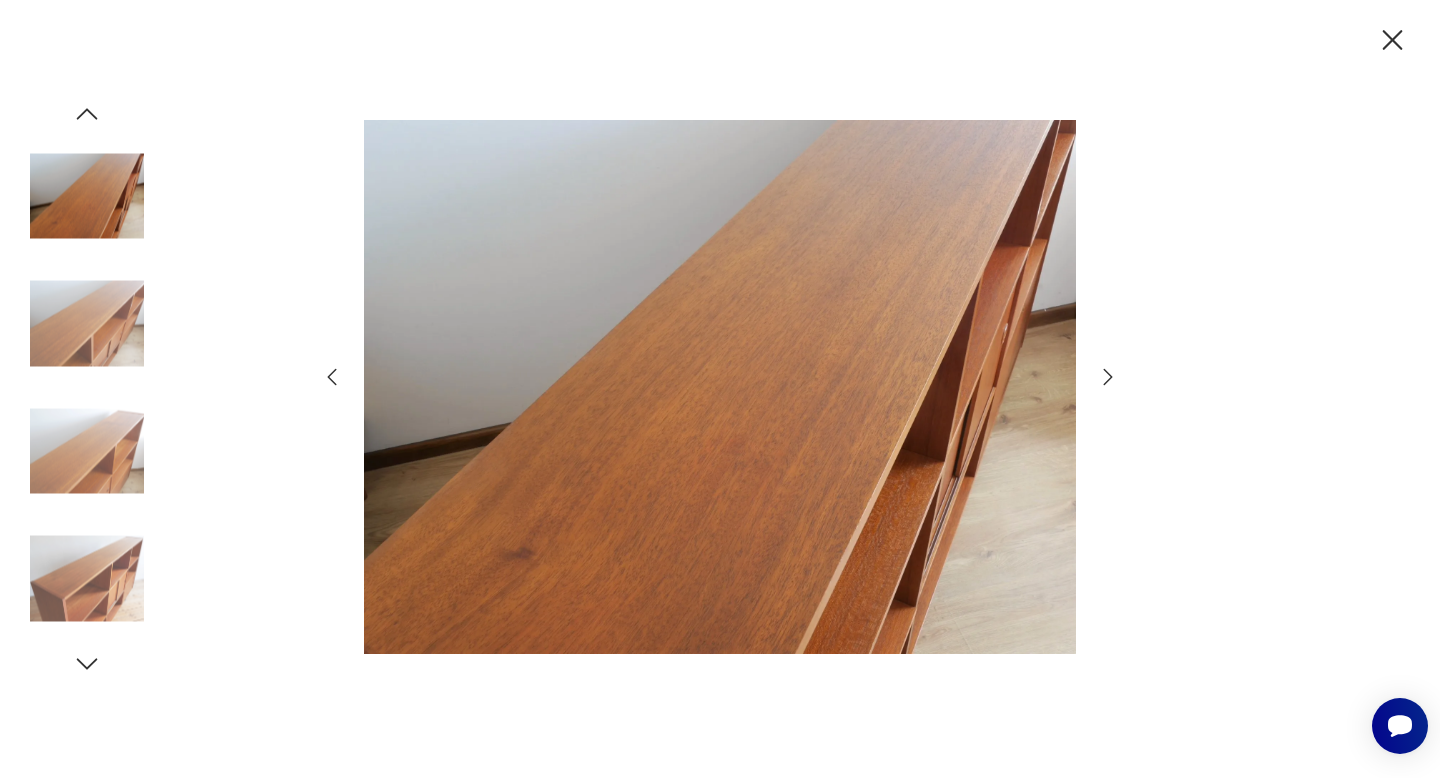 click 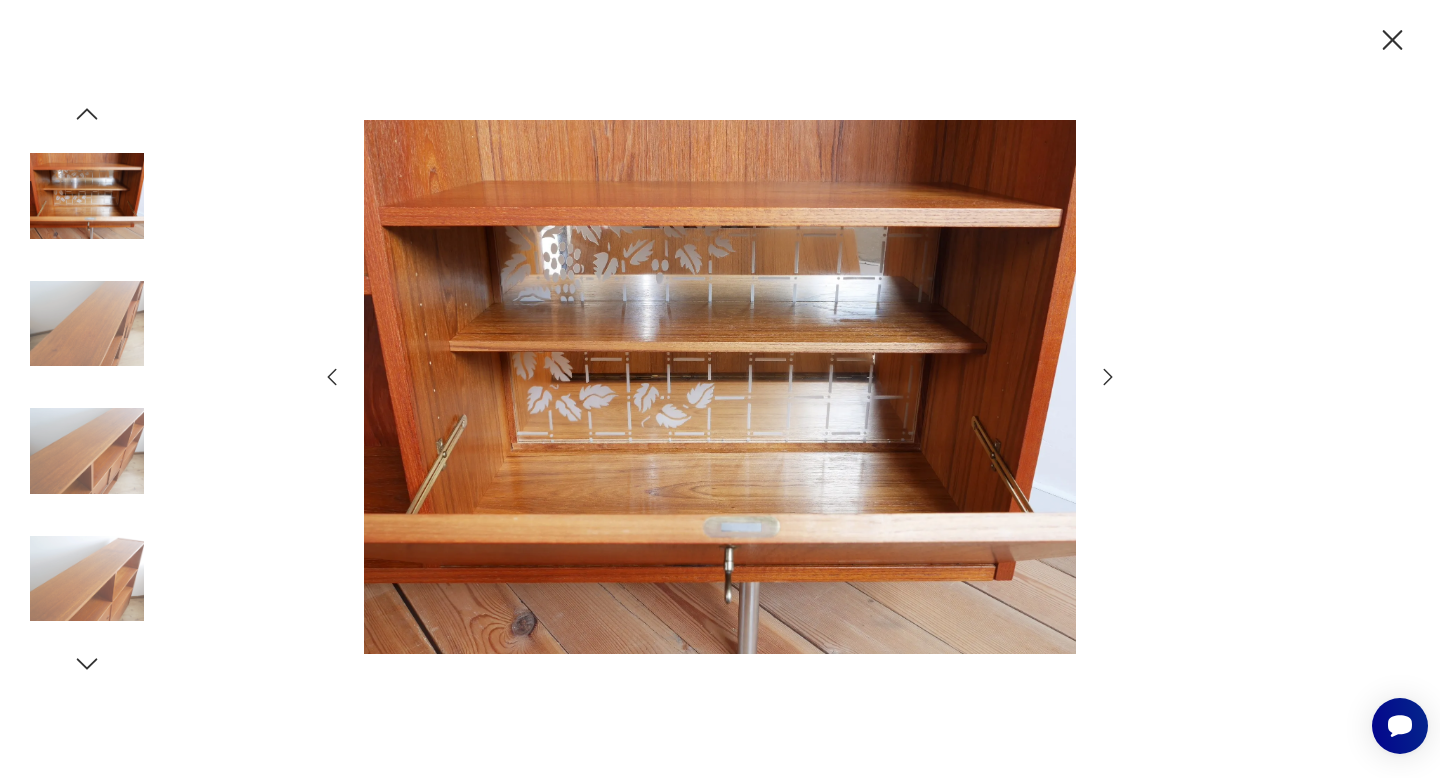 click 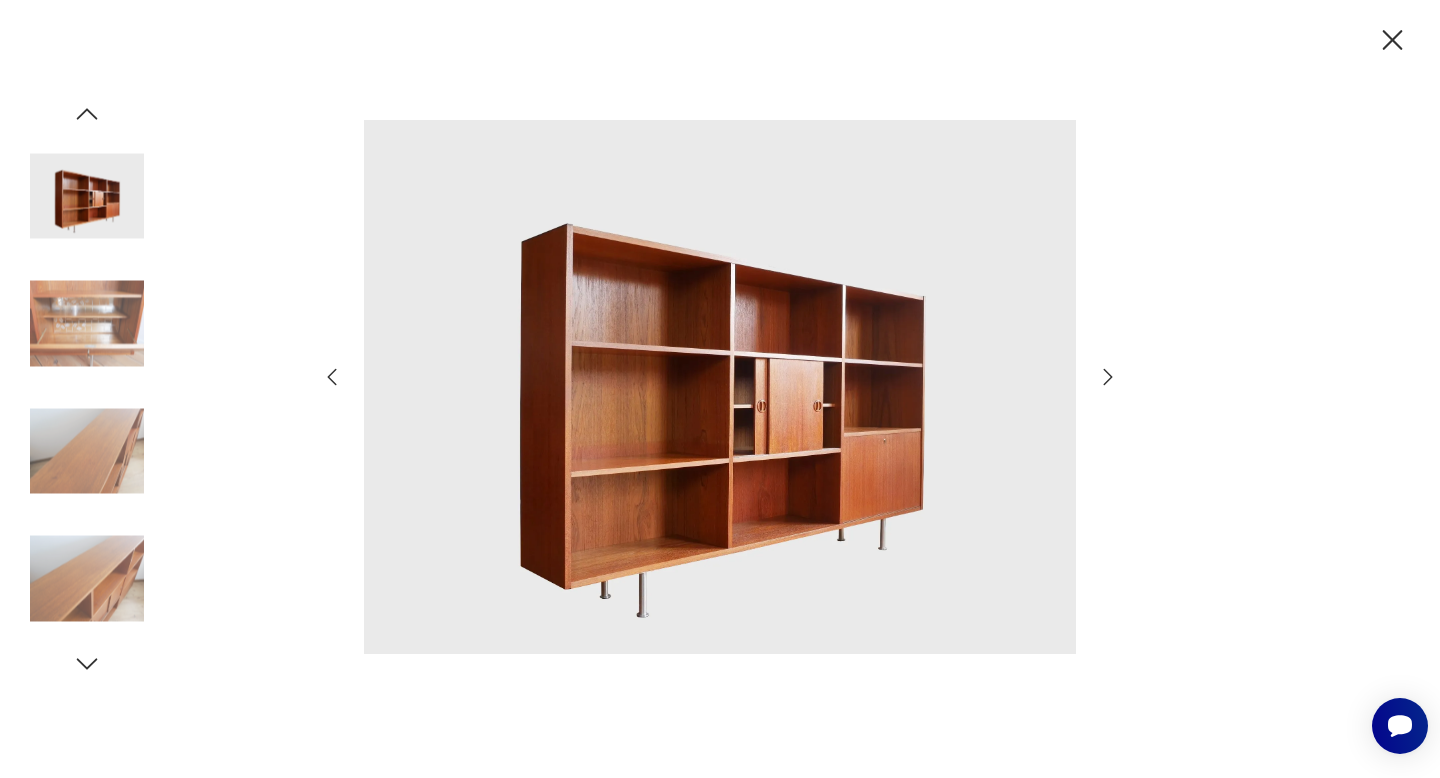 click 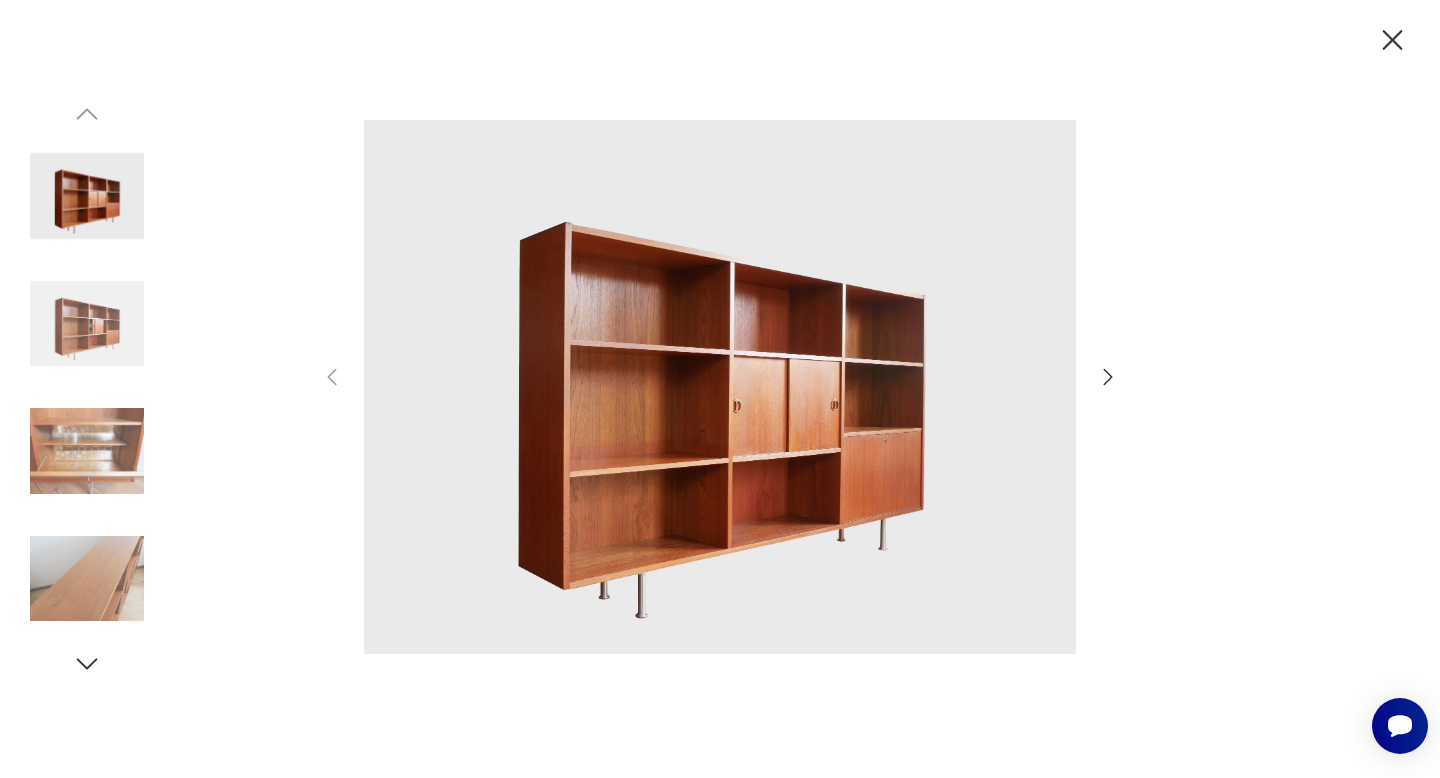 click at bounding box center [87, 196] 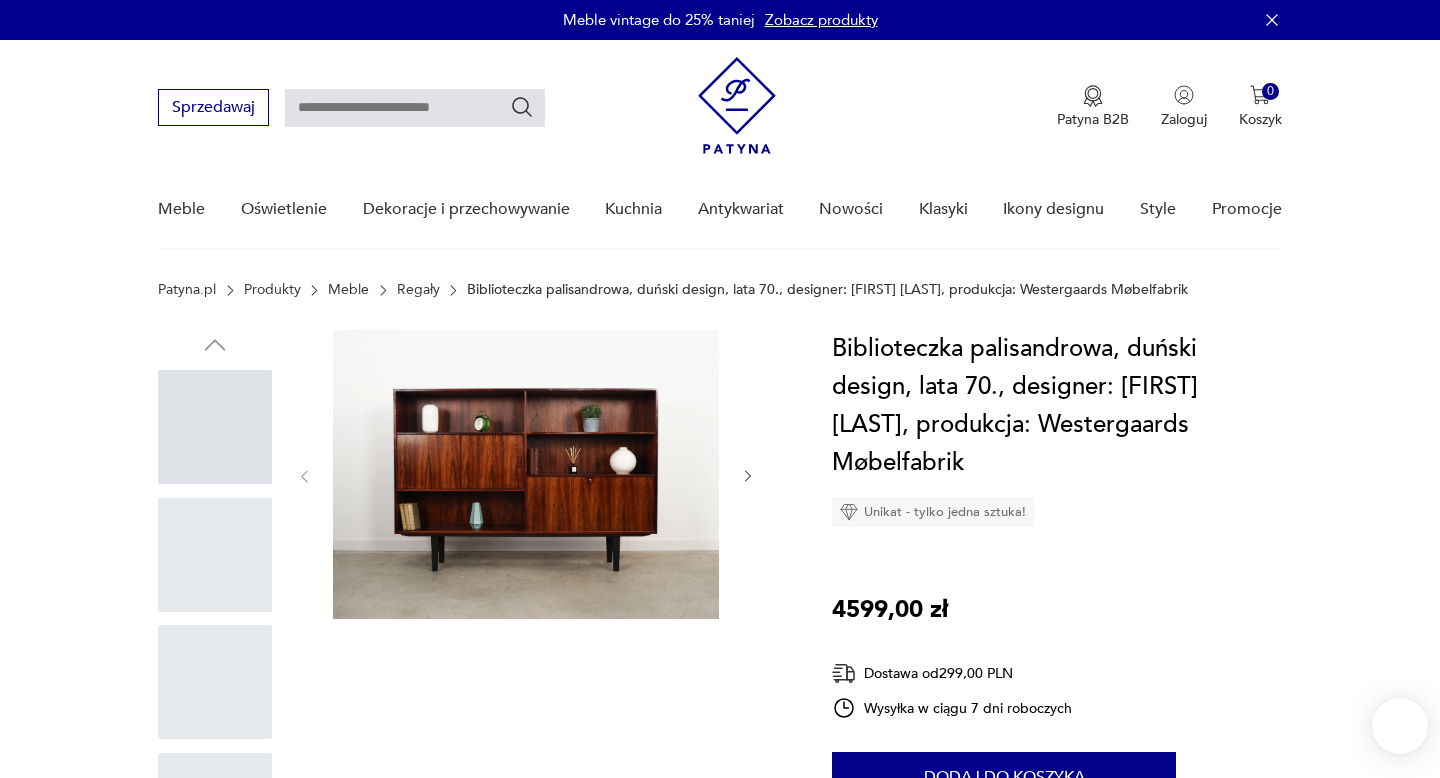 scroll, scrollTop: 0, scrollLeft: 0, axis: both 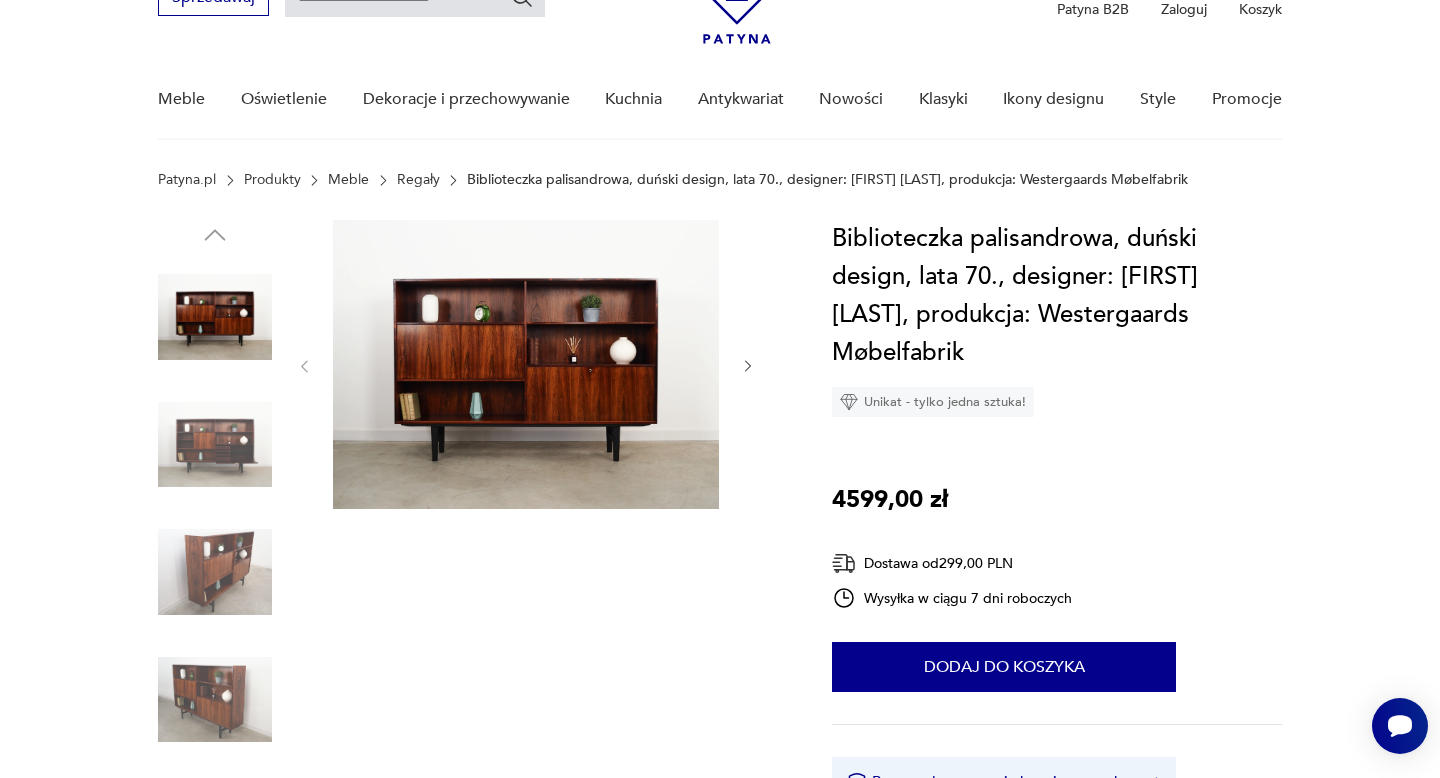 click at bounding box center [526, 364] 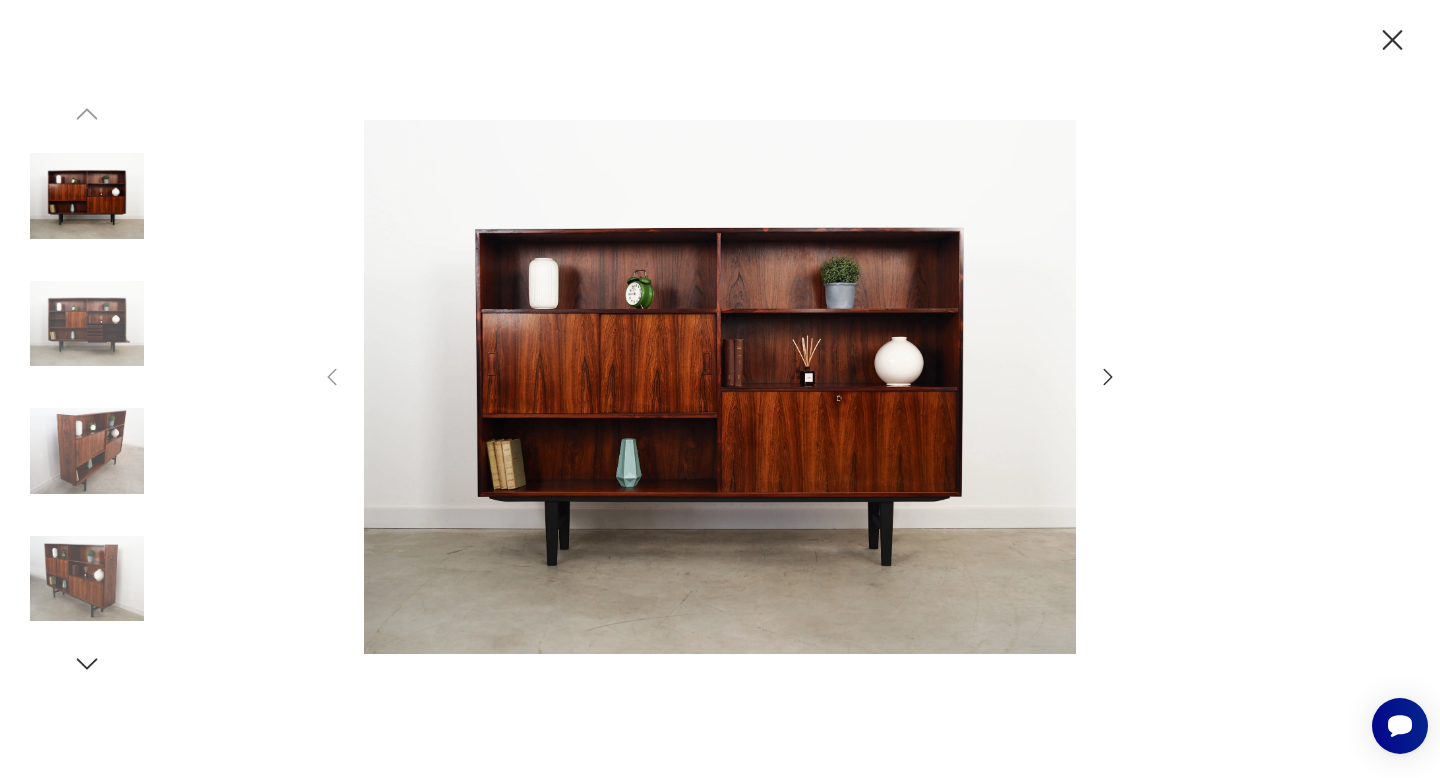 click at bounding box center [87, 324] 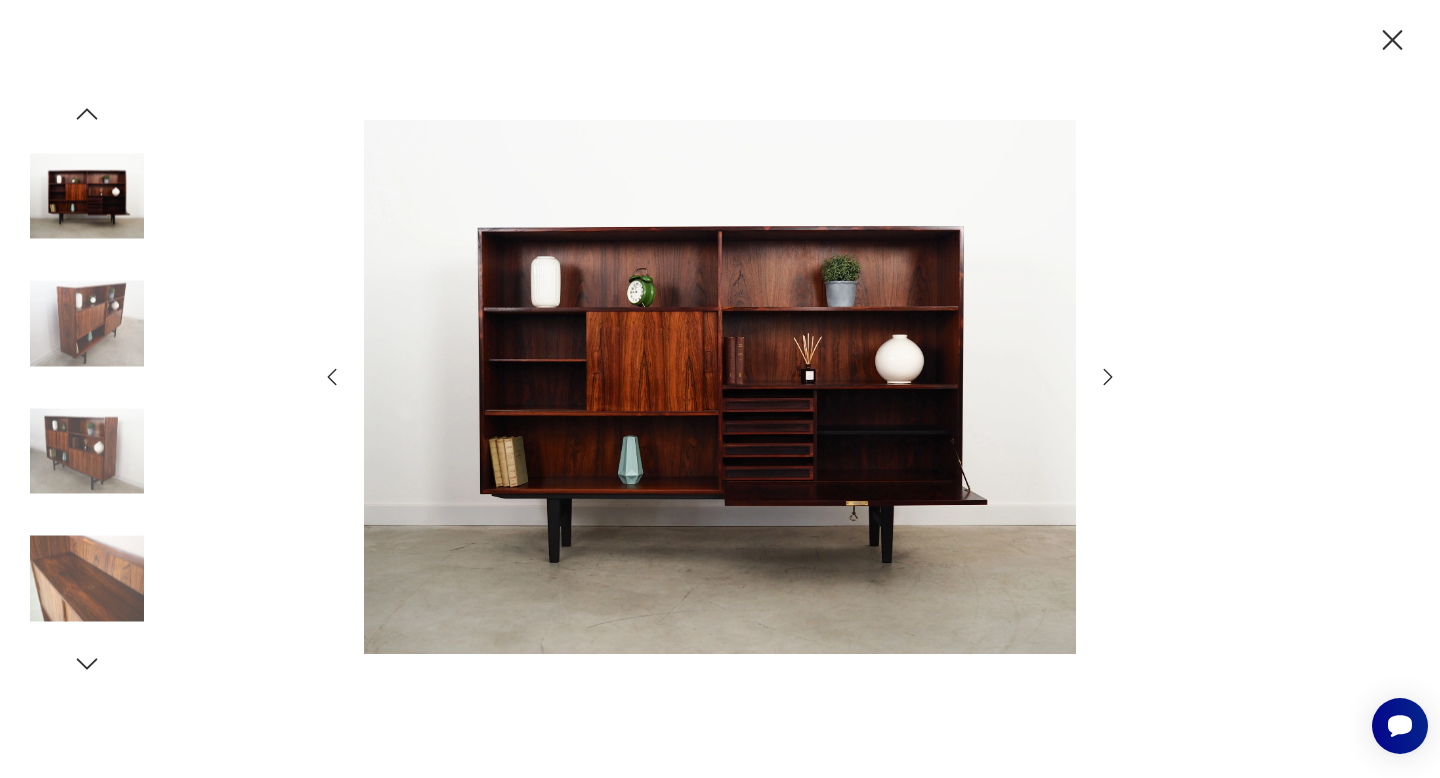 click at bounding box center (87, 196) 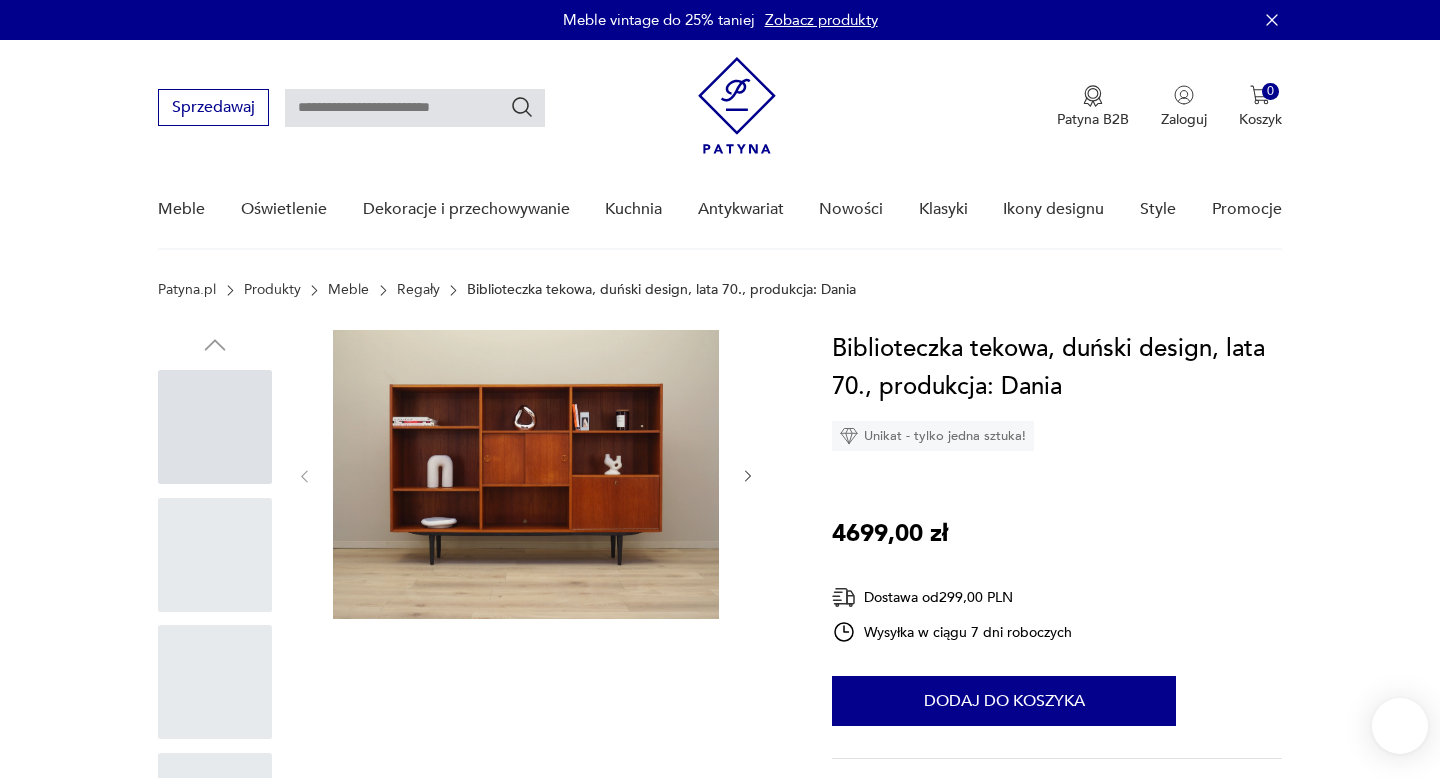 scroll, scrollTop: 0, scrollLeft: 0, axis: both 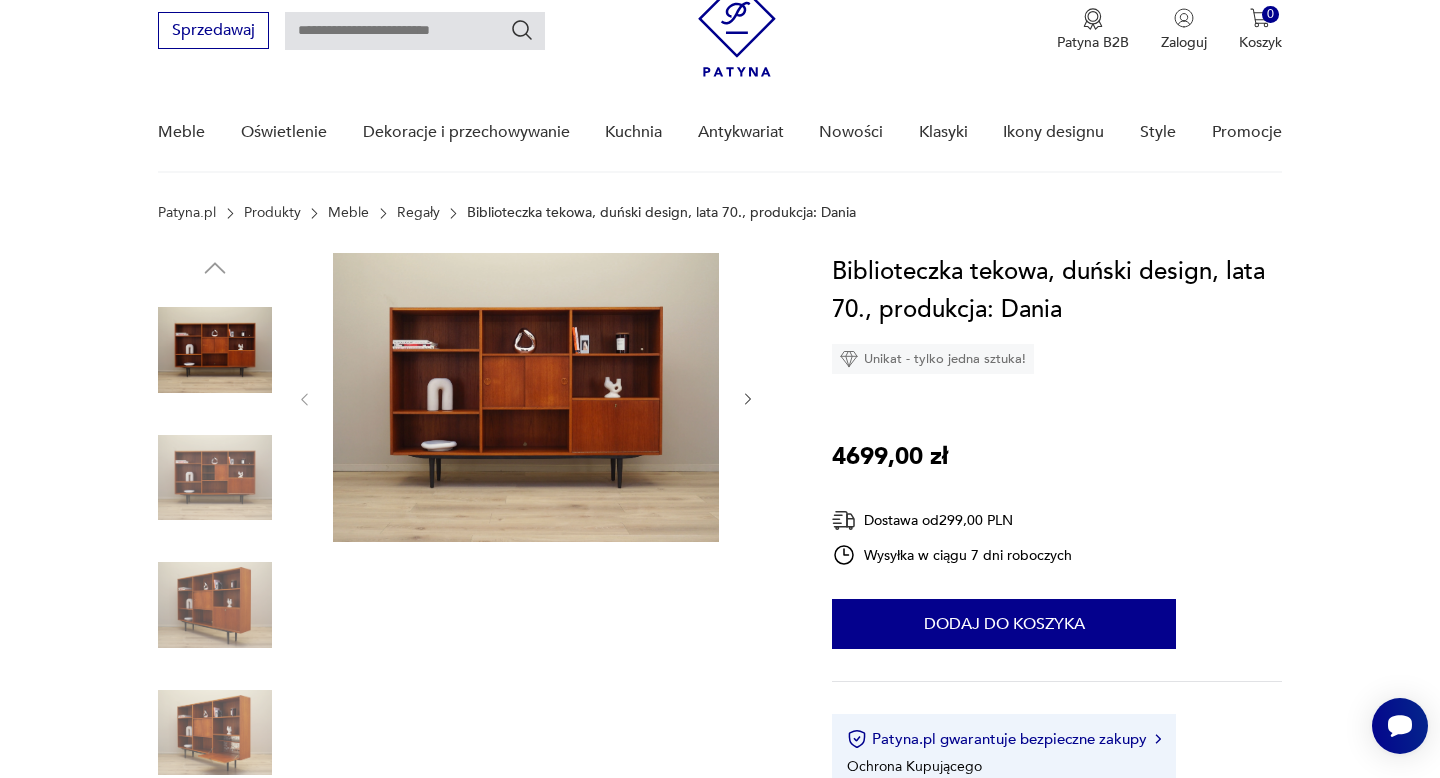 click at bounding box center (526, 397) 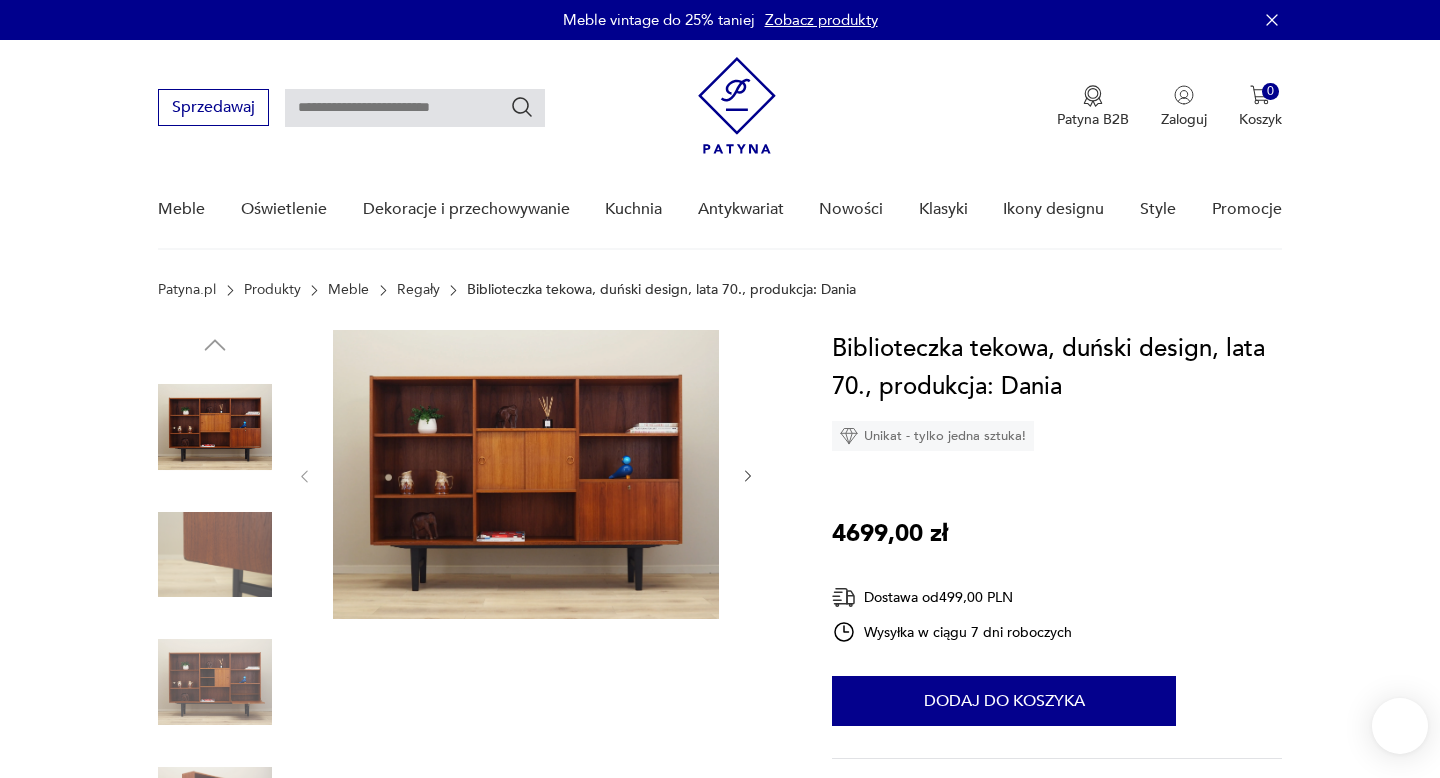 scroll, scrollTop: 49, scrollLeft: 0, axis: vertical 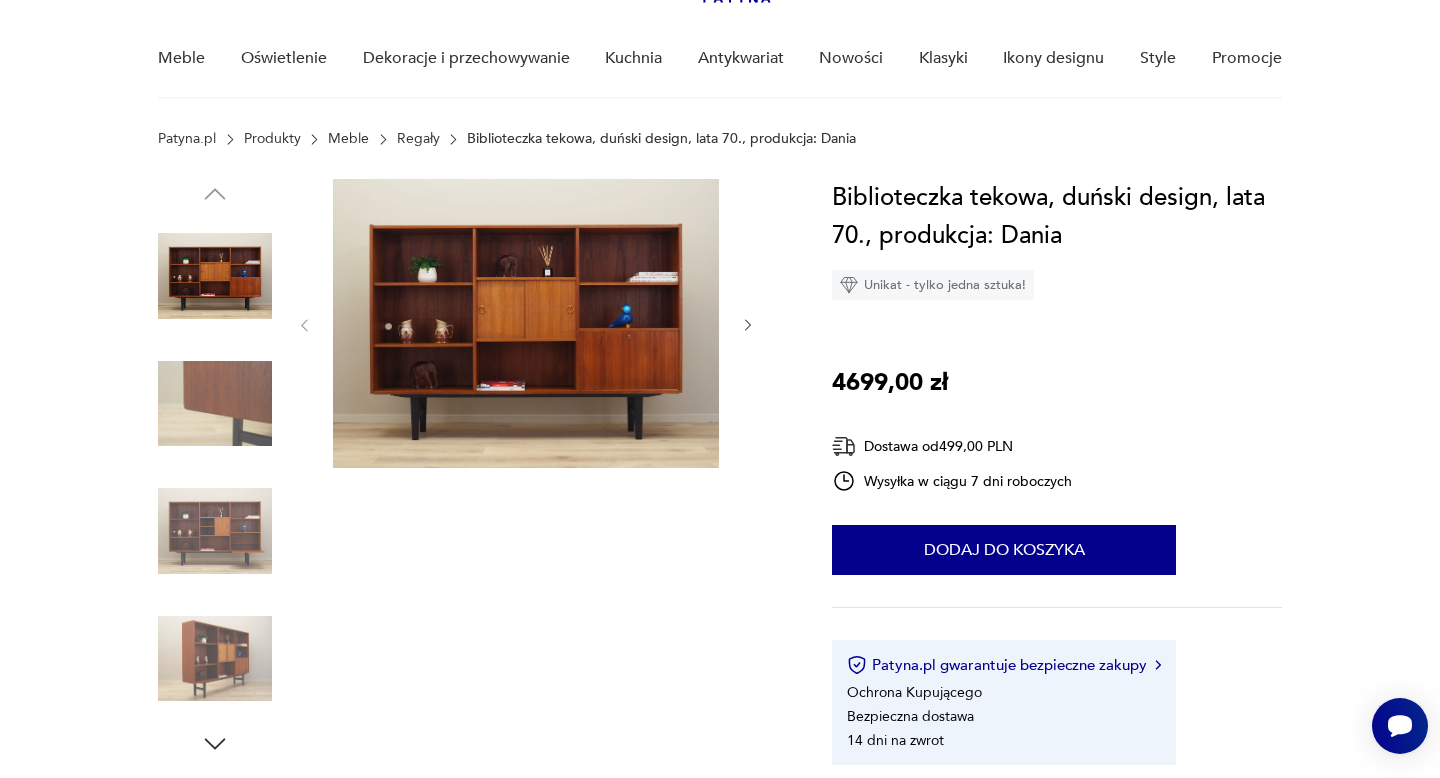 click at bounding box center (526, 323) 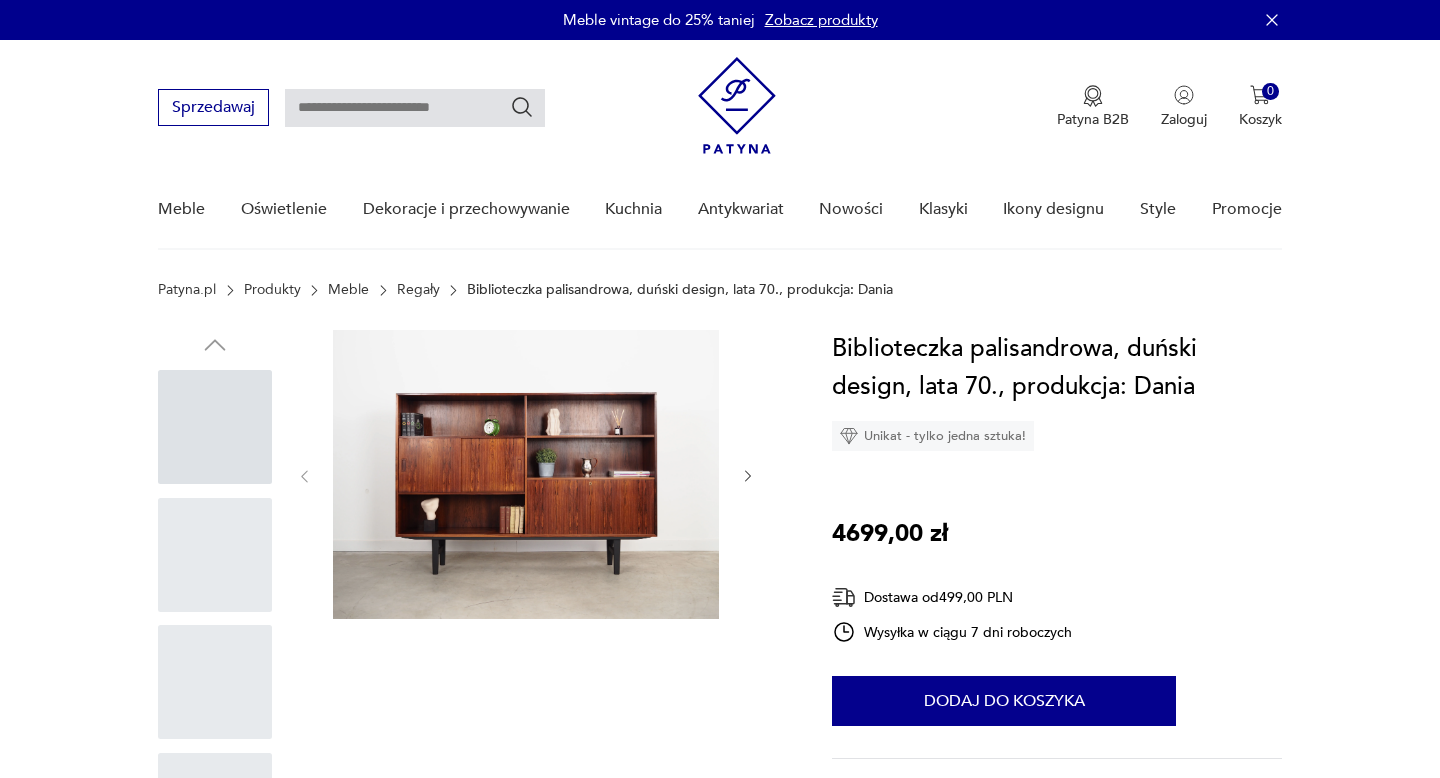 scroll, scrollTop: 0, scrollLeft: 0, axis: both 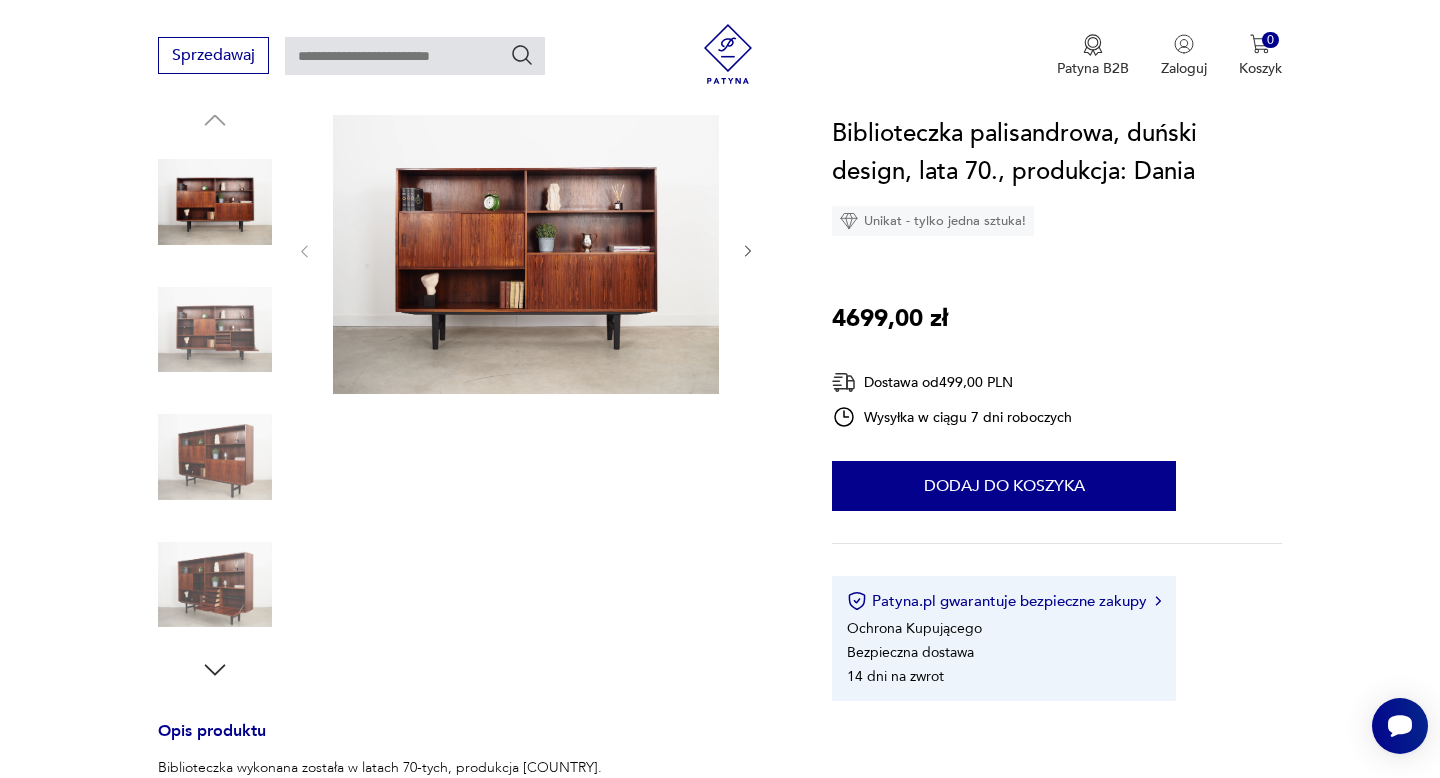 click at bounding box center [215, 330] 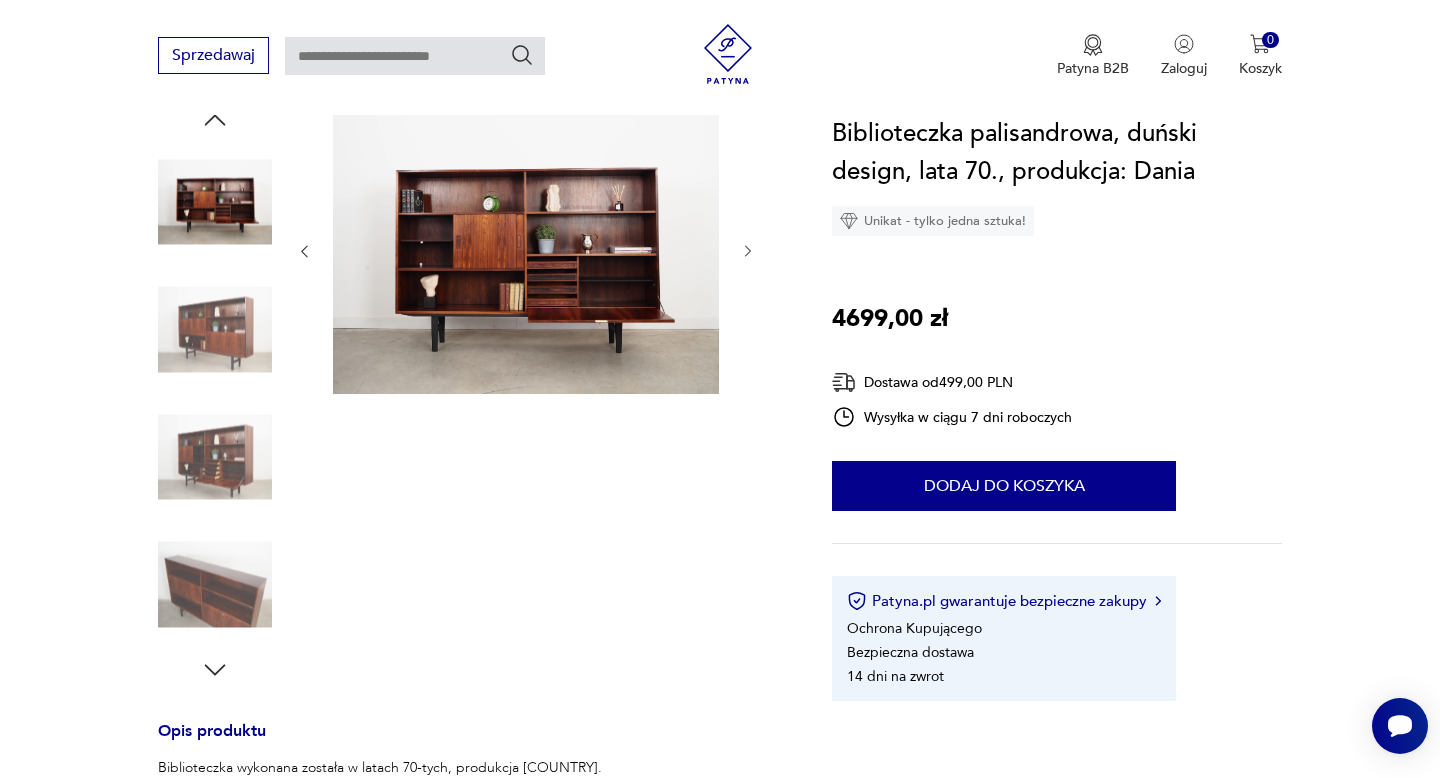 click at bounding box center (215, 330) 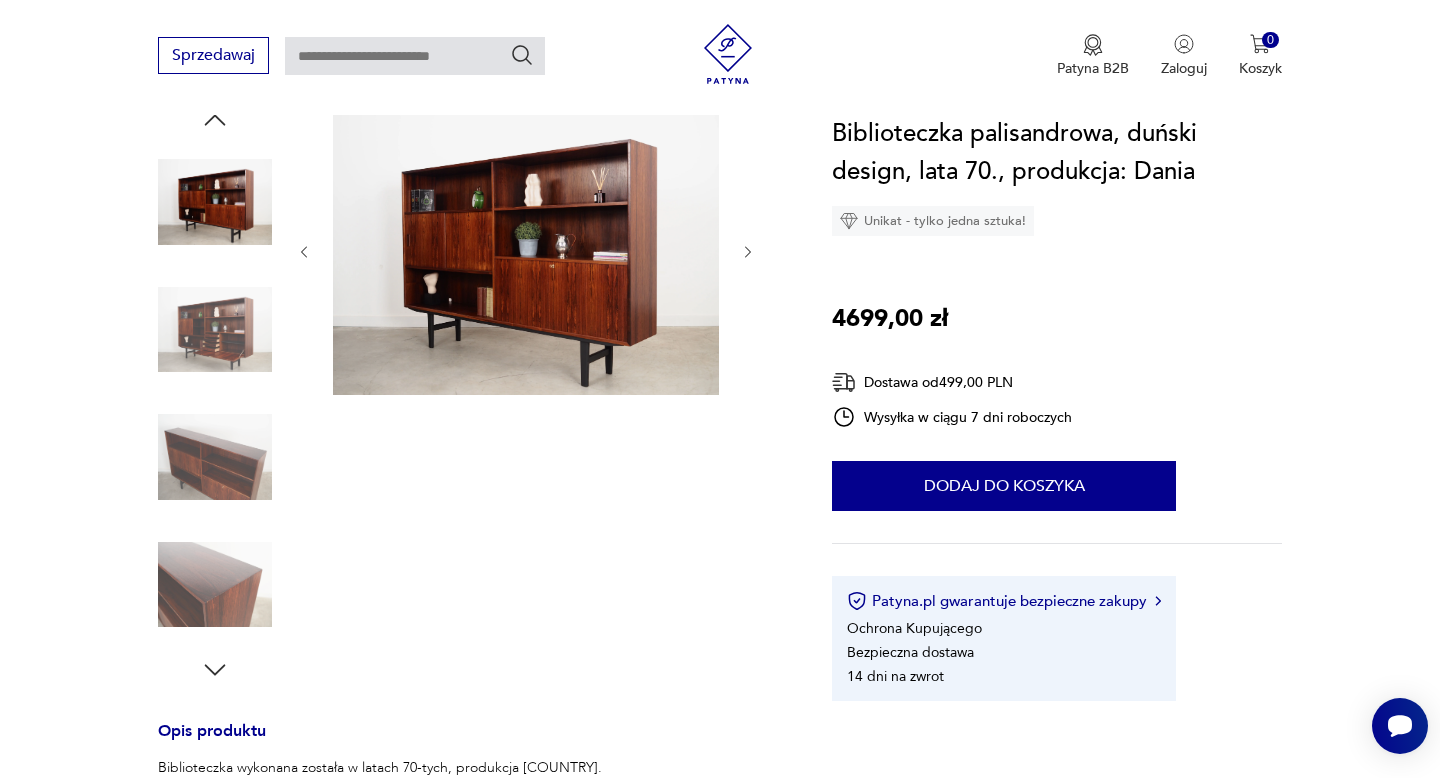 click at bounding box center [215, 202] 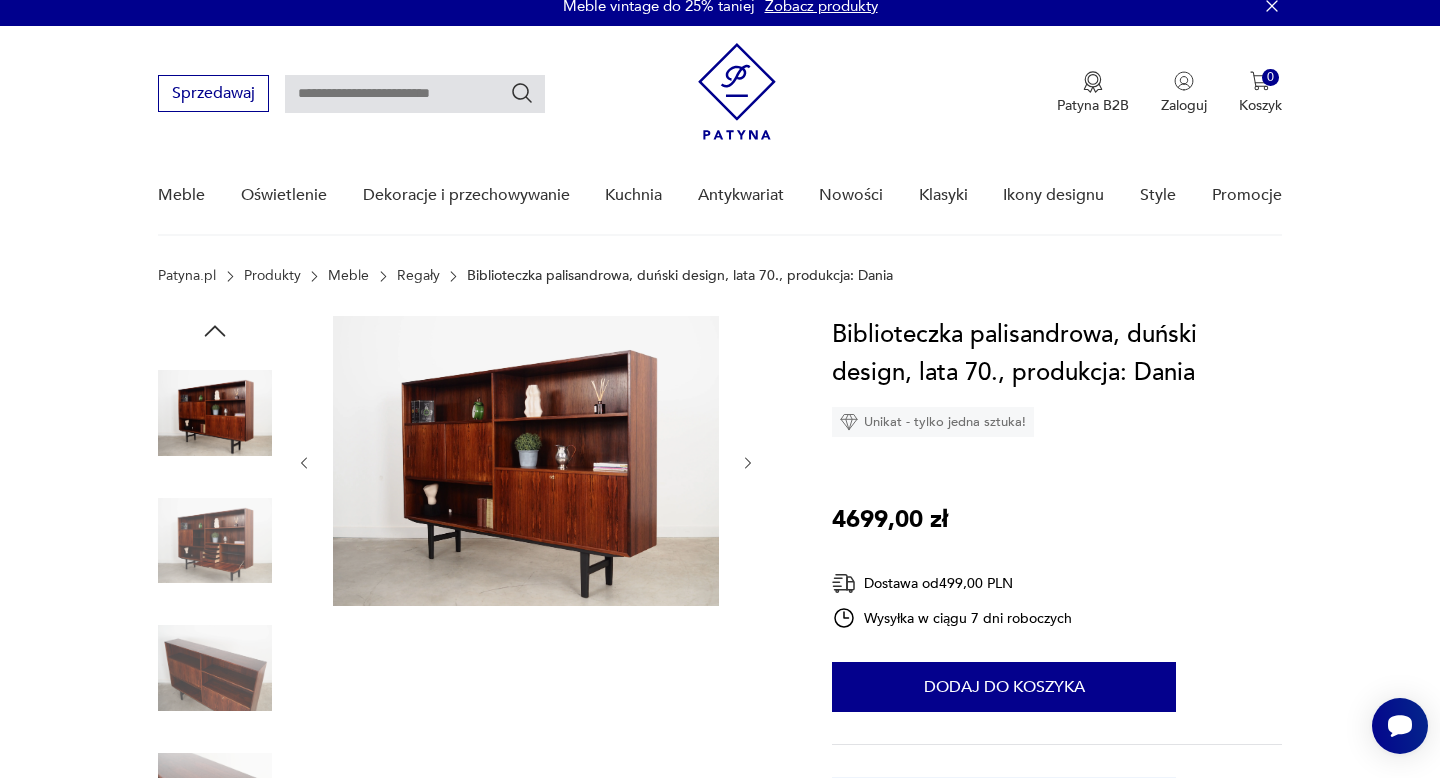 scroll, scrollTop: 0, scrollLeft: 0, axis: both 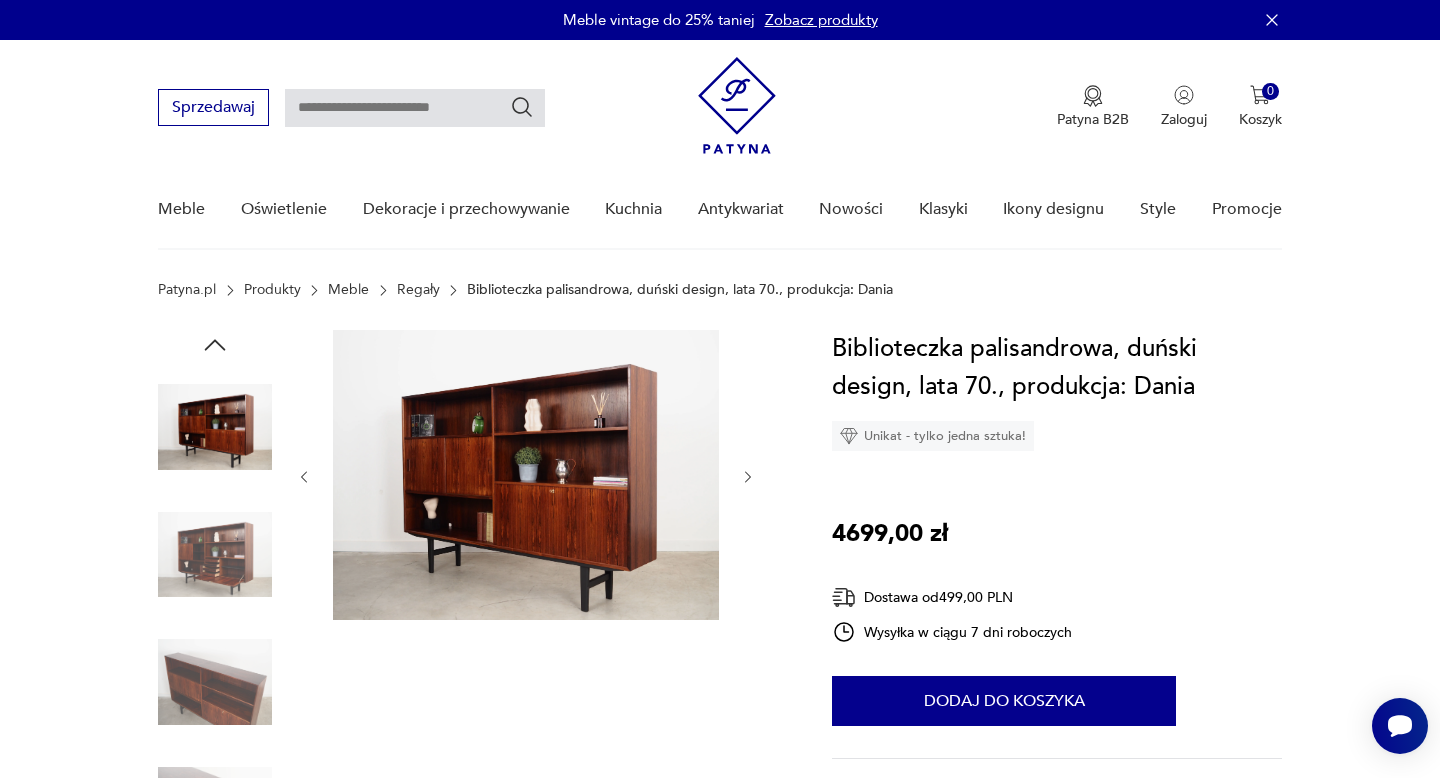 click at bounding box center [215, 427] 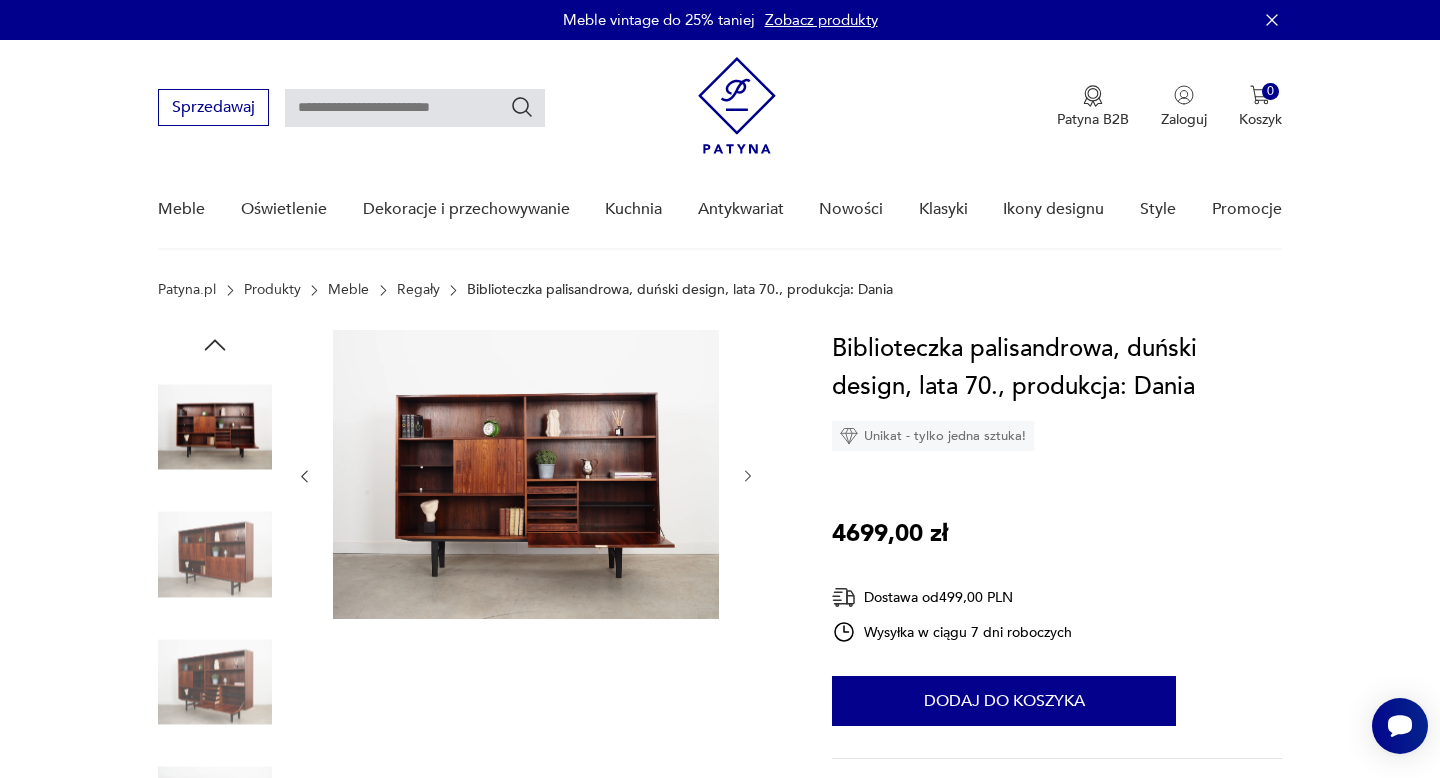 click 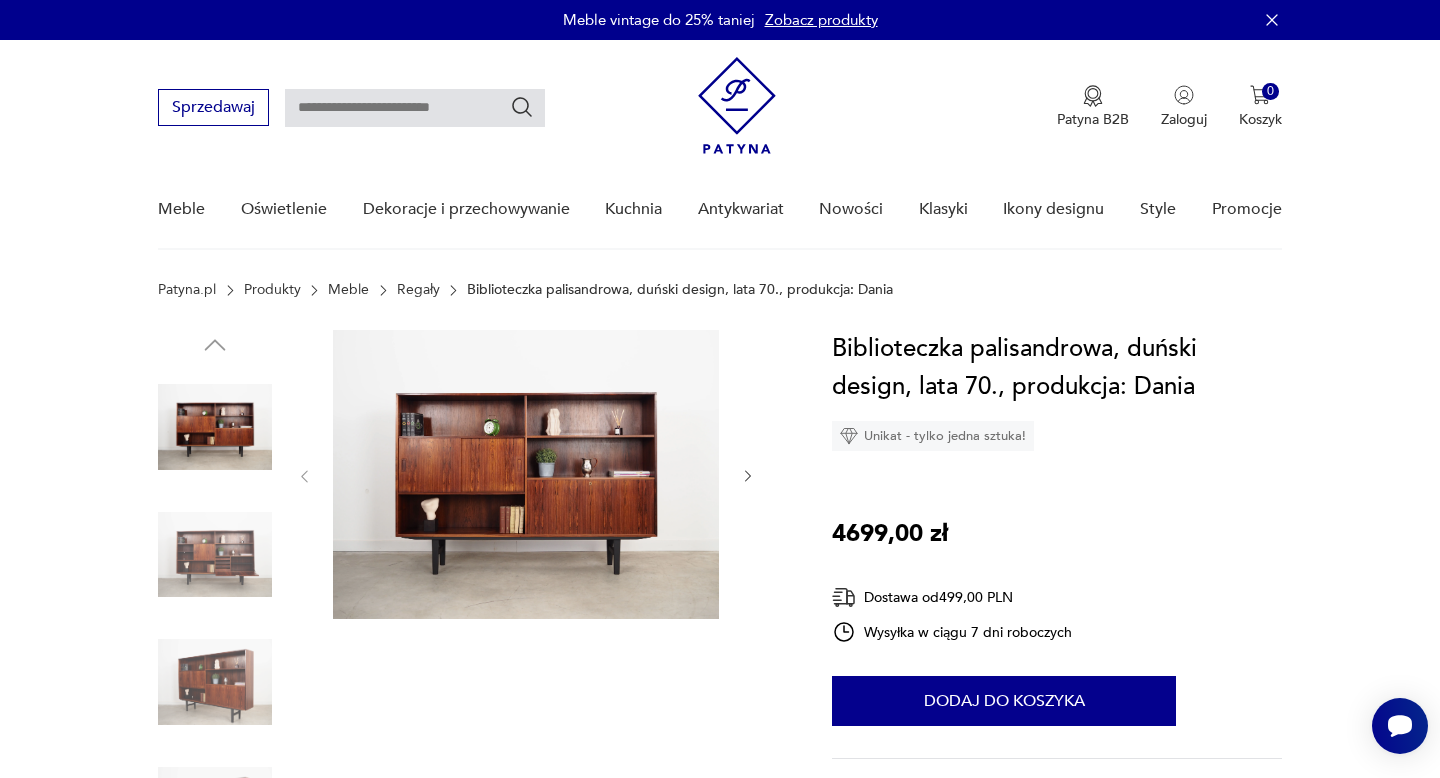 click at bounding box center [215, 555] 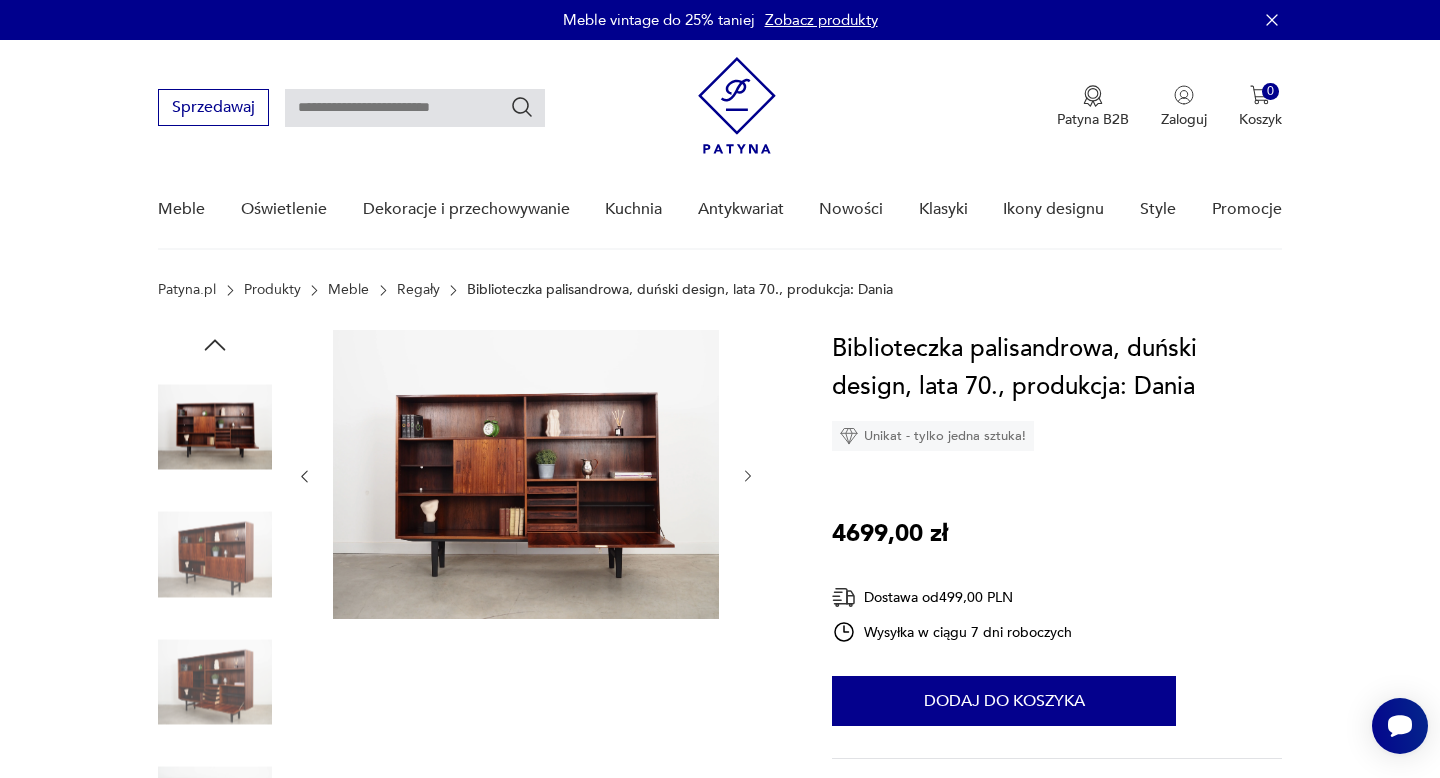 click at bounding box center [526, 474] 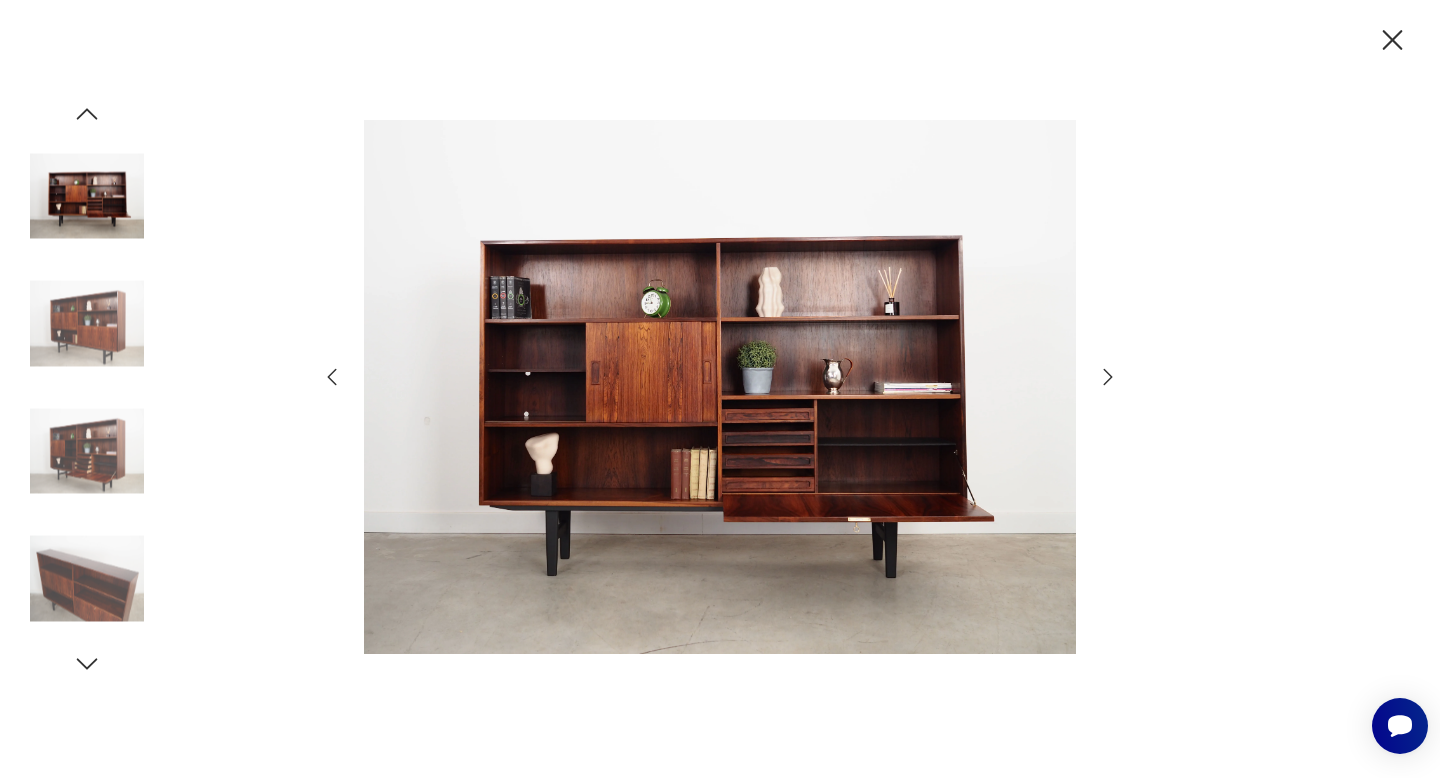 click at bounding box center [720, 389] 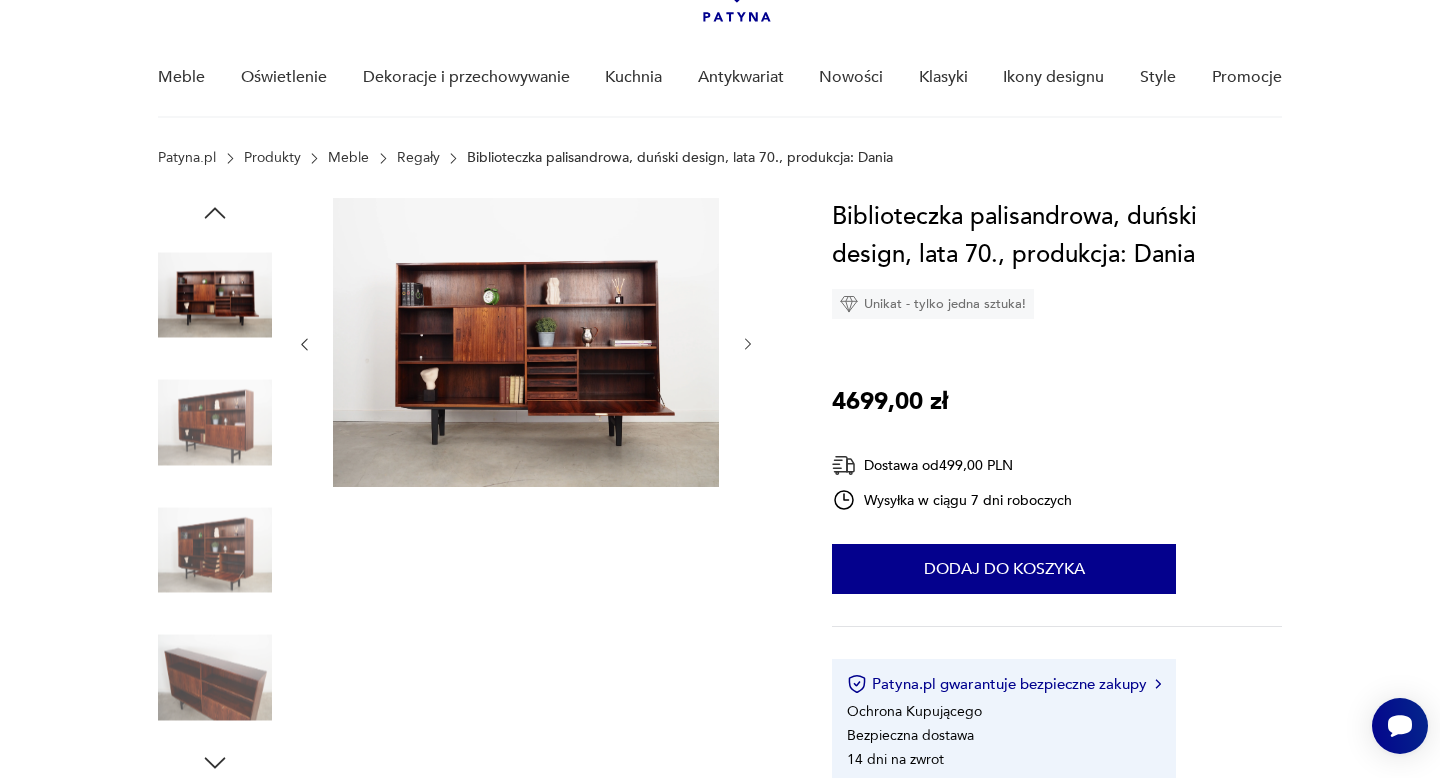 scroll, scrollTop: 196, scrollLeft: 0, axis: vertical 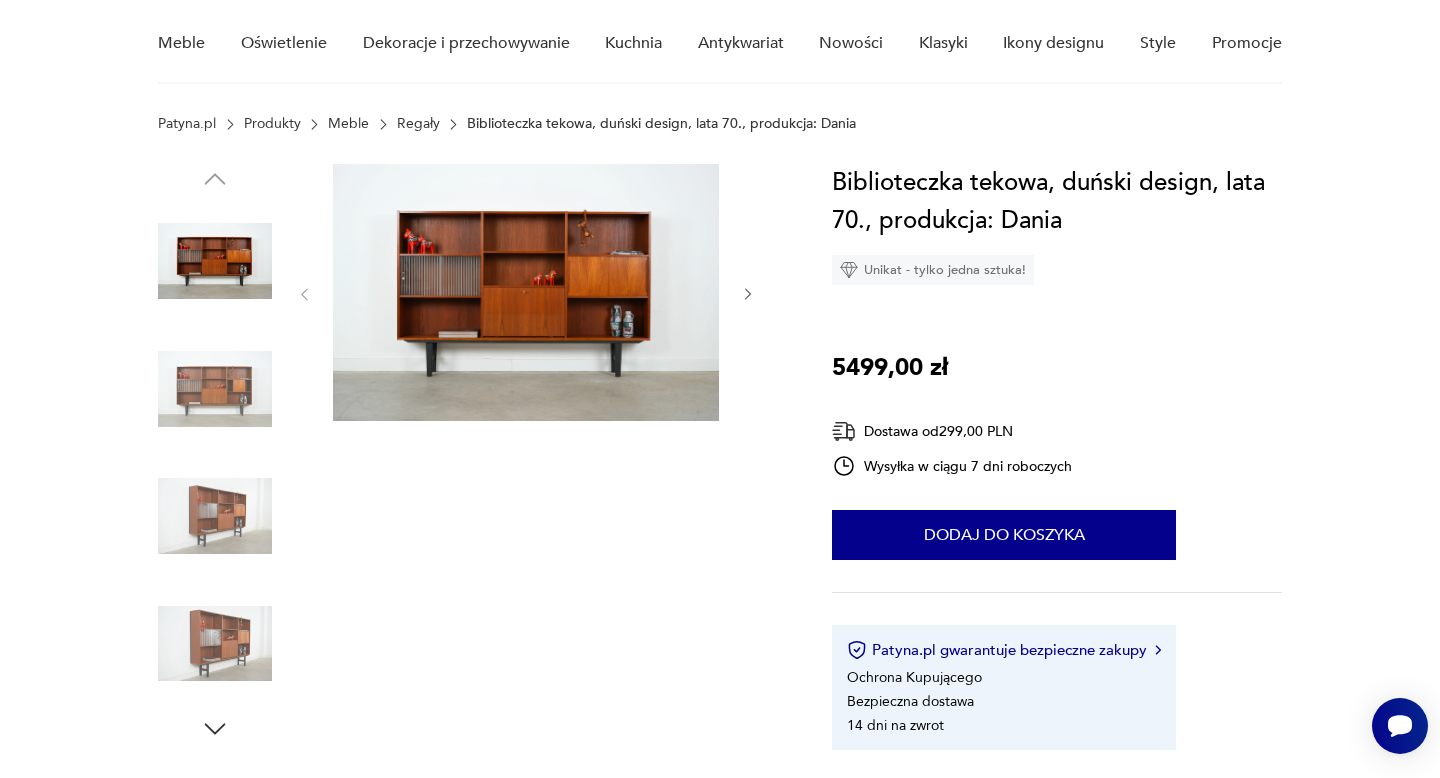 click at bounding box center (526, 292) 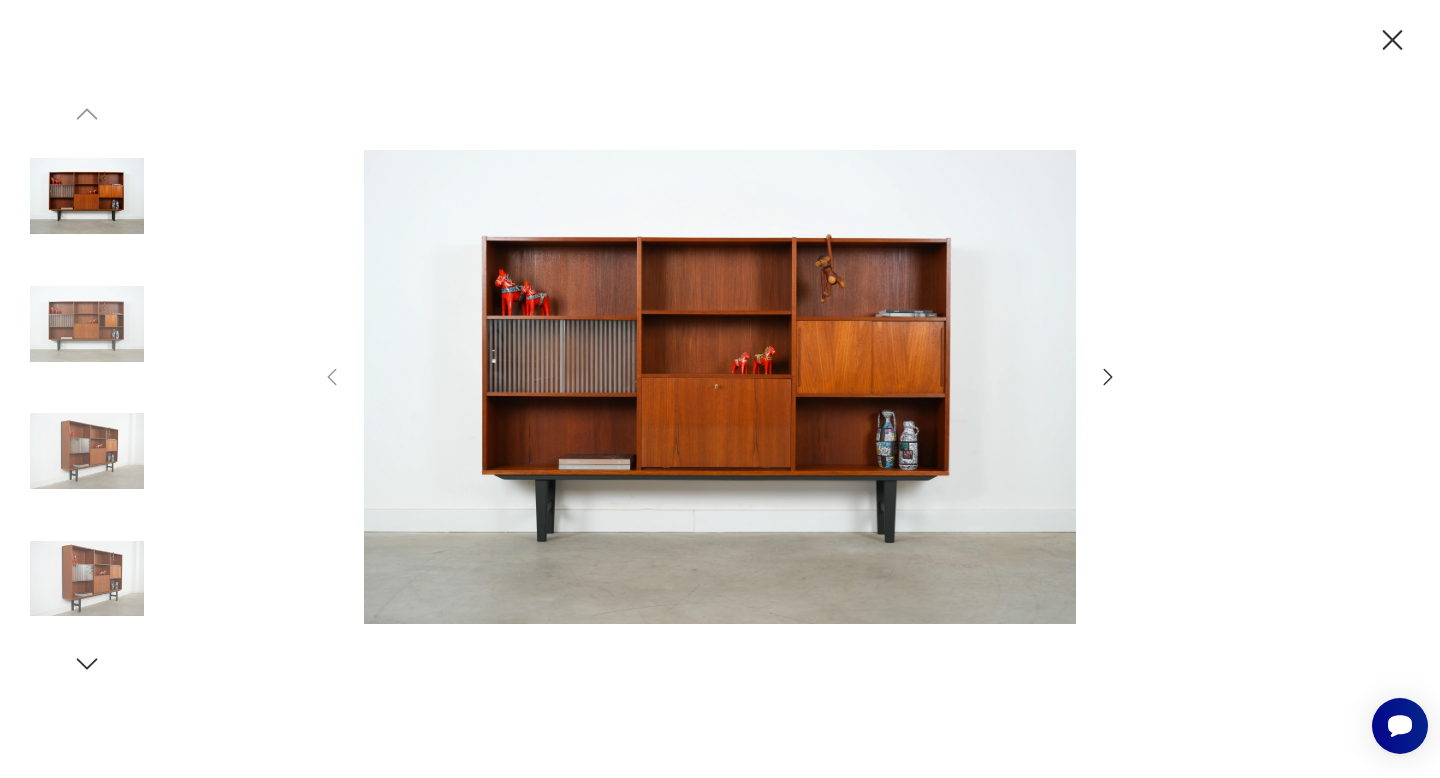 click 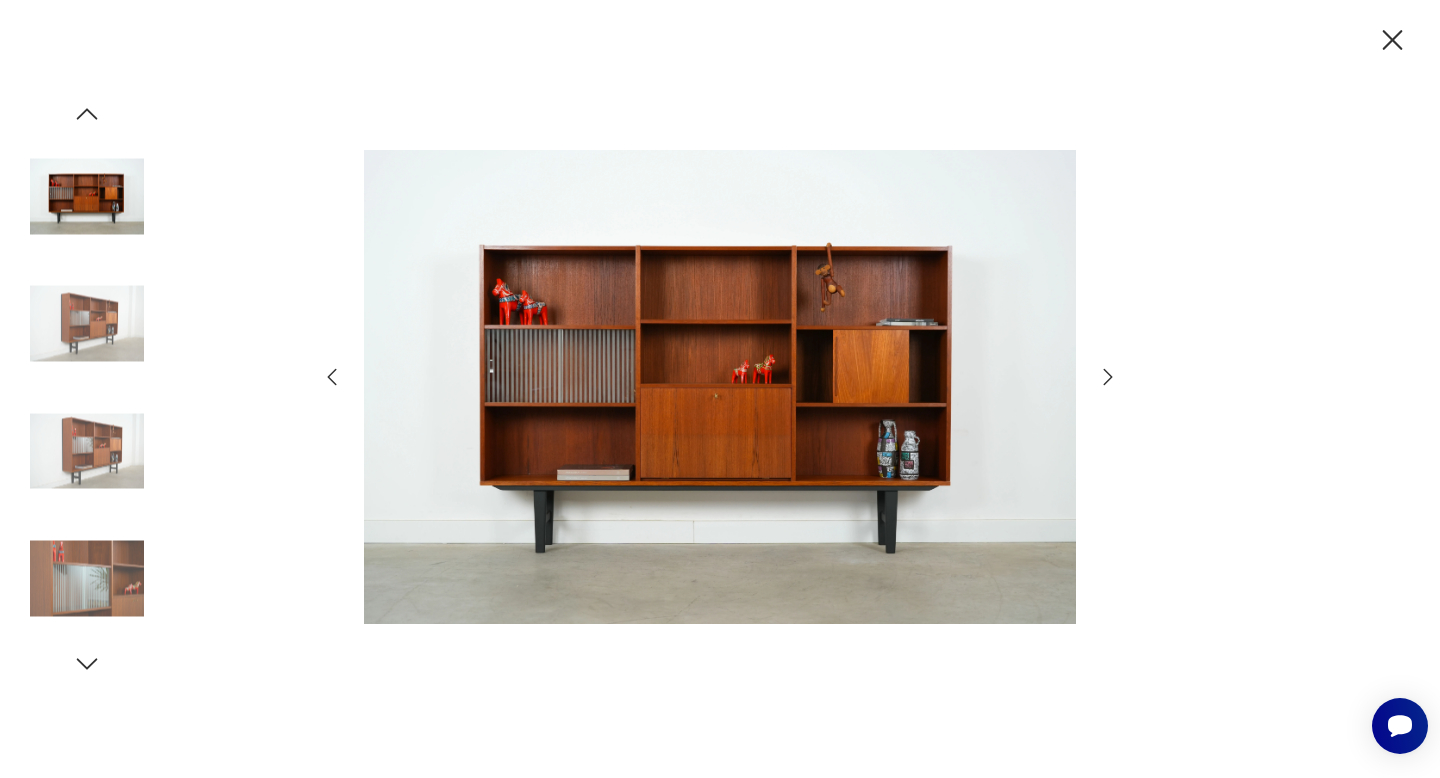click 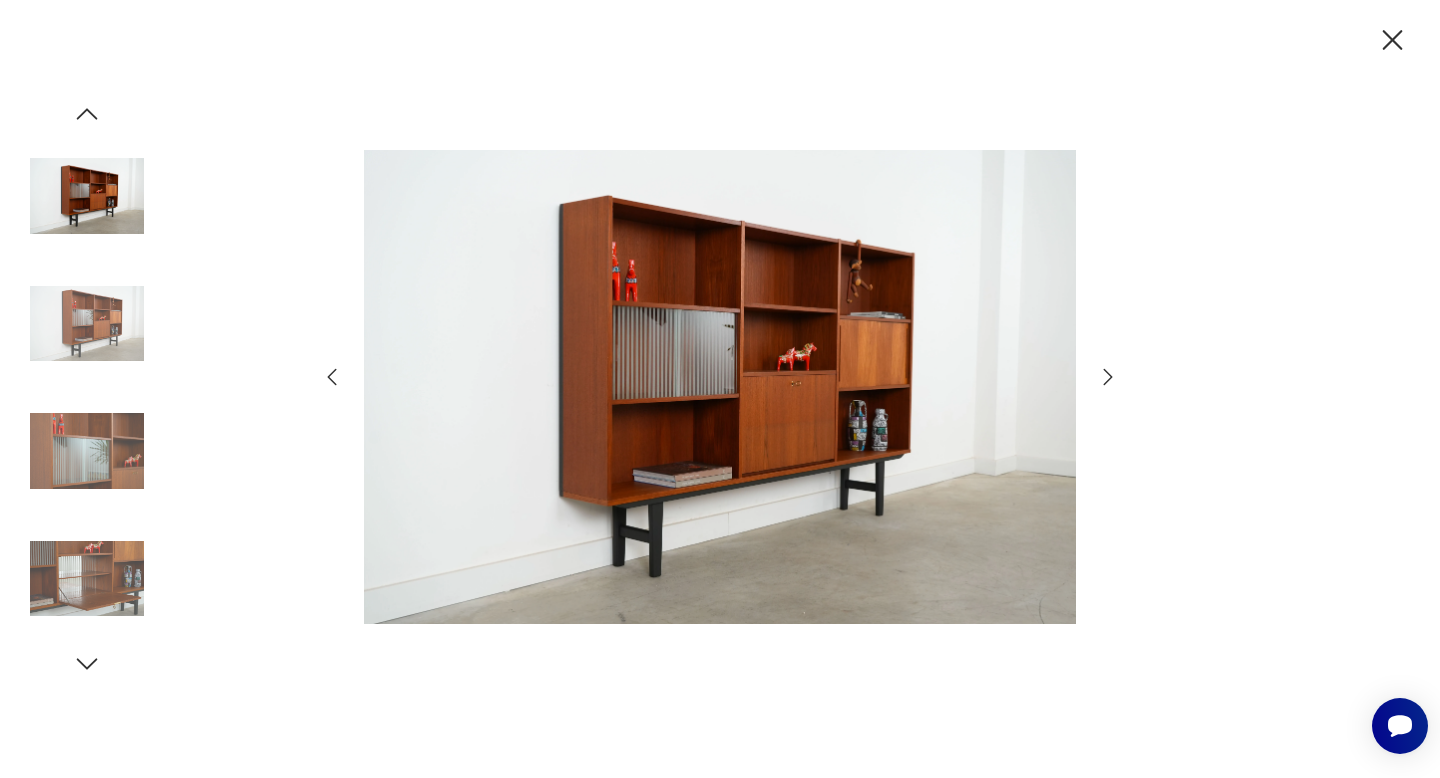 type 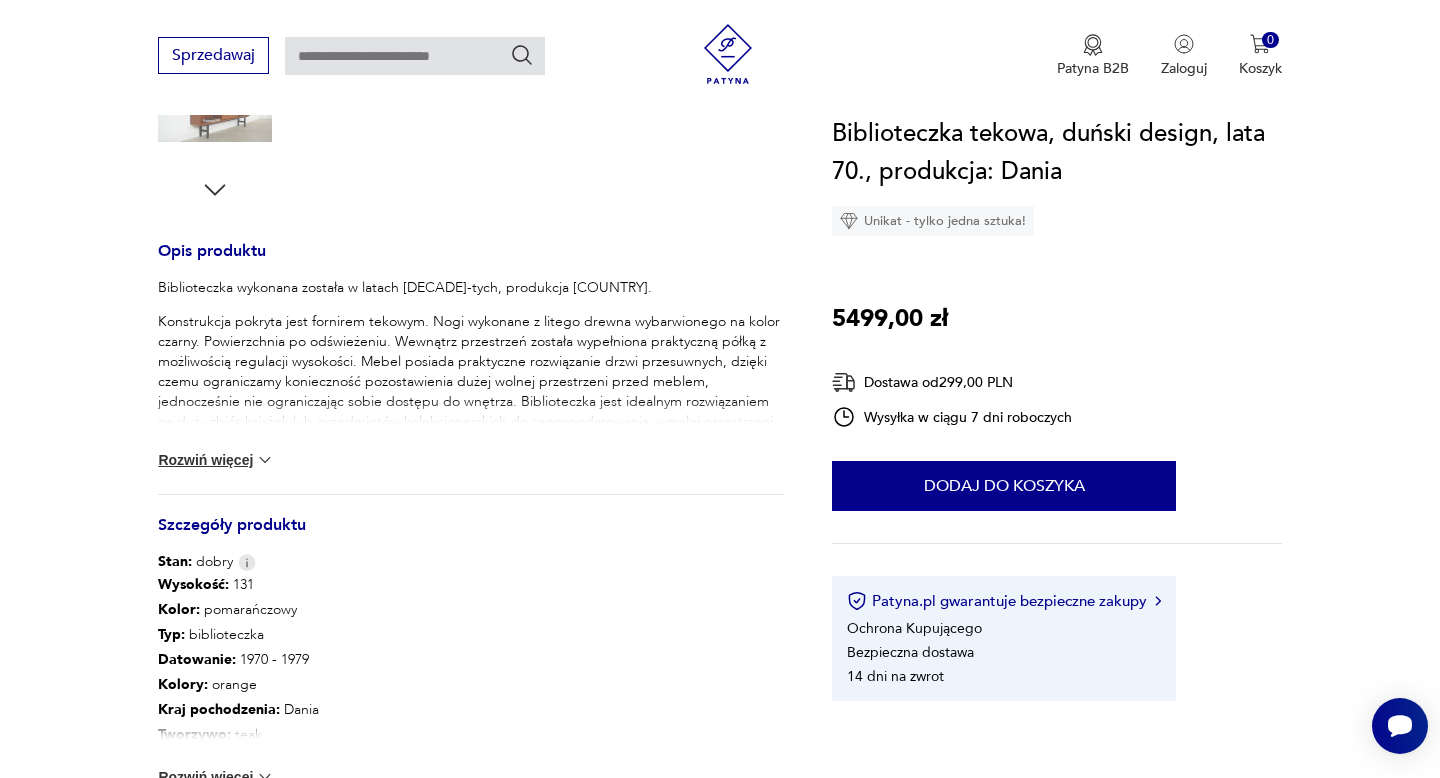 scroll, scrollTop: 864, scrollLeft: 0, axis: vertical 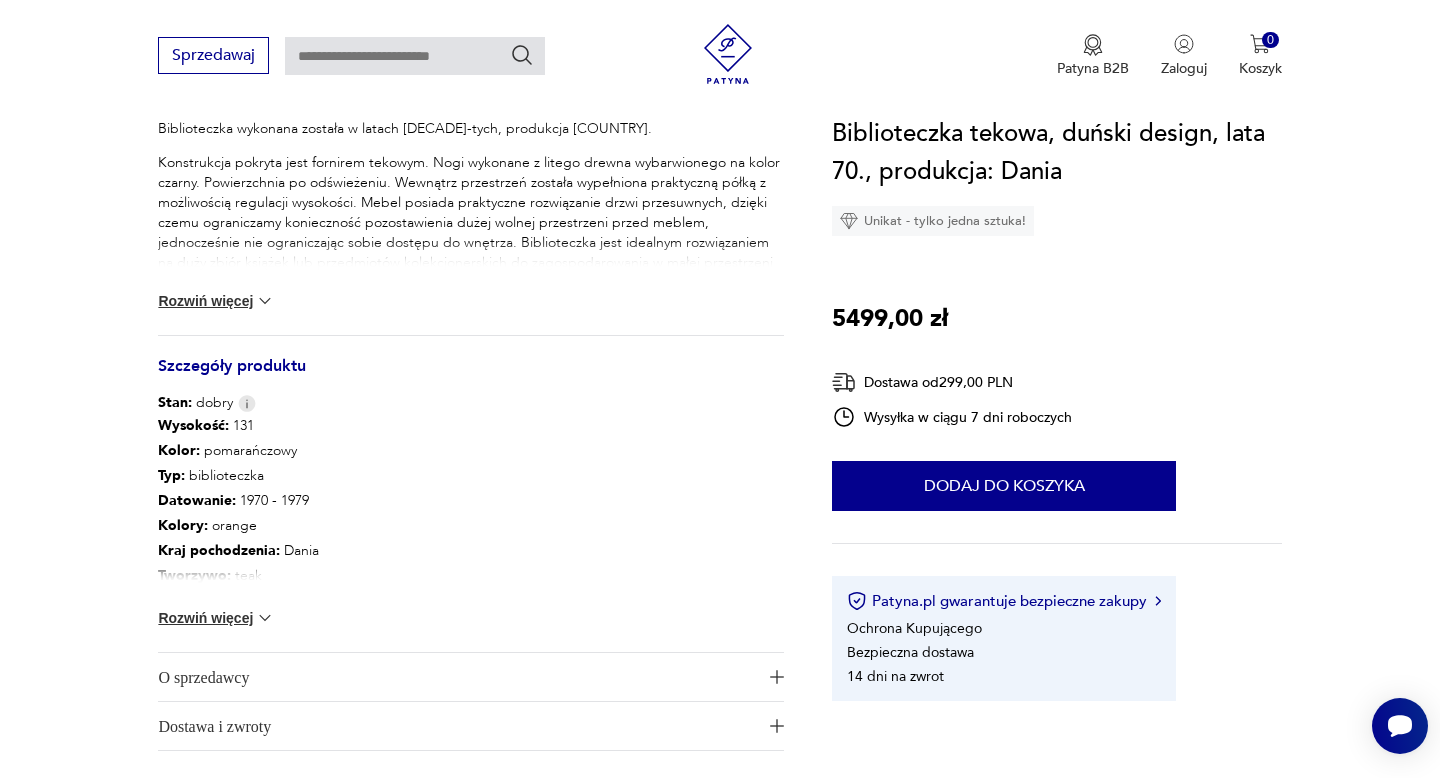 click on "Rozwiń więcej" at bounding box center (216, 618) 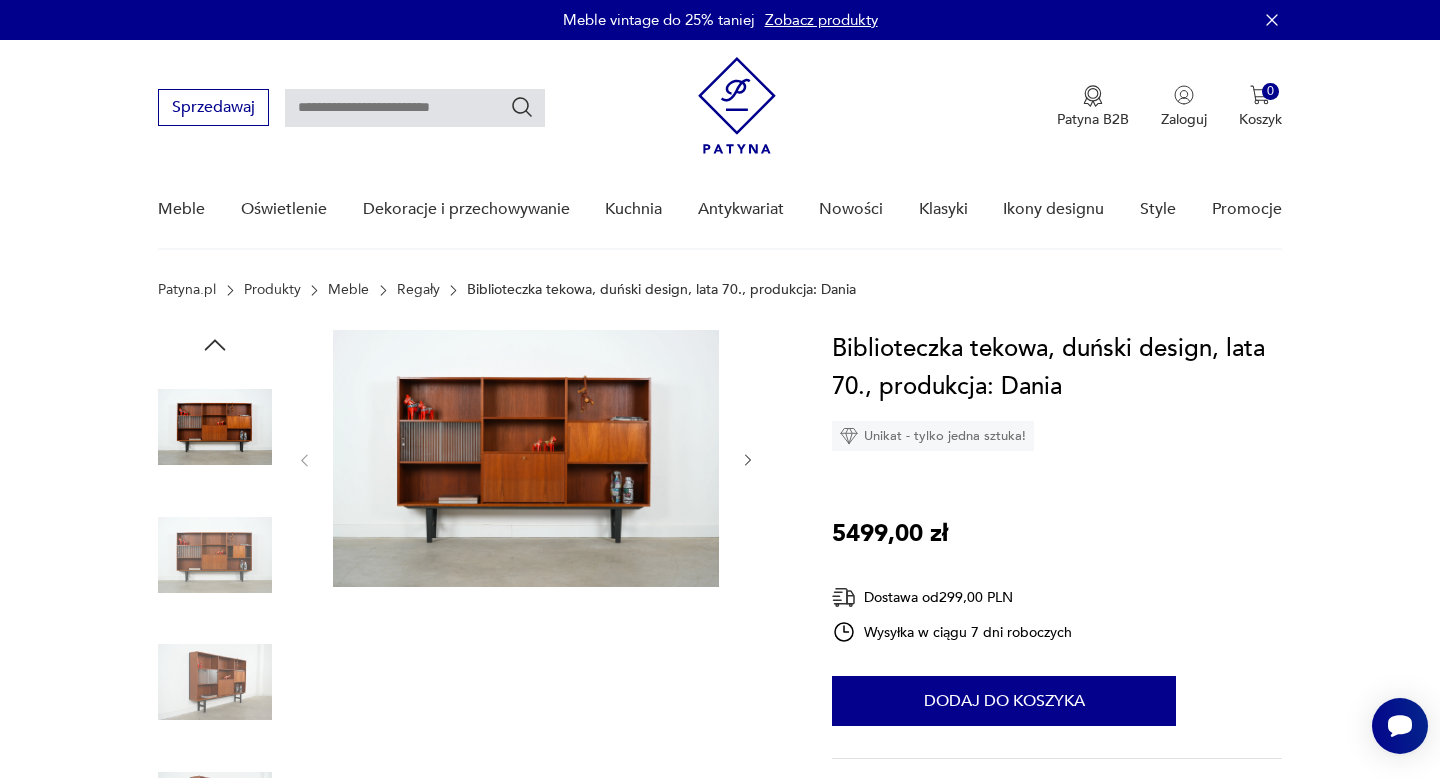 scroll, scrollTop: 124, scrollLeft: 0, axis: vertical 